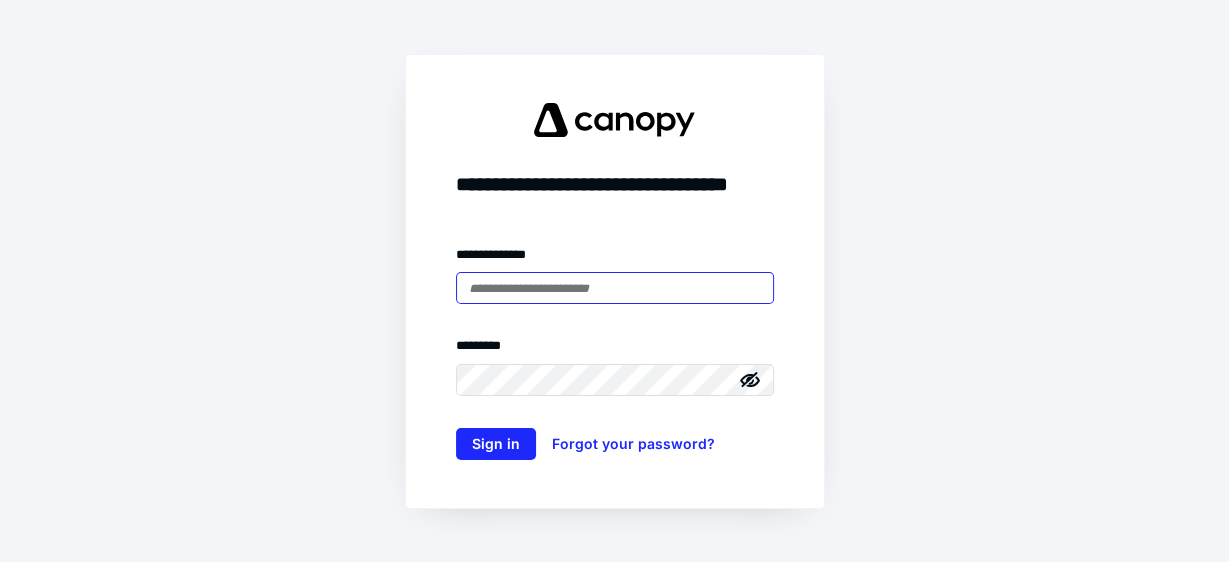 scroll, scrollTop: 0, scrollLeft: 0, axis: both 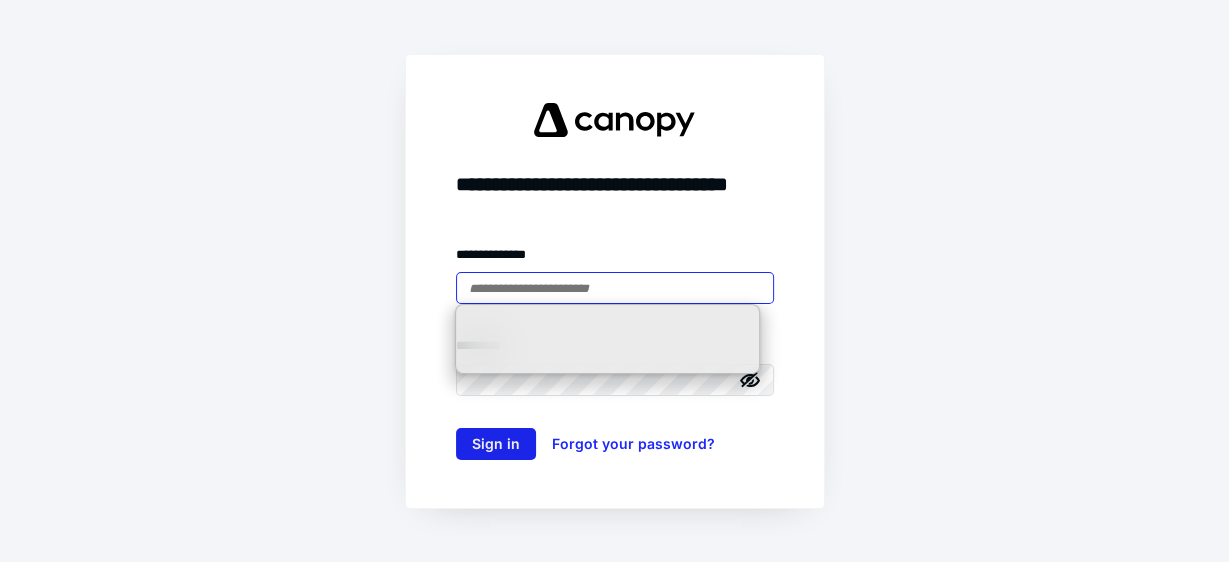 type on "**********" 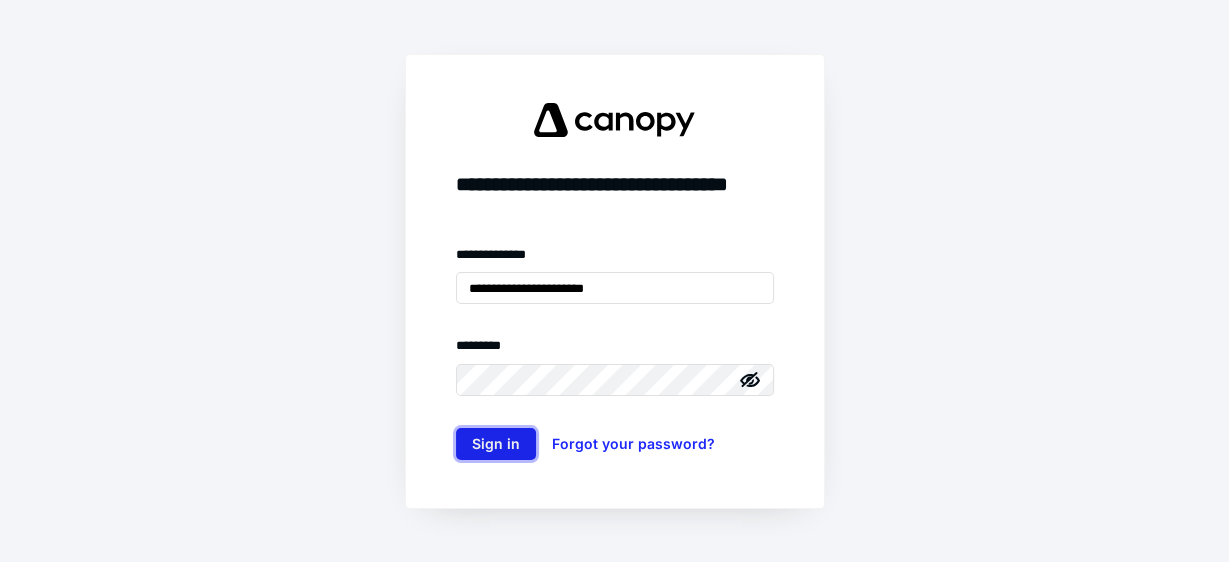 click on "Sign in" at bounding box center [496, 444] 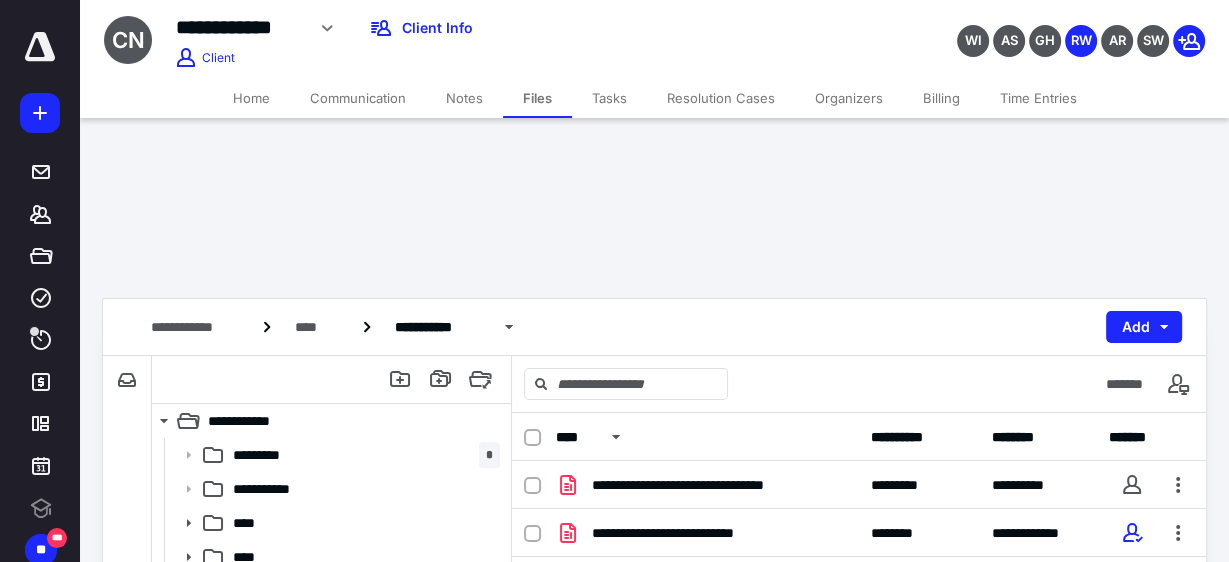 scroll, scrollTop: 0, scrollLeft: 0, axis: both 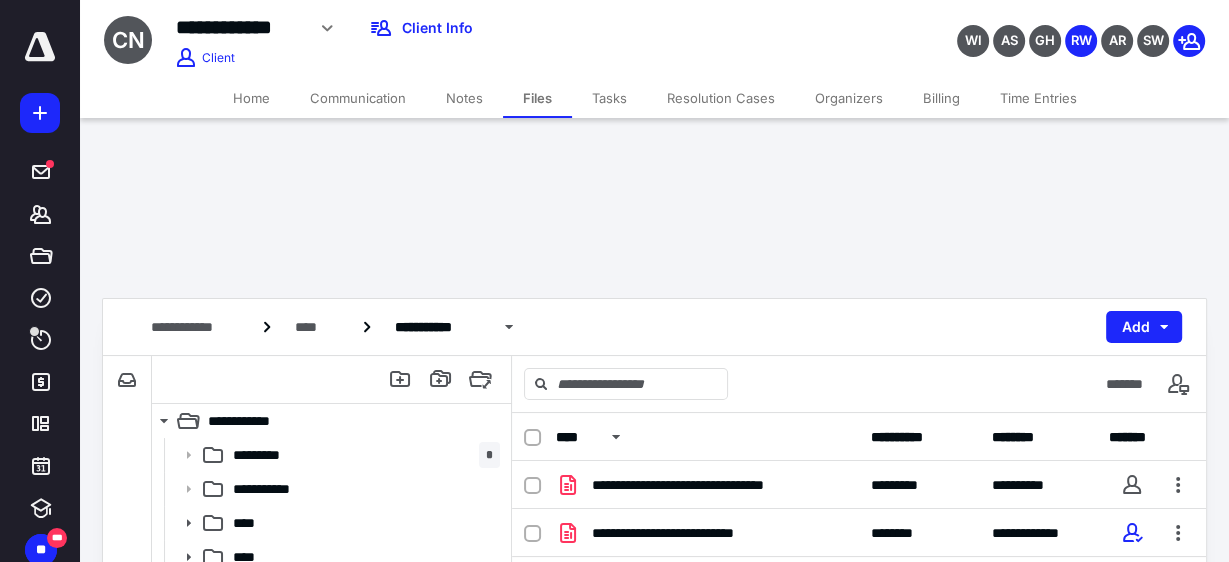 click at bounding box center (40, 47) 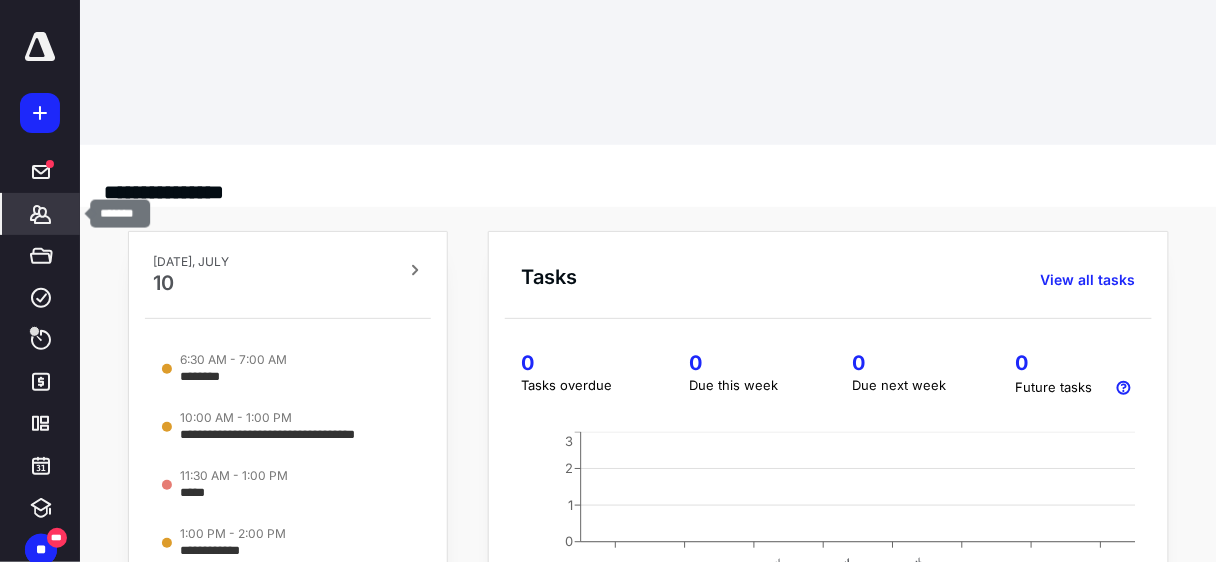 click 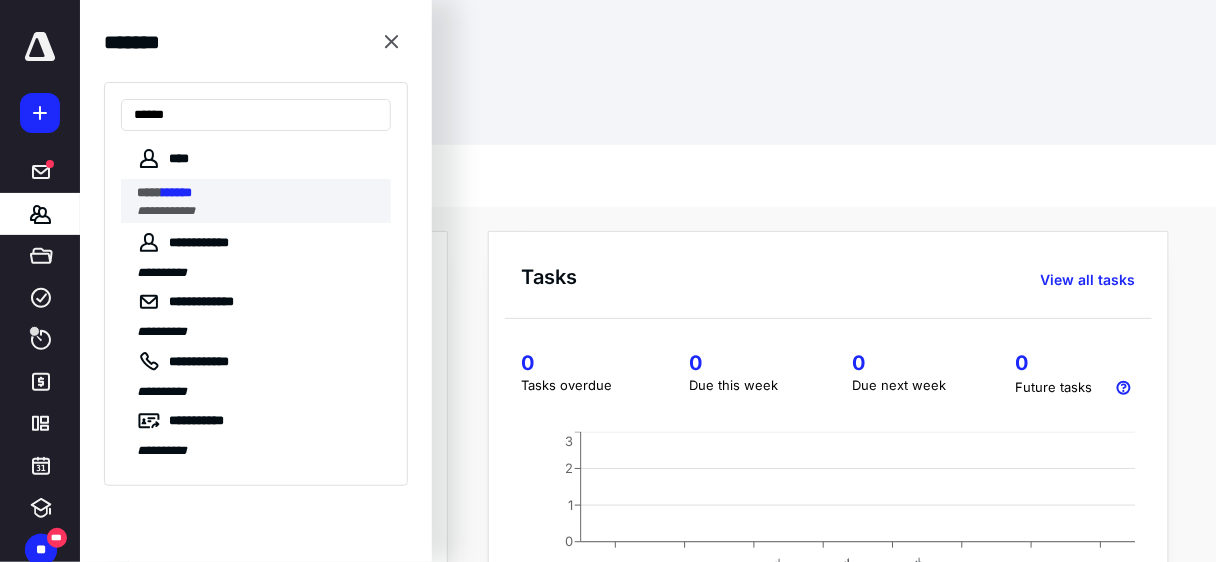 type on "******" 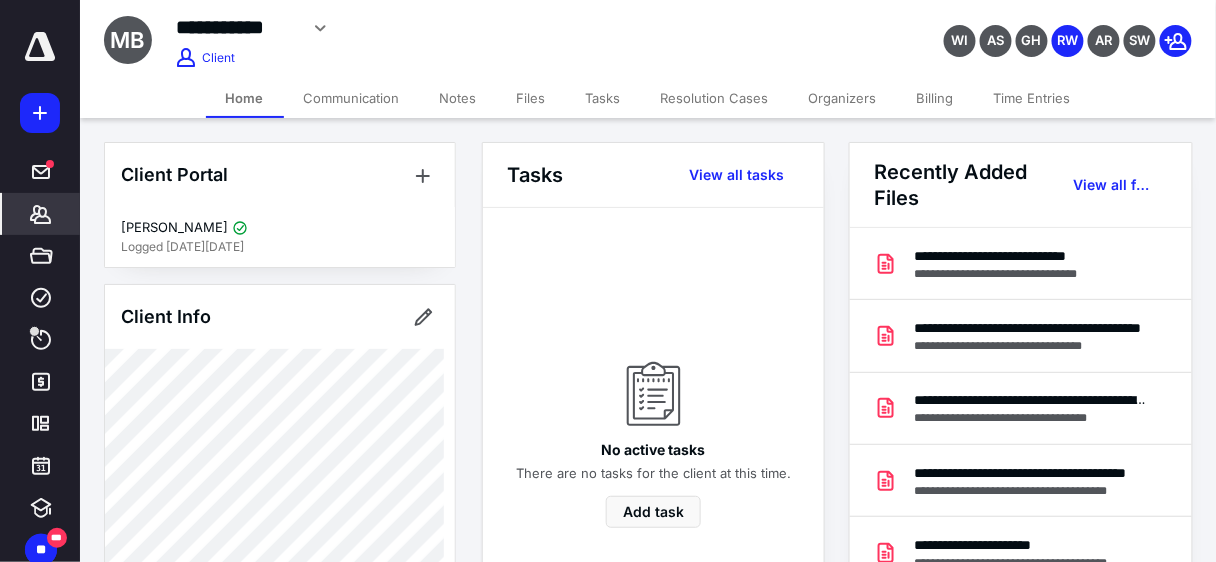 click on "Tasks" at bounding box center (603, 98) 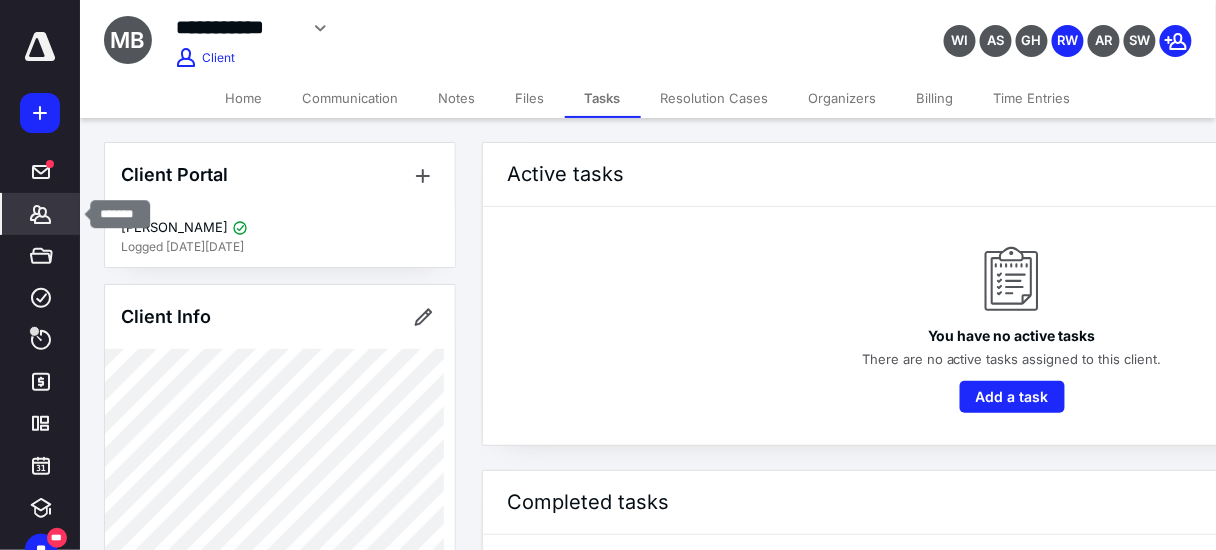 click 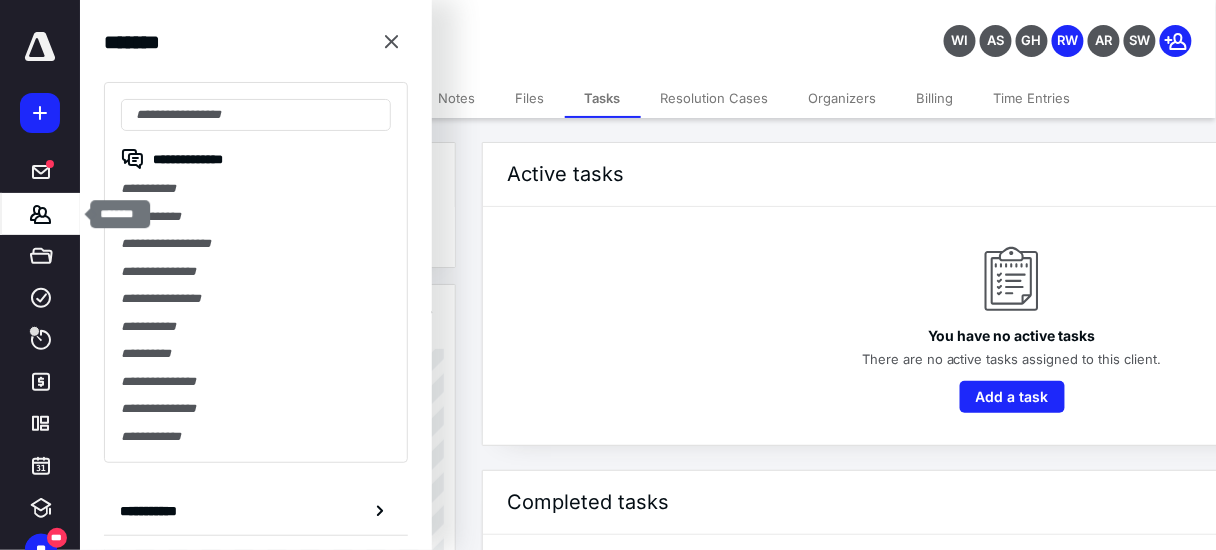 click 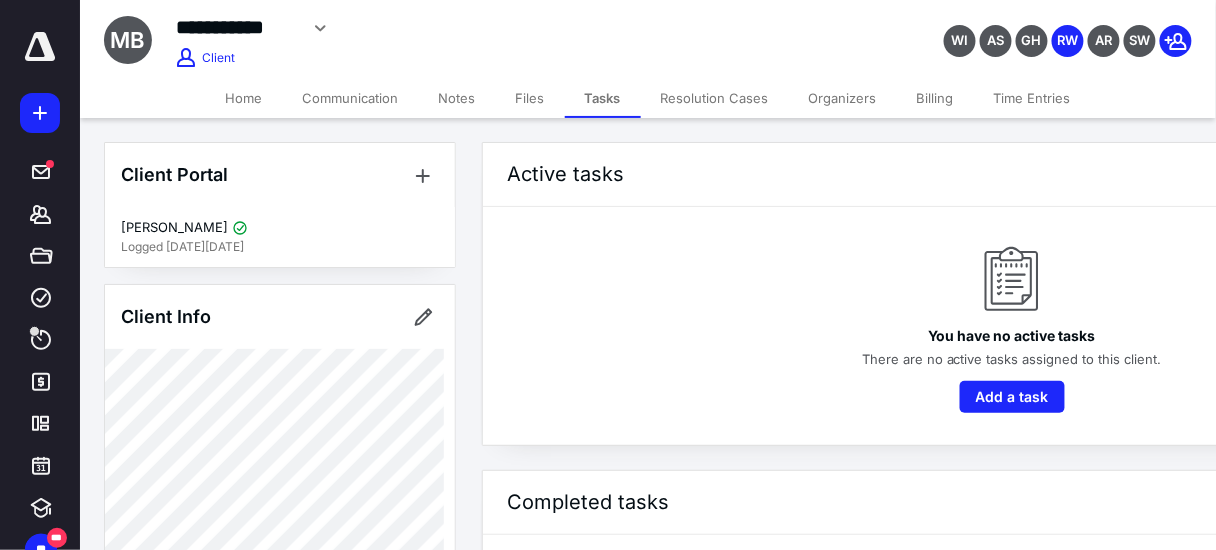 click on "Files" at bounding box center (530, 98) 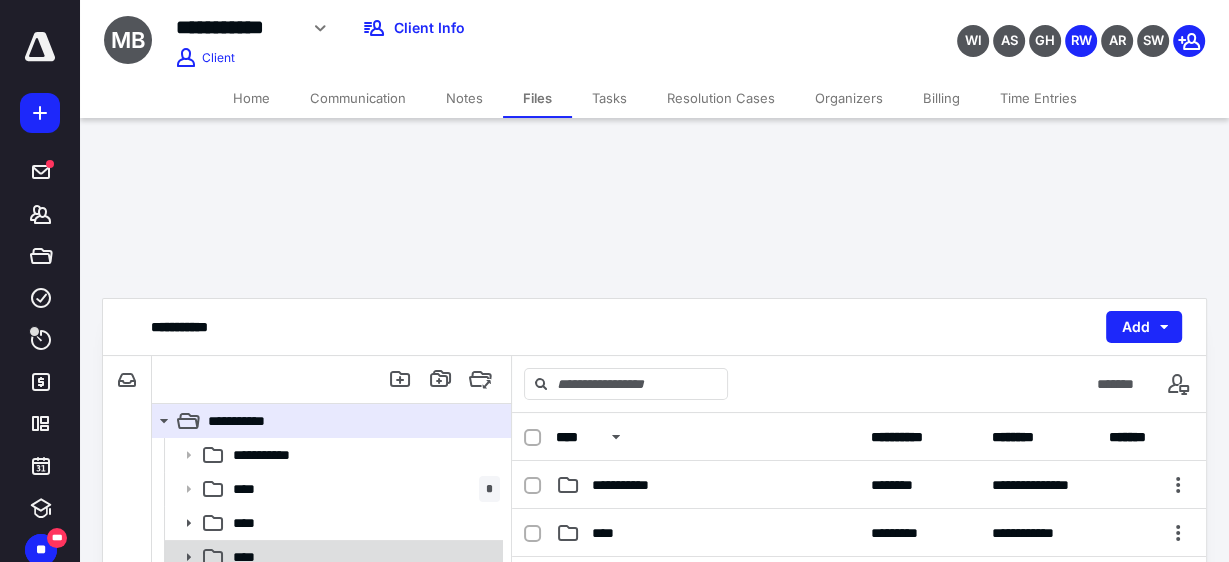 click 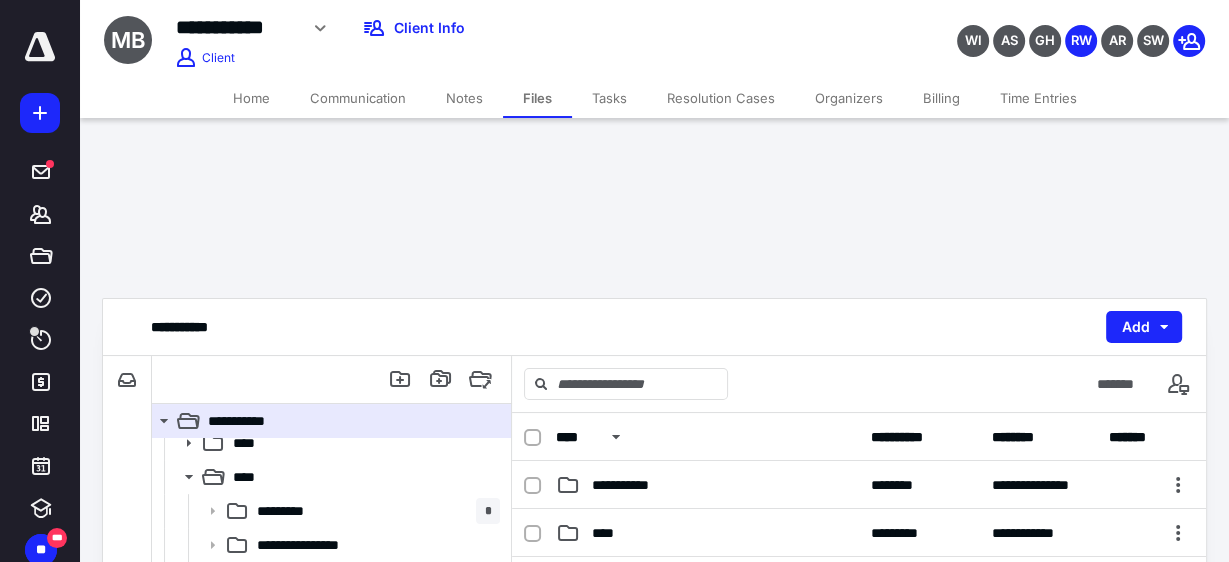 scroll, scrollTop: 94, scrollLeft: 0, axis: vertical 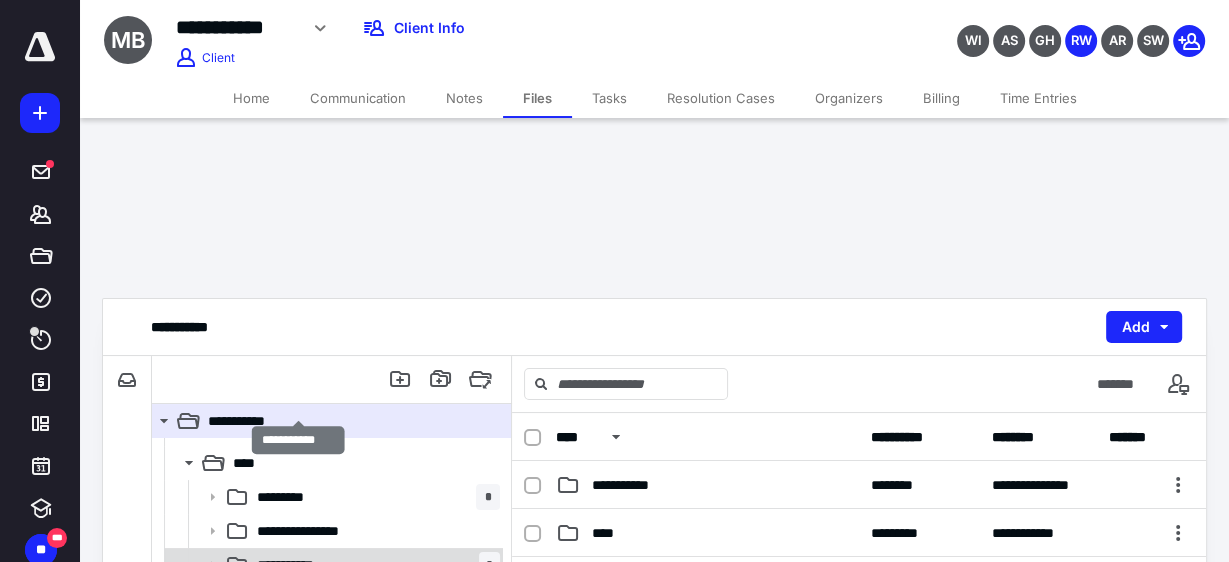 click on "**********" at bounding box center (299, 565) 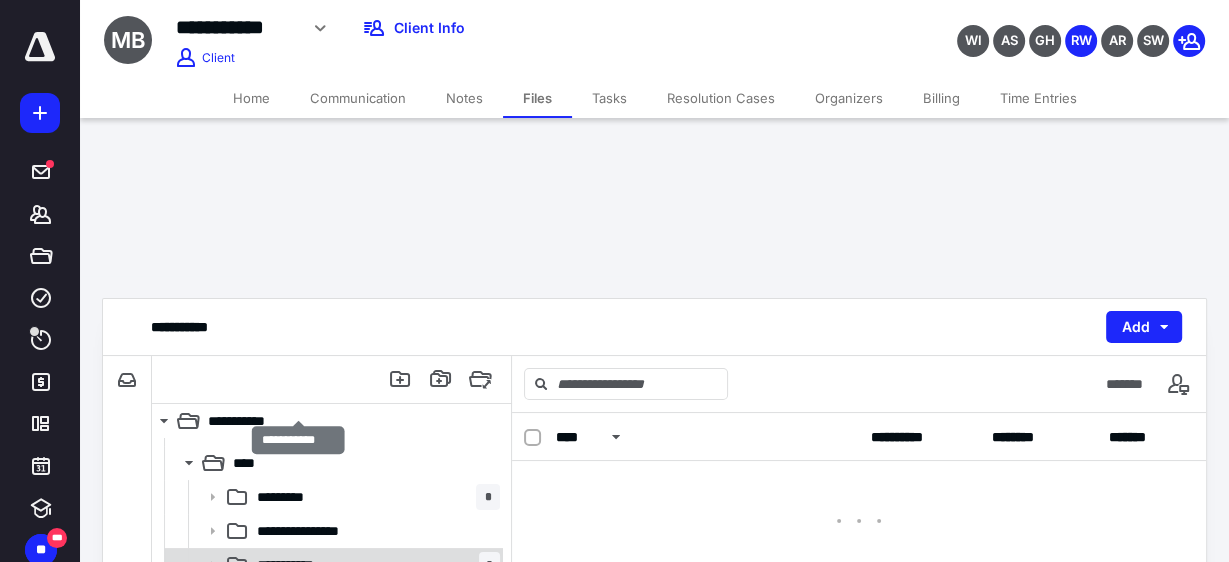 click on "**********" at bounding box center (299, 565) 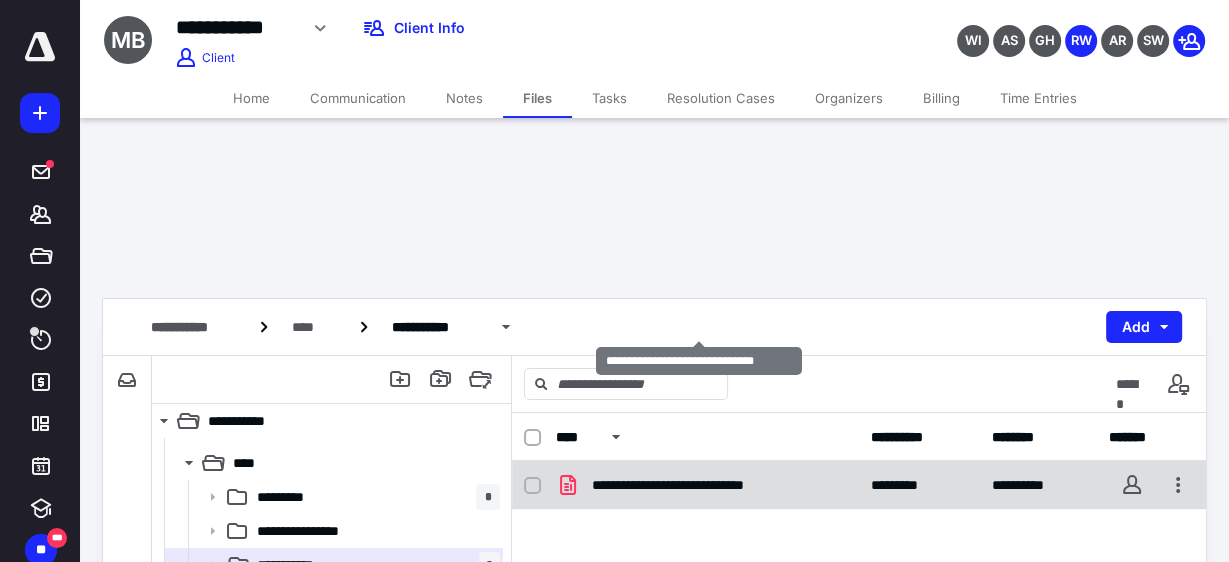 click on "**********" at bounding box center (699, 485) 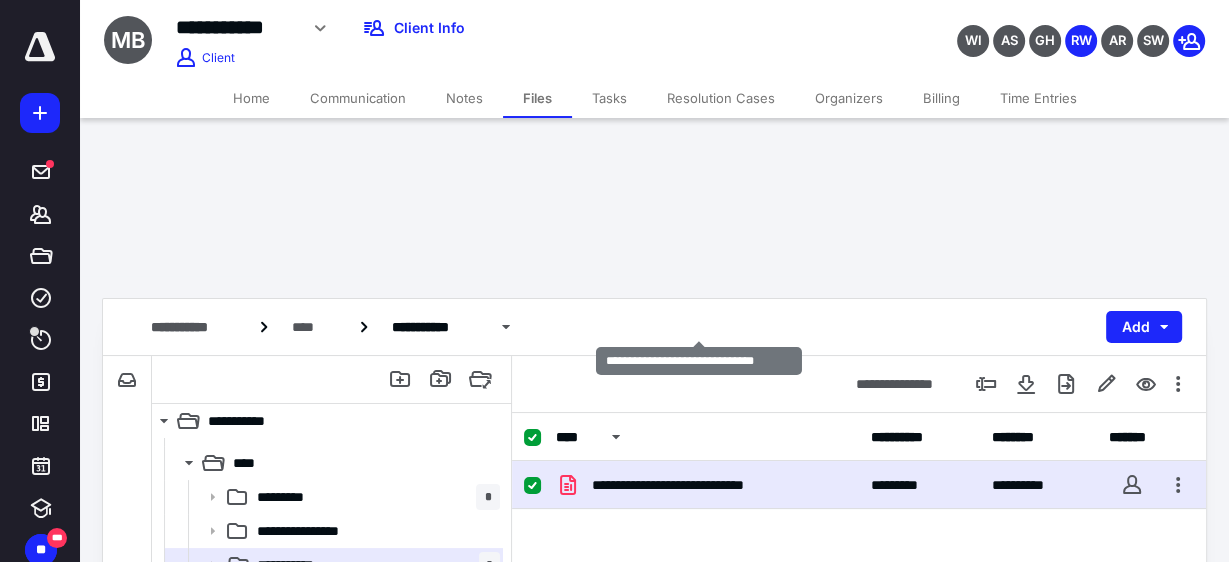 click on "**********" at bounding box center [699, 485] 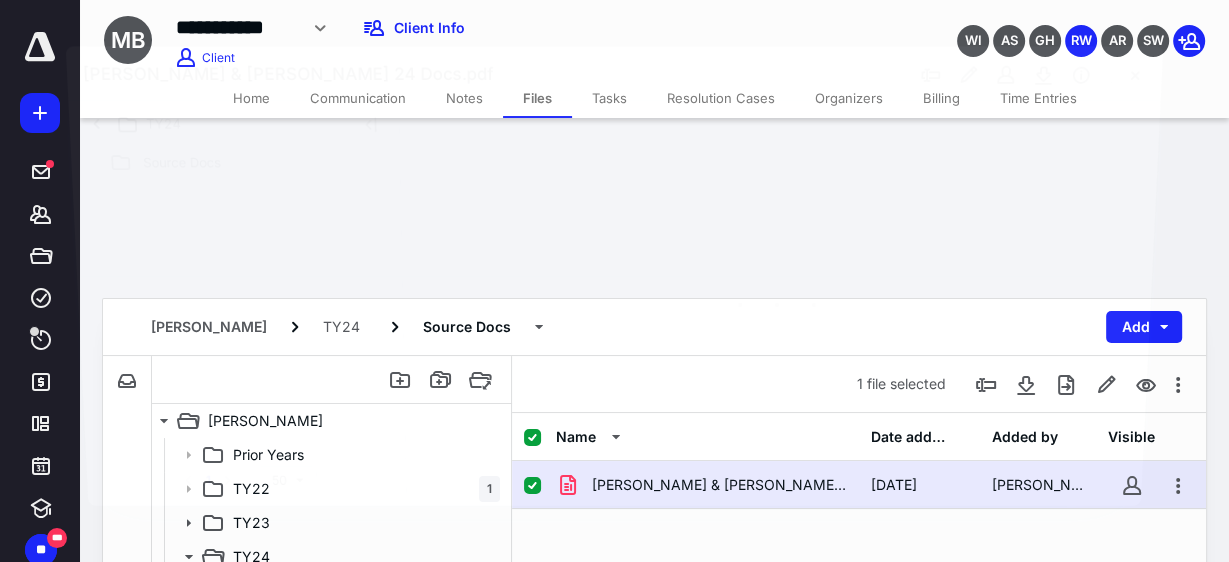 scroll, scrollTop: 94, scrollLeft: 0, axis: vertical 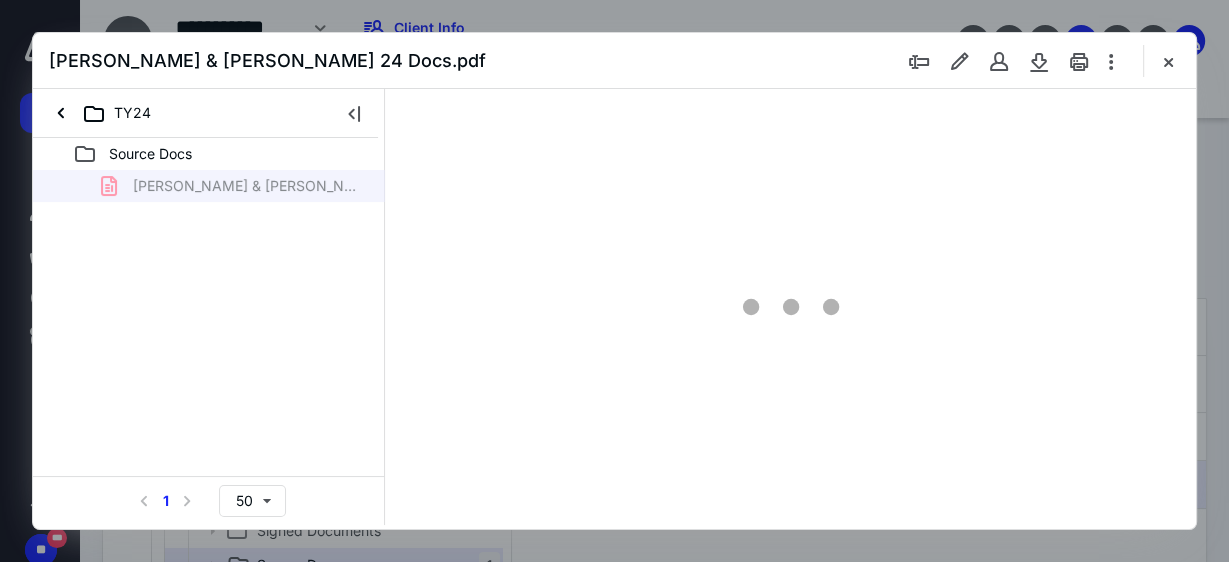 type on "146" 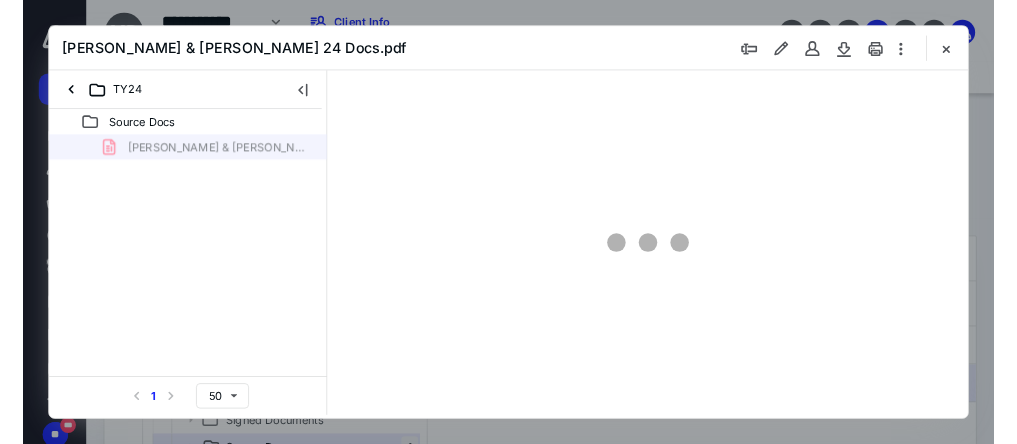 scroll, scrollTop: 110, scrollLeft: 183, axis: both 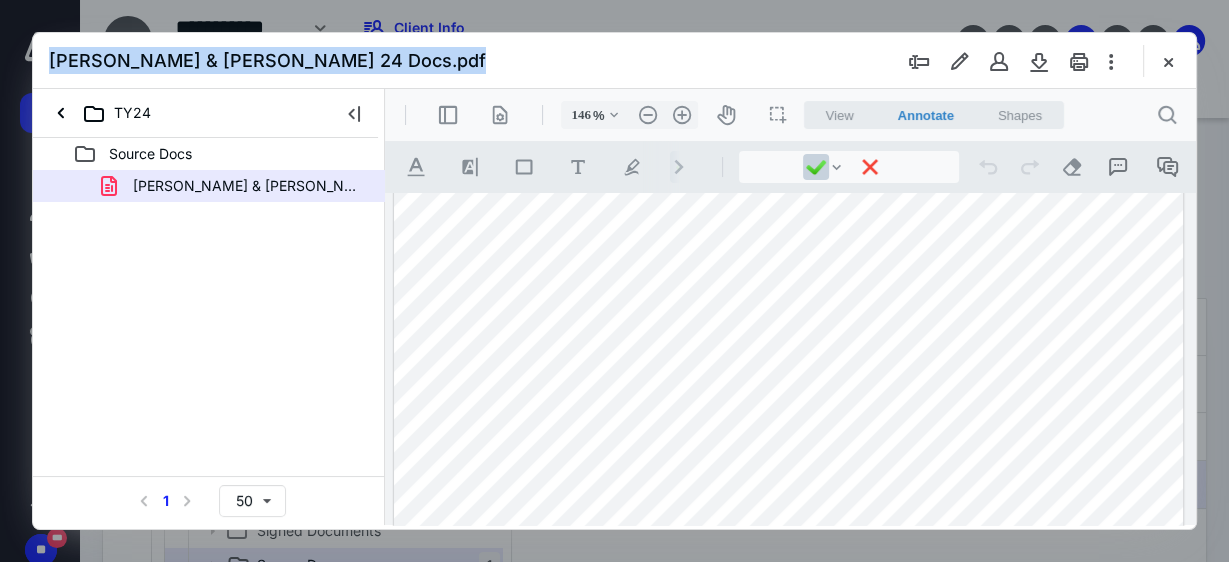 drag, startPoint x: 707, startPoint y: 51, endPoint x: 325, endPoint y: 15, distance: 383.6926 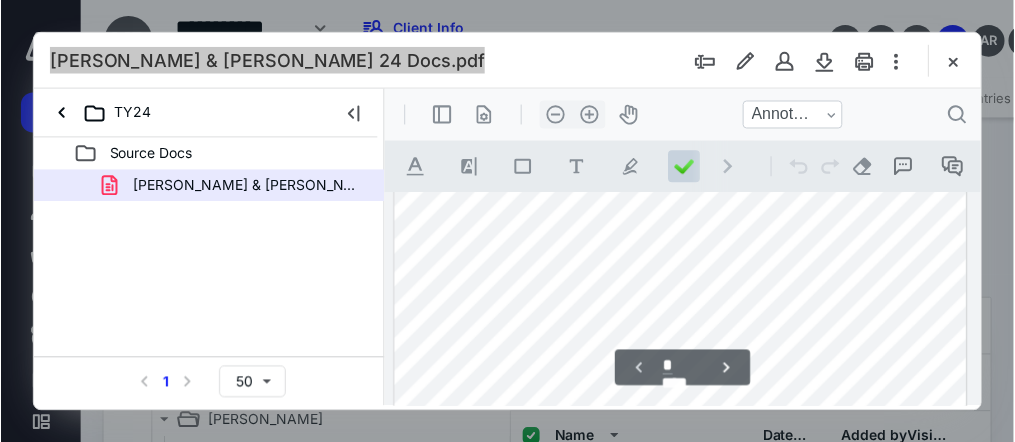 scroll, scrollTop: 108, scrollLeft: 129, axis: both 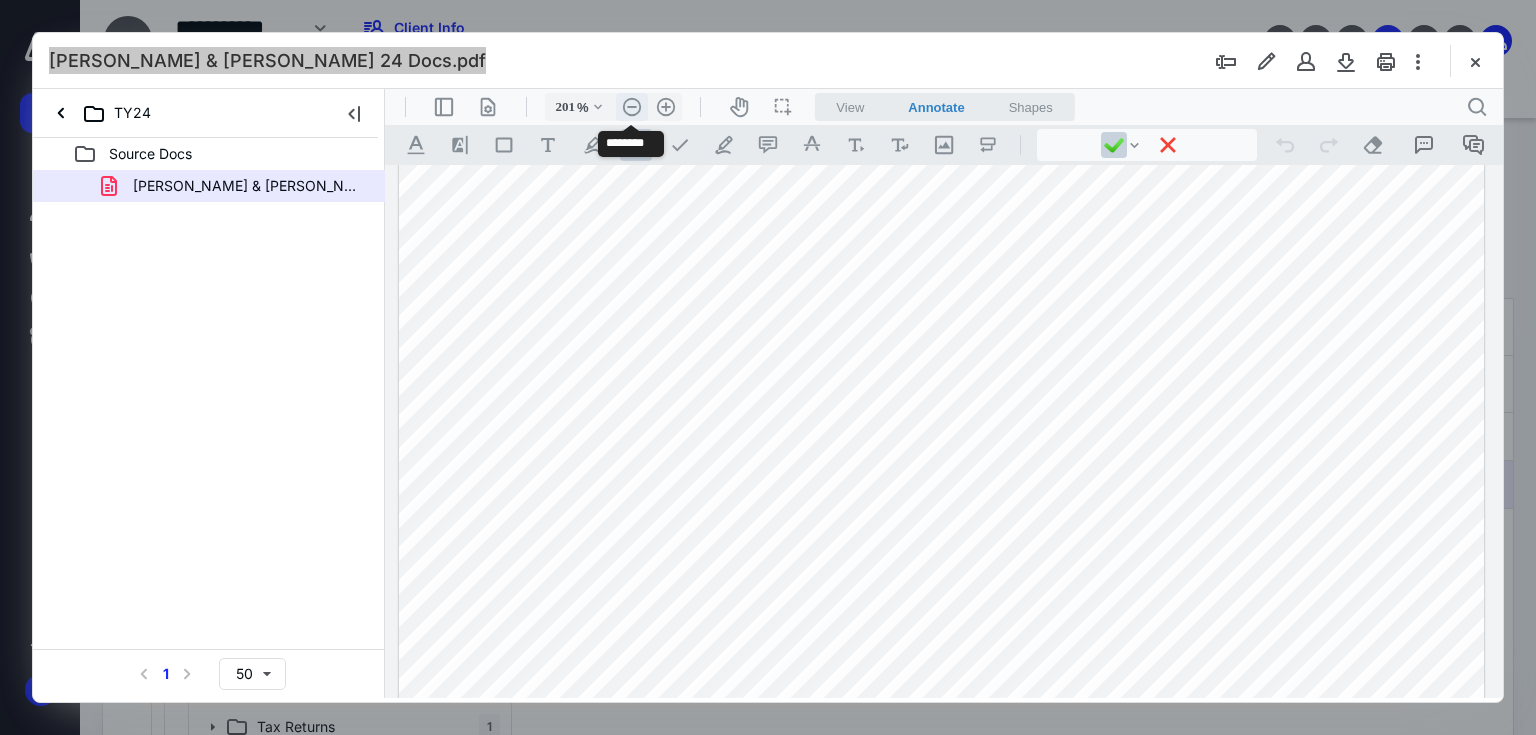 click on ".cls-1{fill:#abb0c4;} icon - header - zoom - out - line" at bounding box center (632, 107) 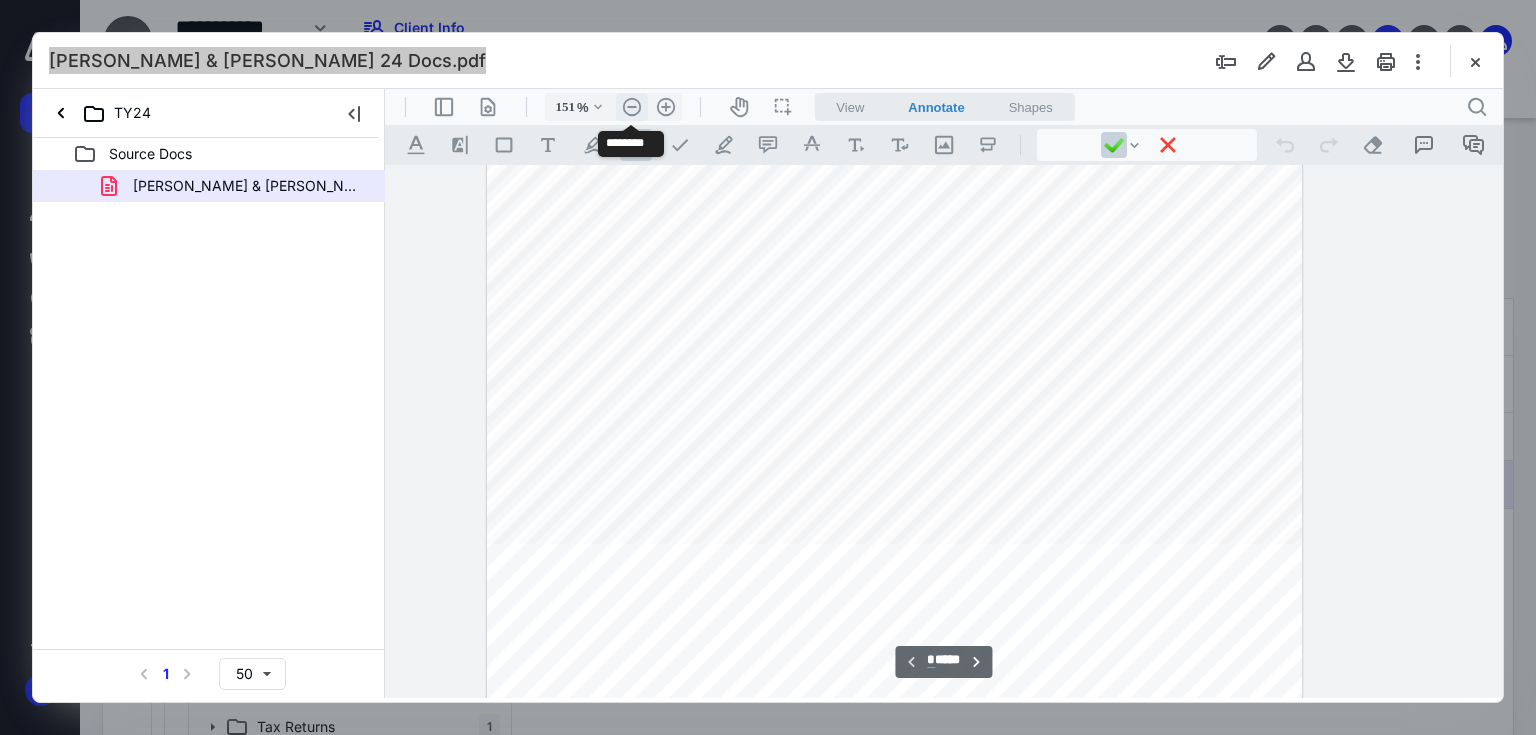 scroll, scrollTop: 6, scrollLeft: 48, axis: both 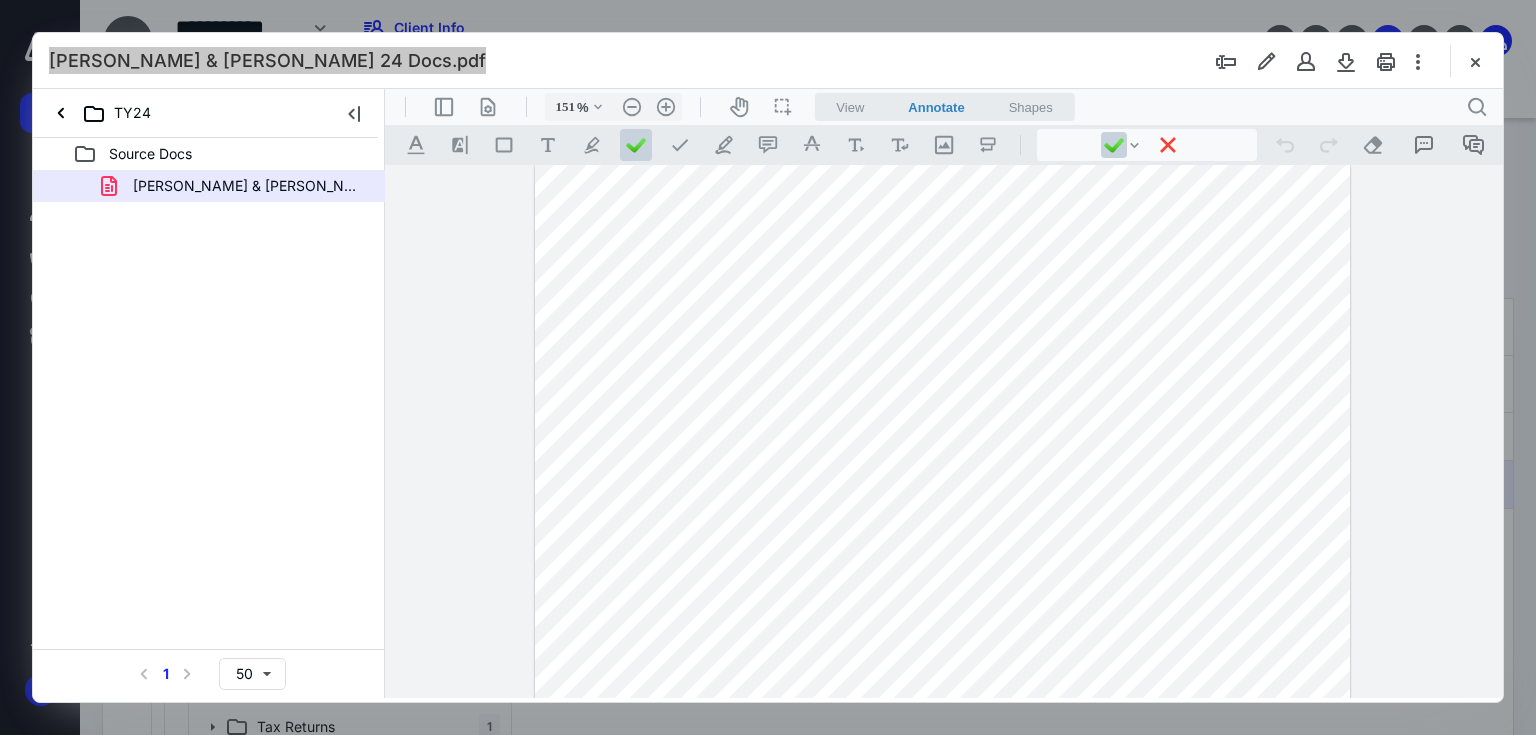 click at bounding box center (942, 510) 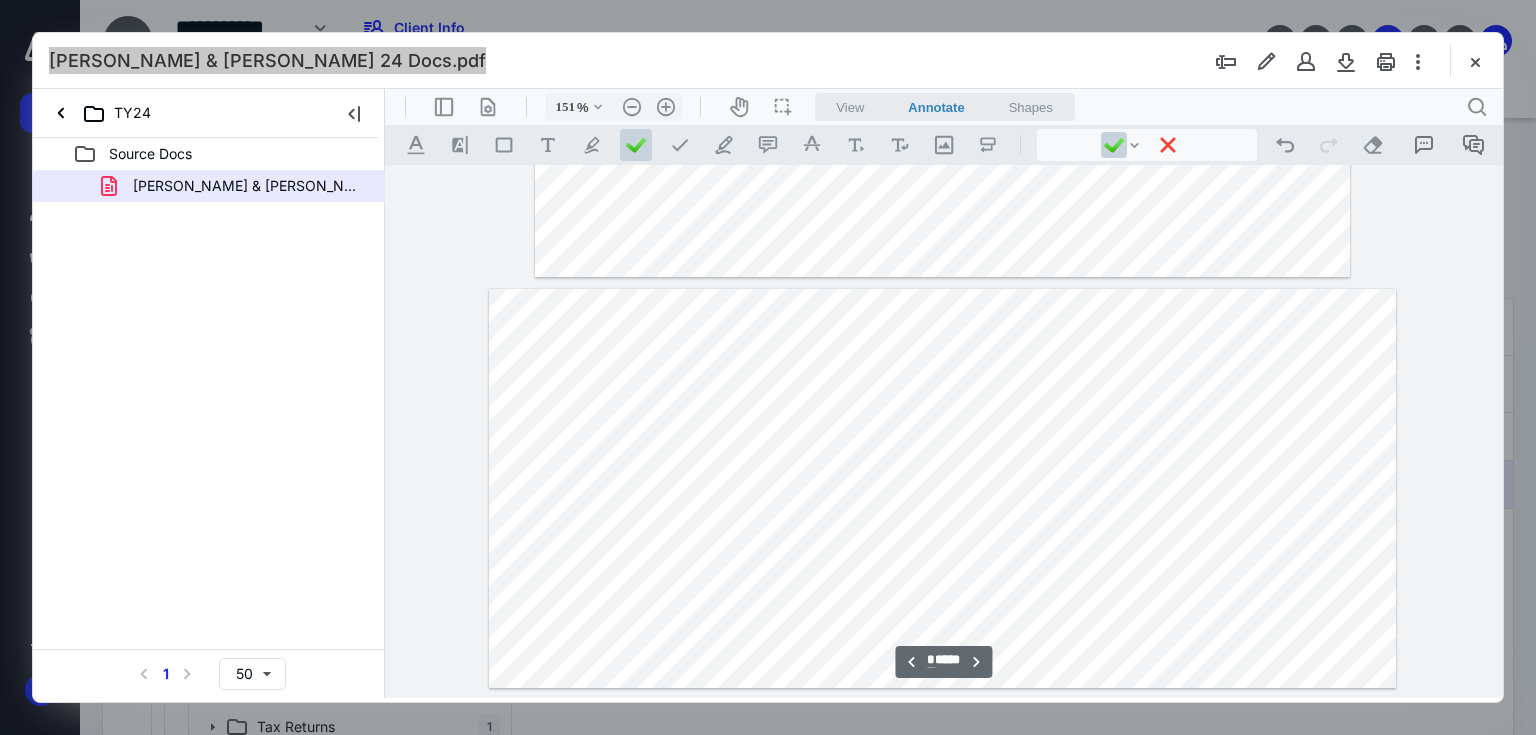 scroll, scrollTop: 1366, scrollLeft: 48, axis: both 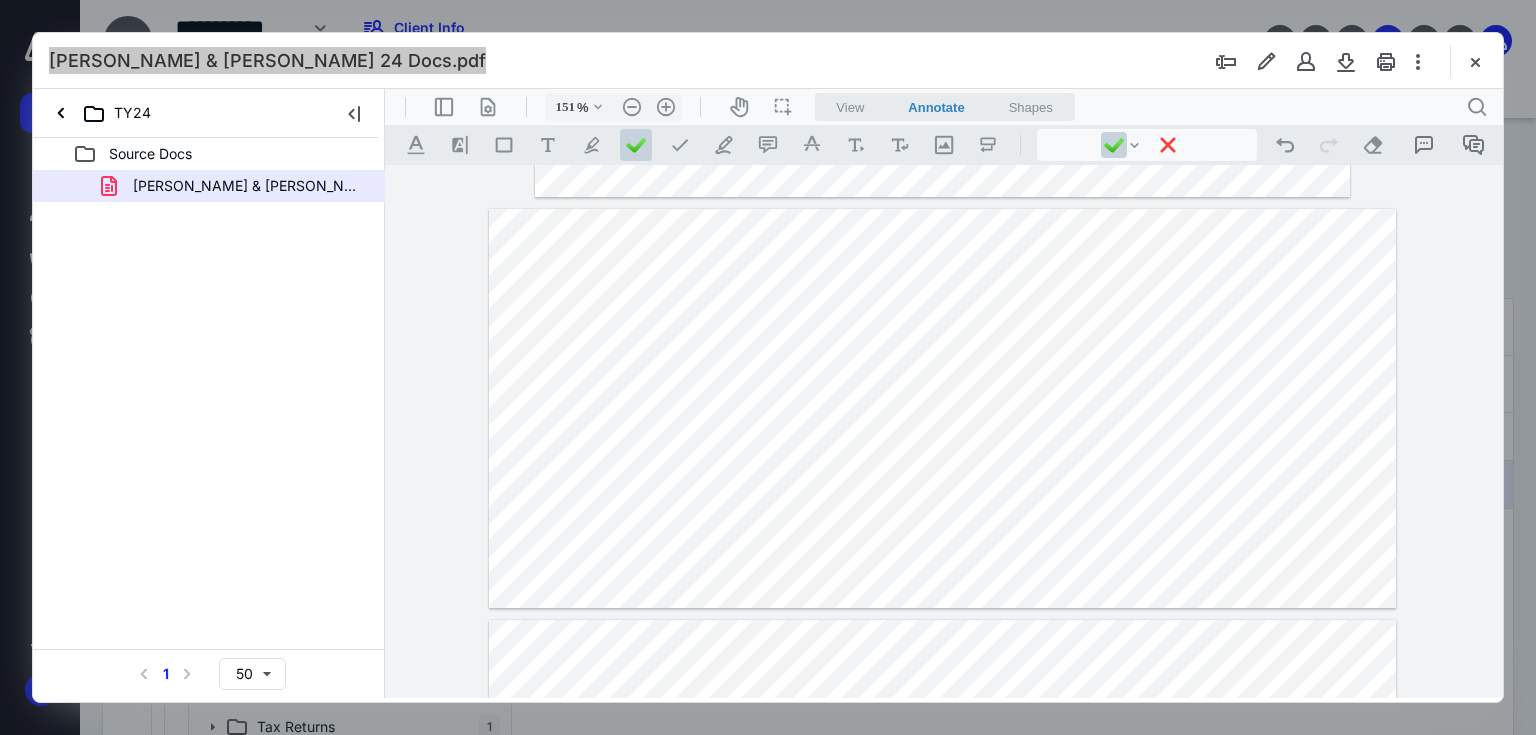 click at bounding box center [942, 408] 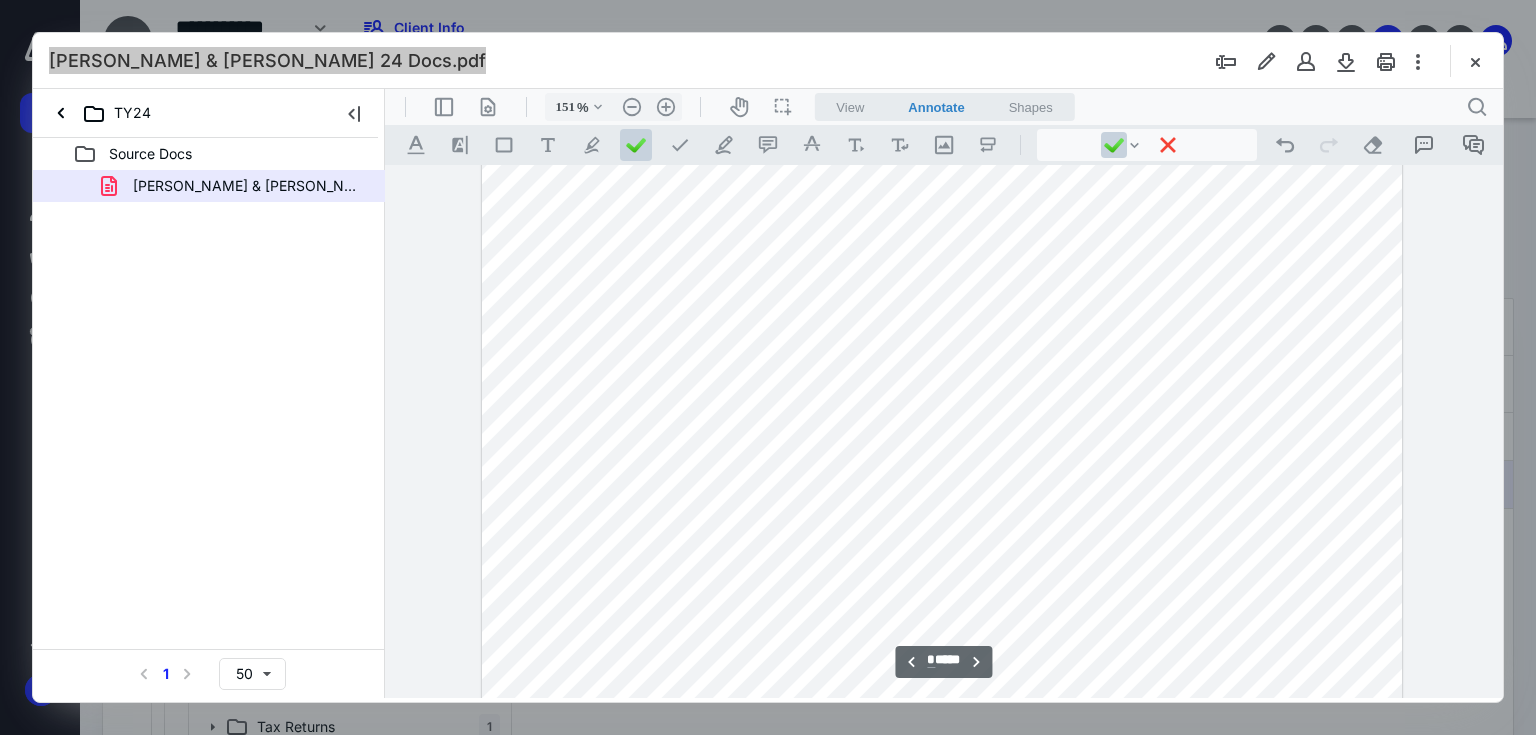 scroll, scrollTop: 2326, scrollLeft: 48, axis: both 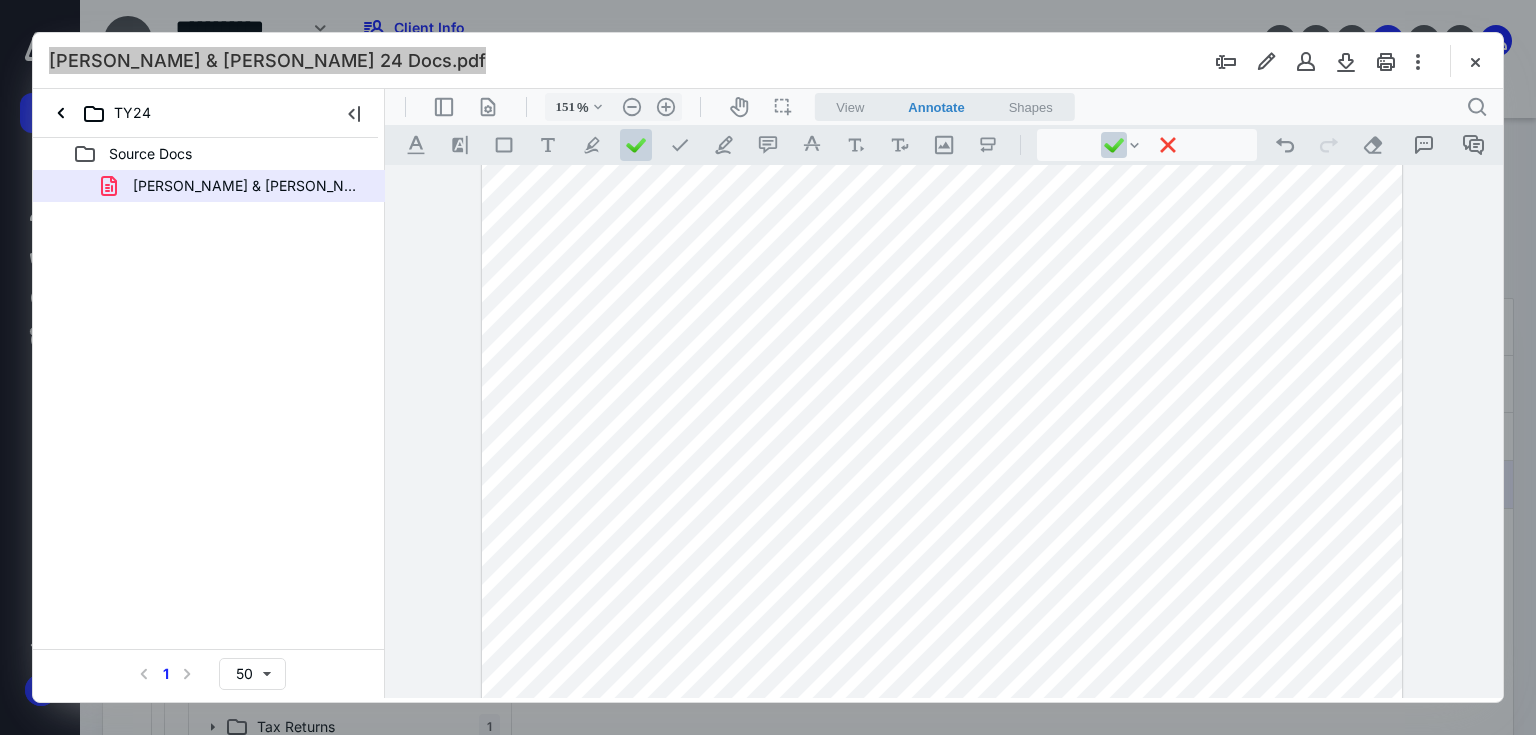 click at bounding box center [942, 668] 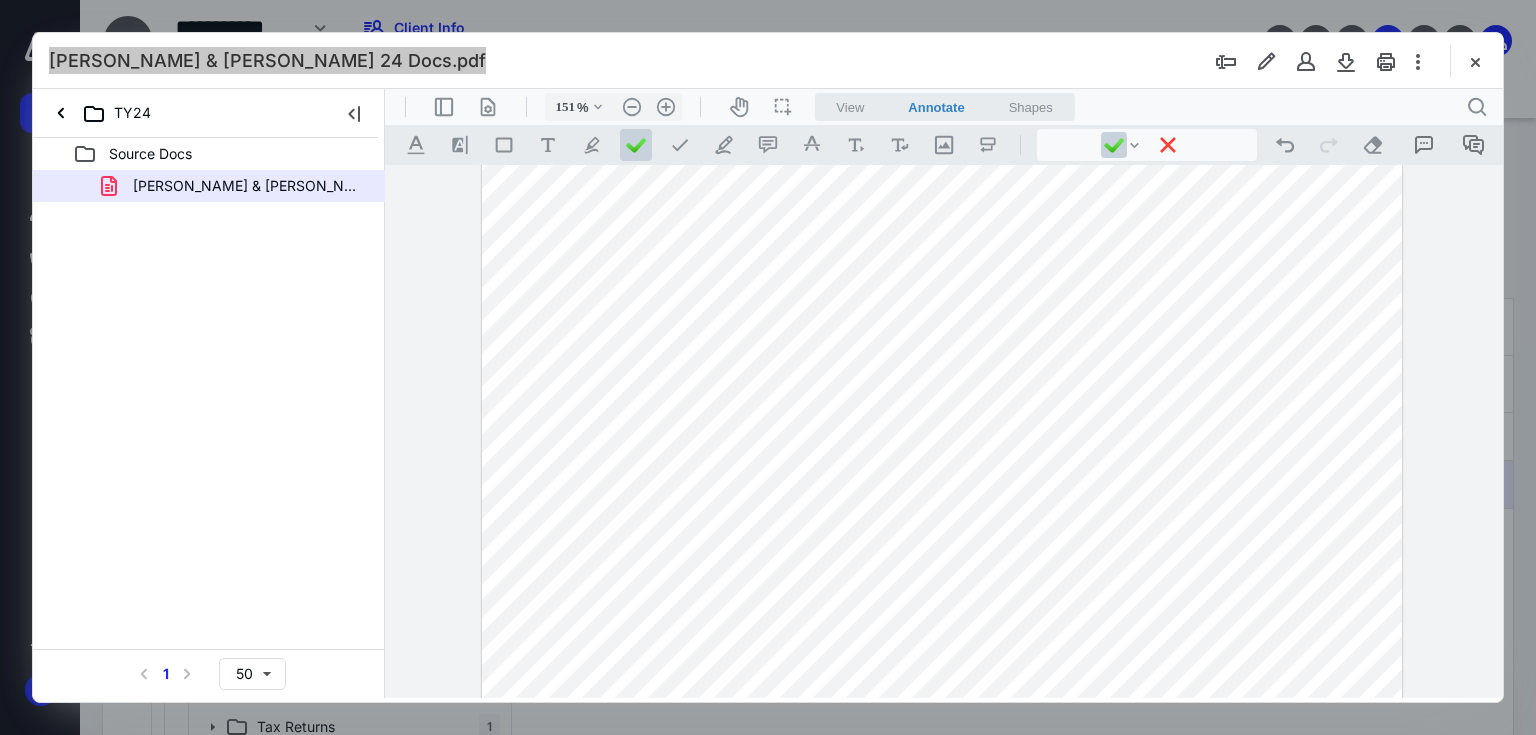 scroll, scrollTop: 2406, scrollLeft: 48, axis: both 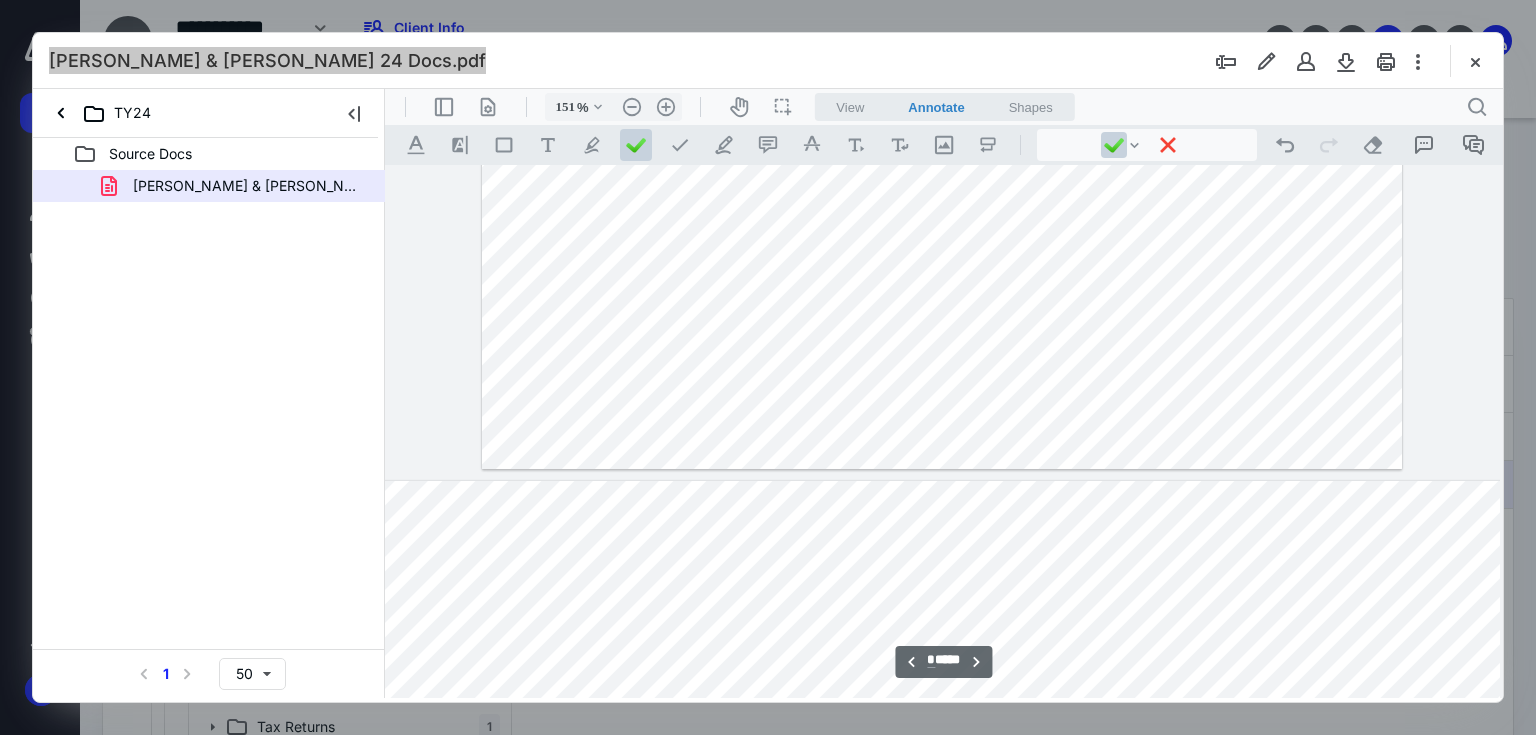 type on "*" 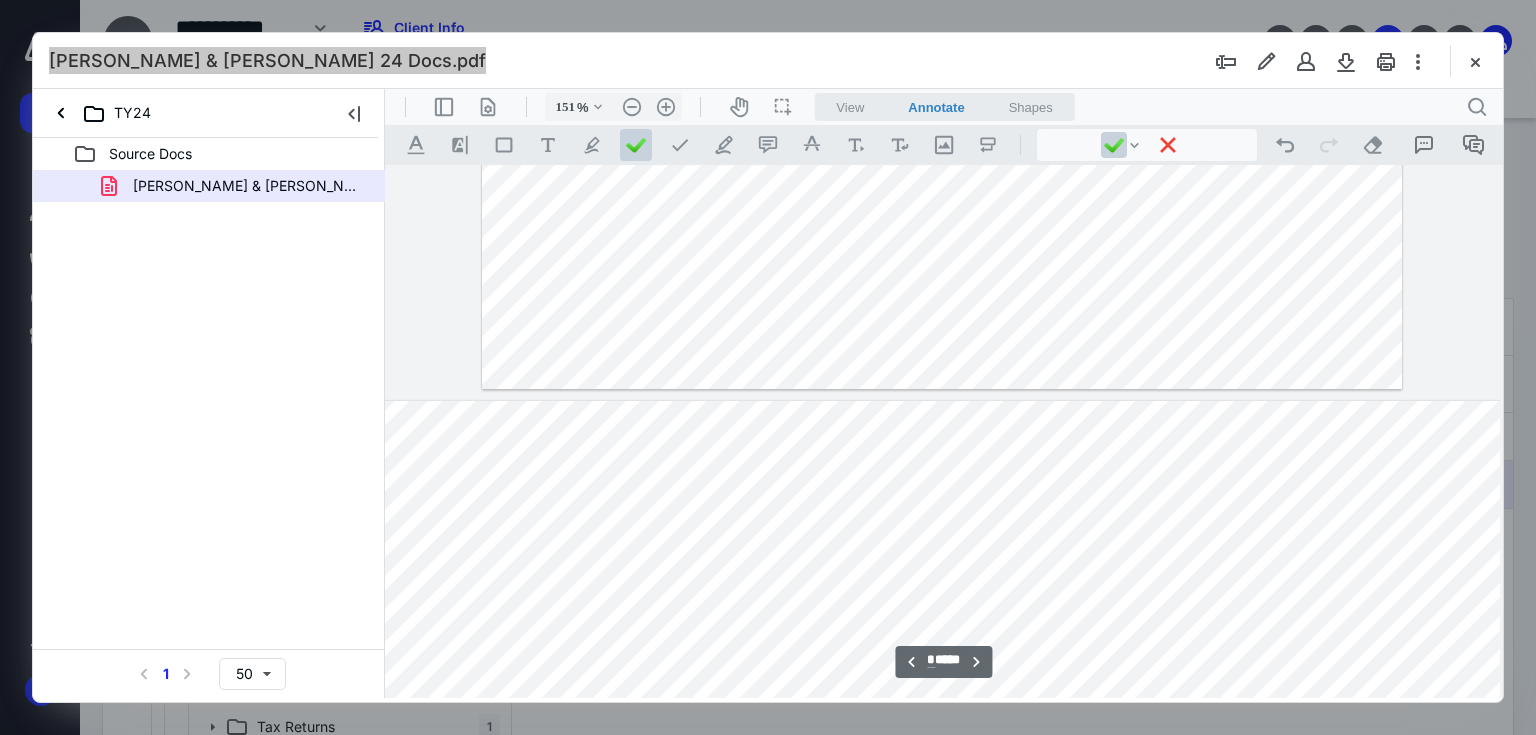 scroll, scrollTop: 4646, scrollLeft: 48, axis: both 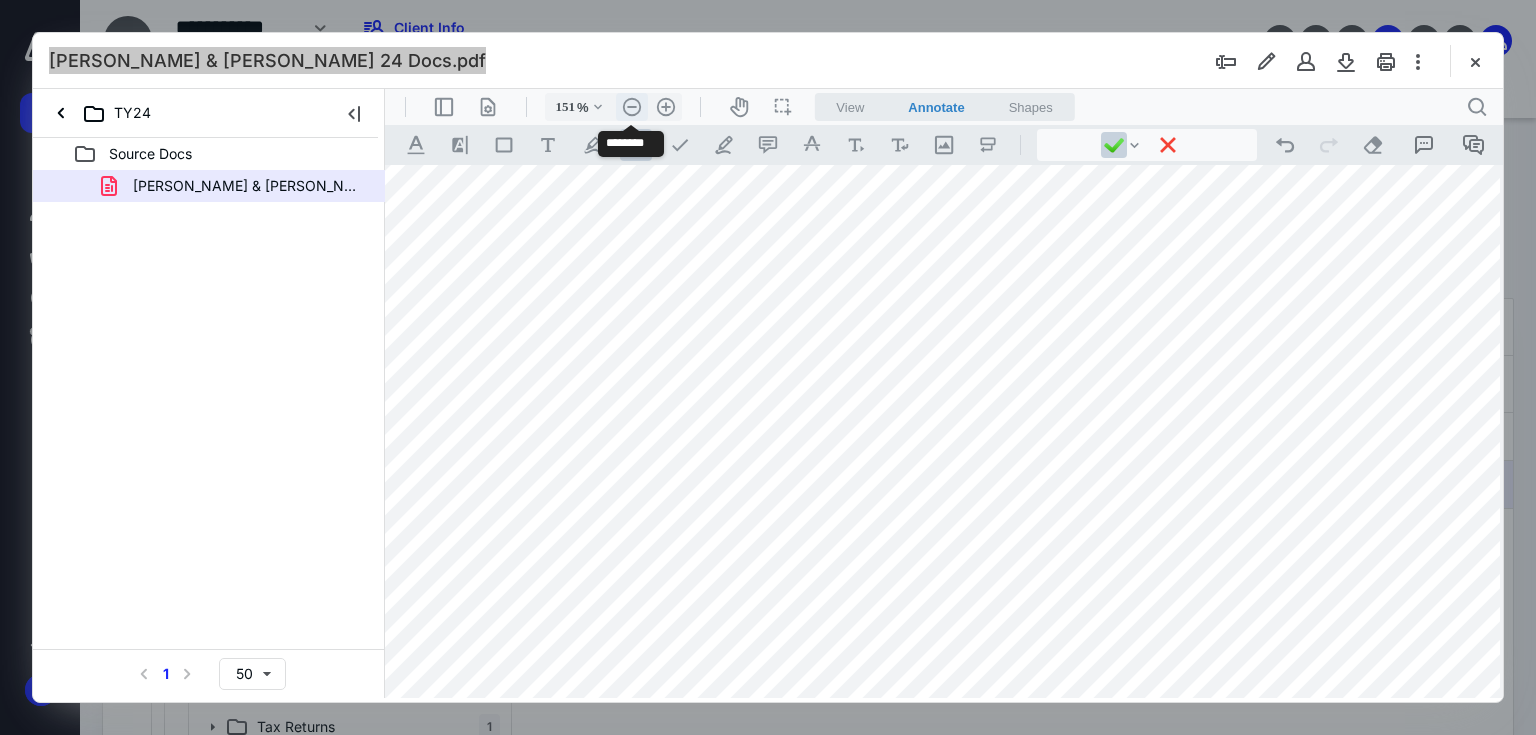 click on ".cls-1{fill:#abb0c4;} icon - header - zoom - out - line" at bounding box center [632, 107] 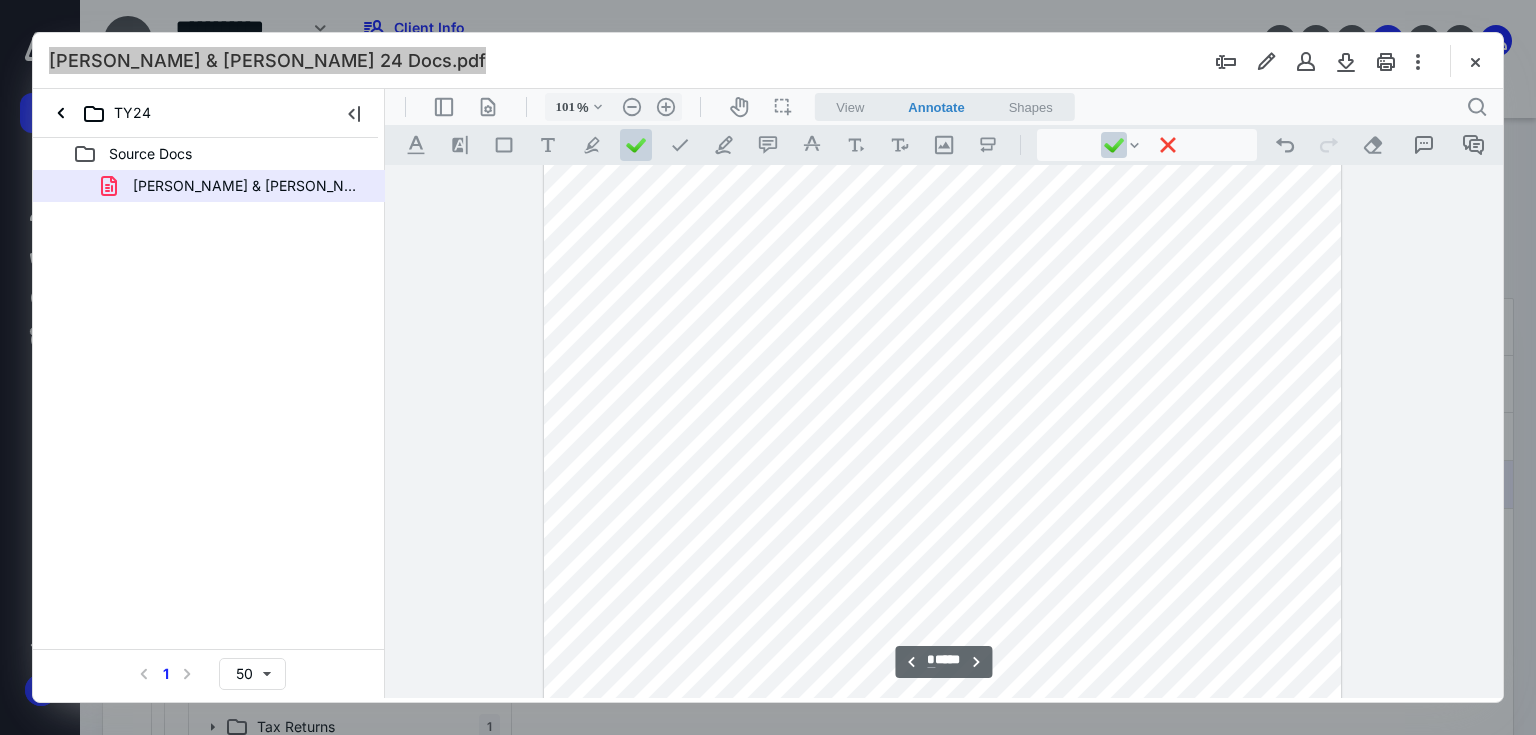 scroll, scrollTop: 3828, scrollLeft: 0, axis: vertical 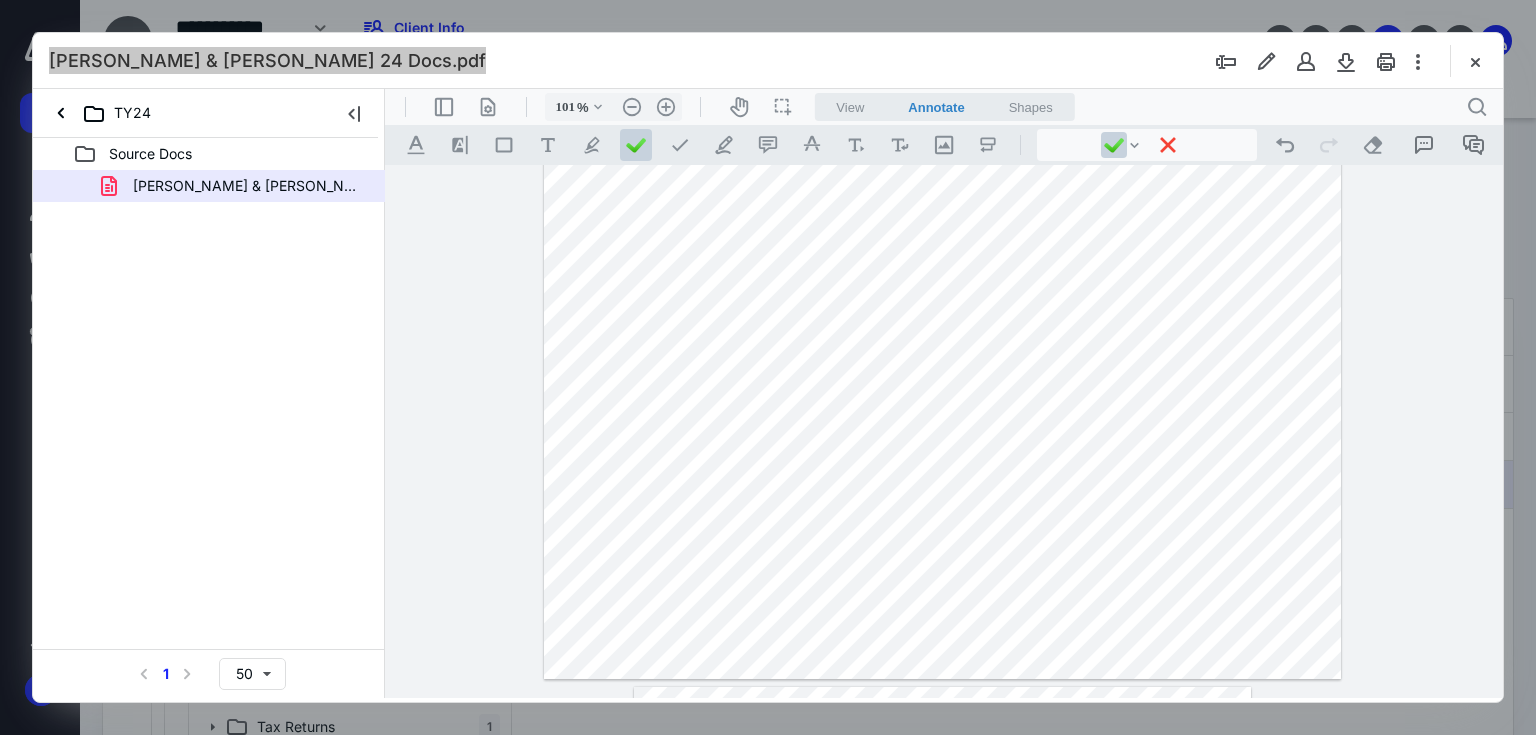 click at bounding box center [943, 370] 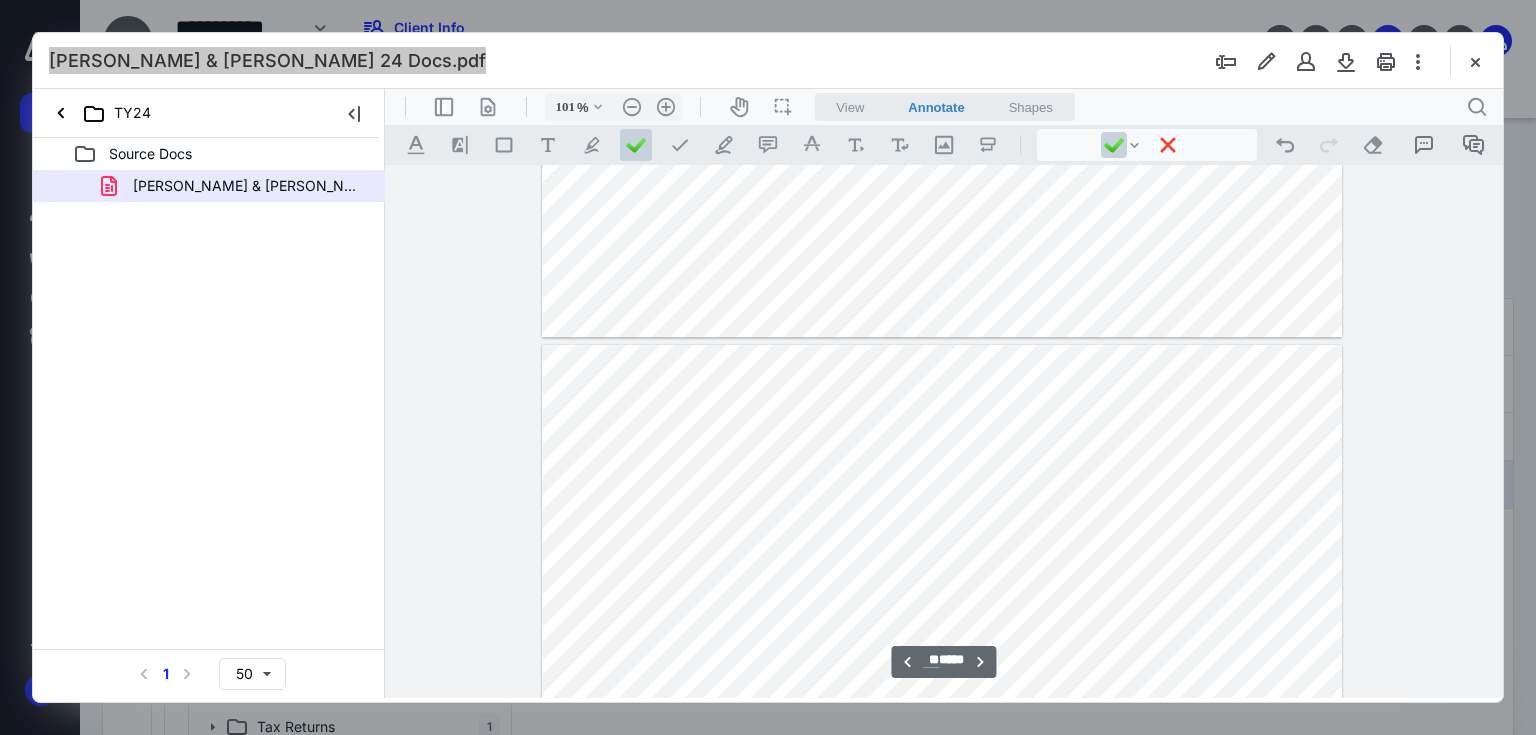 scroll, scrollTop: 9828, scrollLeft: 0, axis: vertical 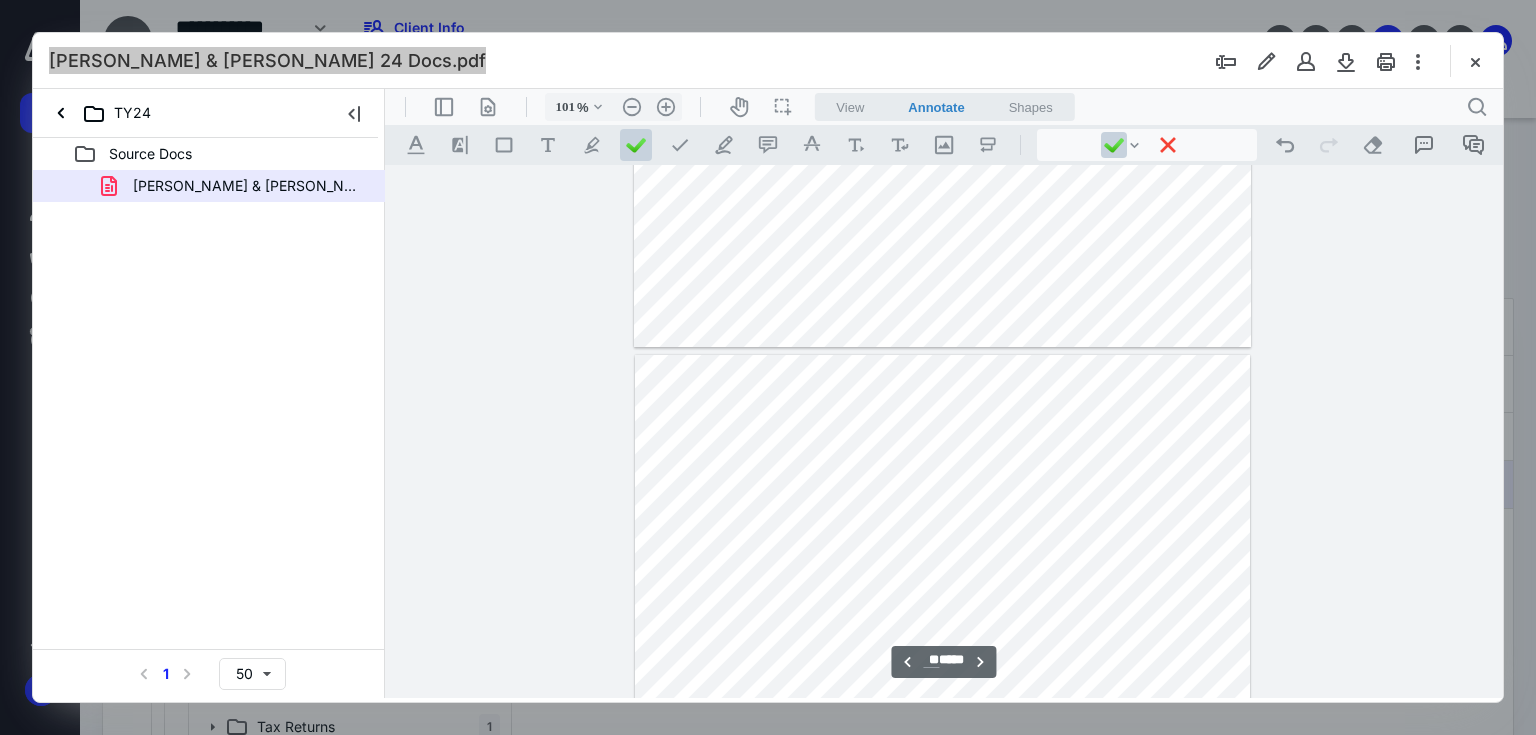 type on "**" 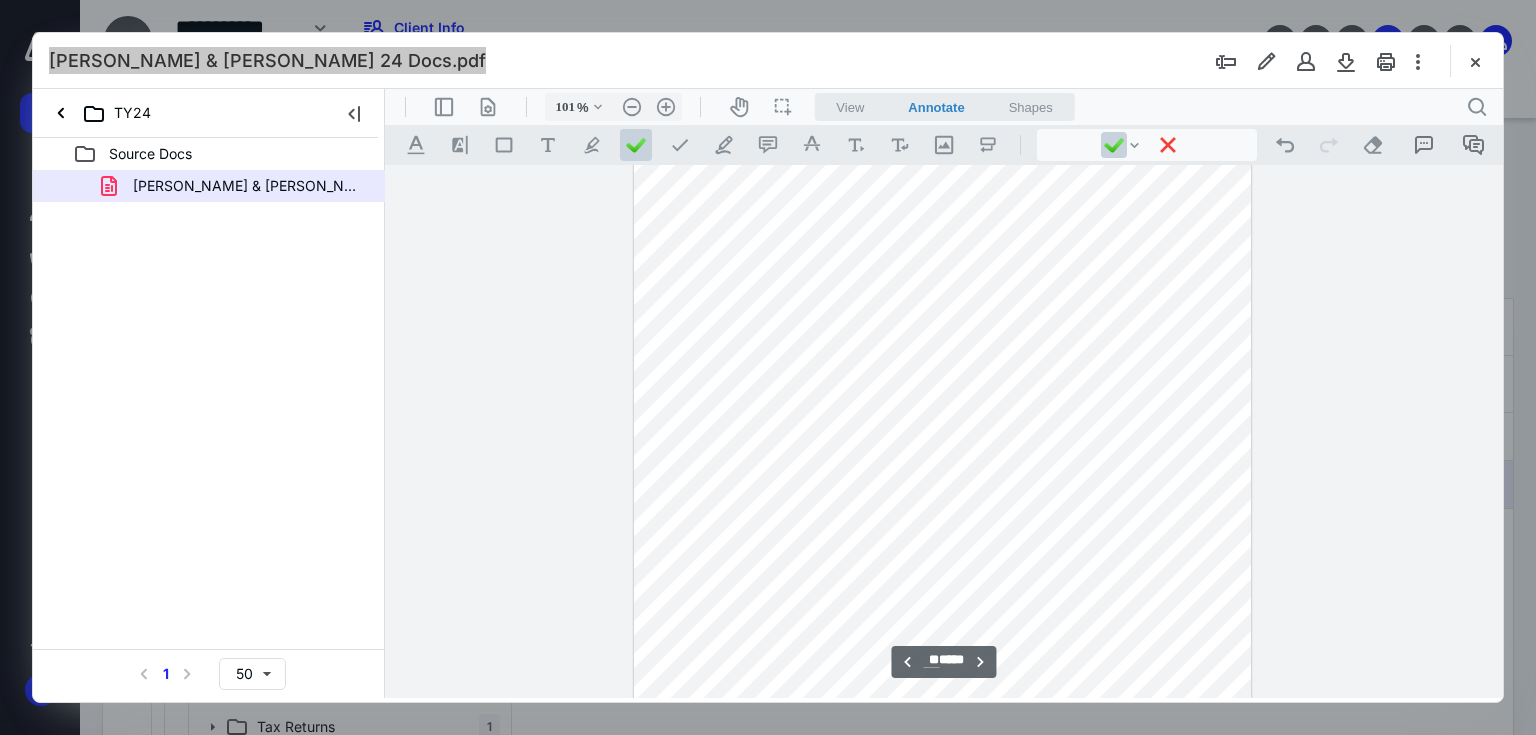 scroll, scrollTop: 23232, scrollLeft: 0, axis: vertical 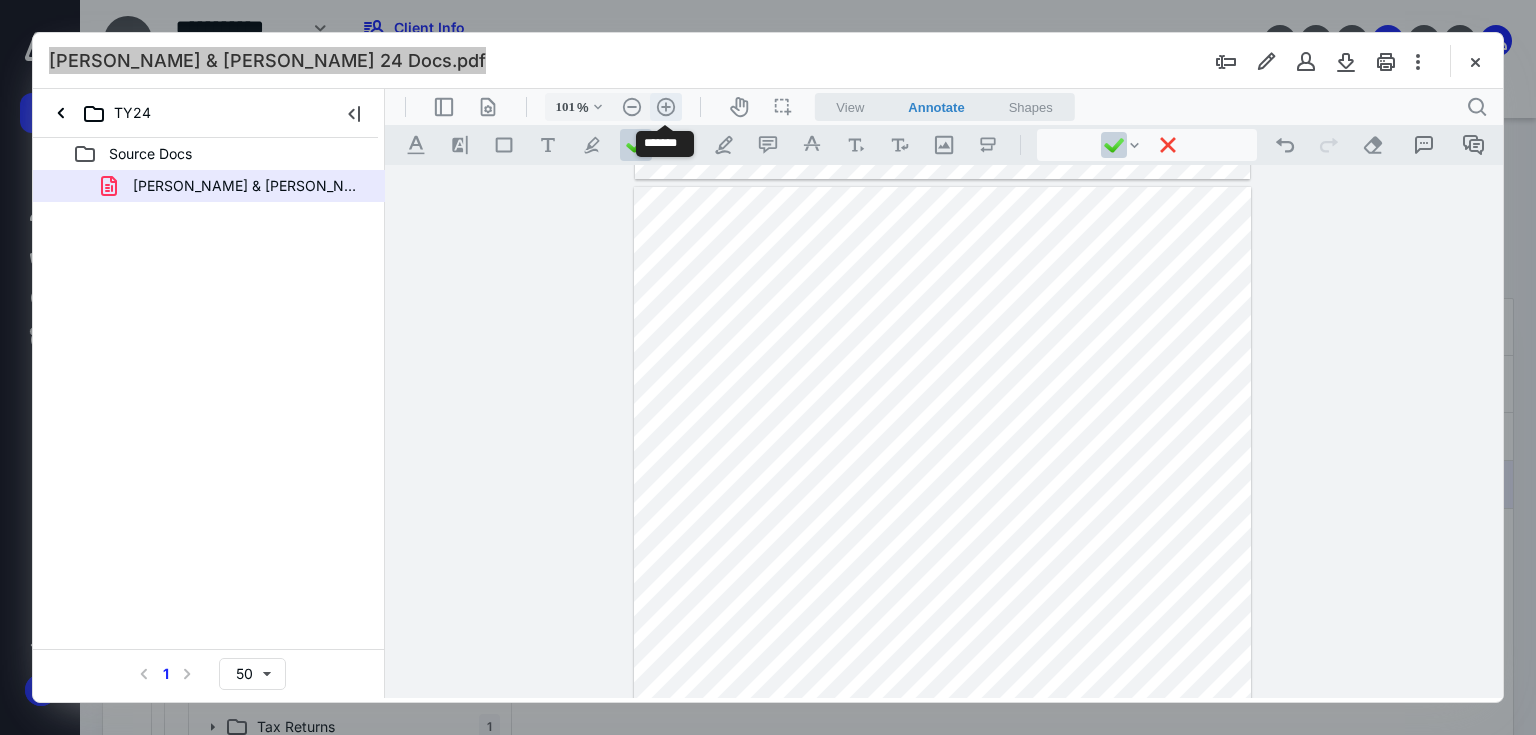 click on ".cls-1{fill:#abb0c4;} icon - header - zoom - in - line" at bounding box center [666, 107] 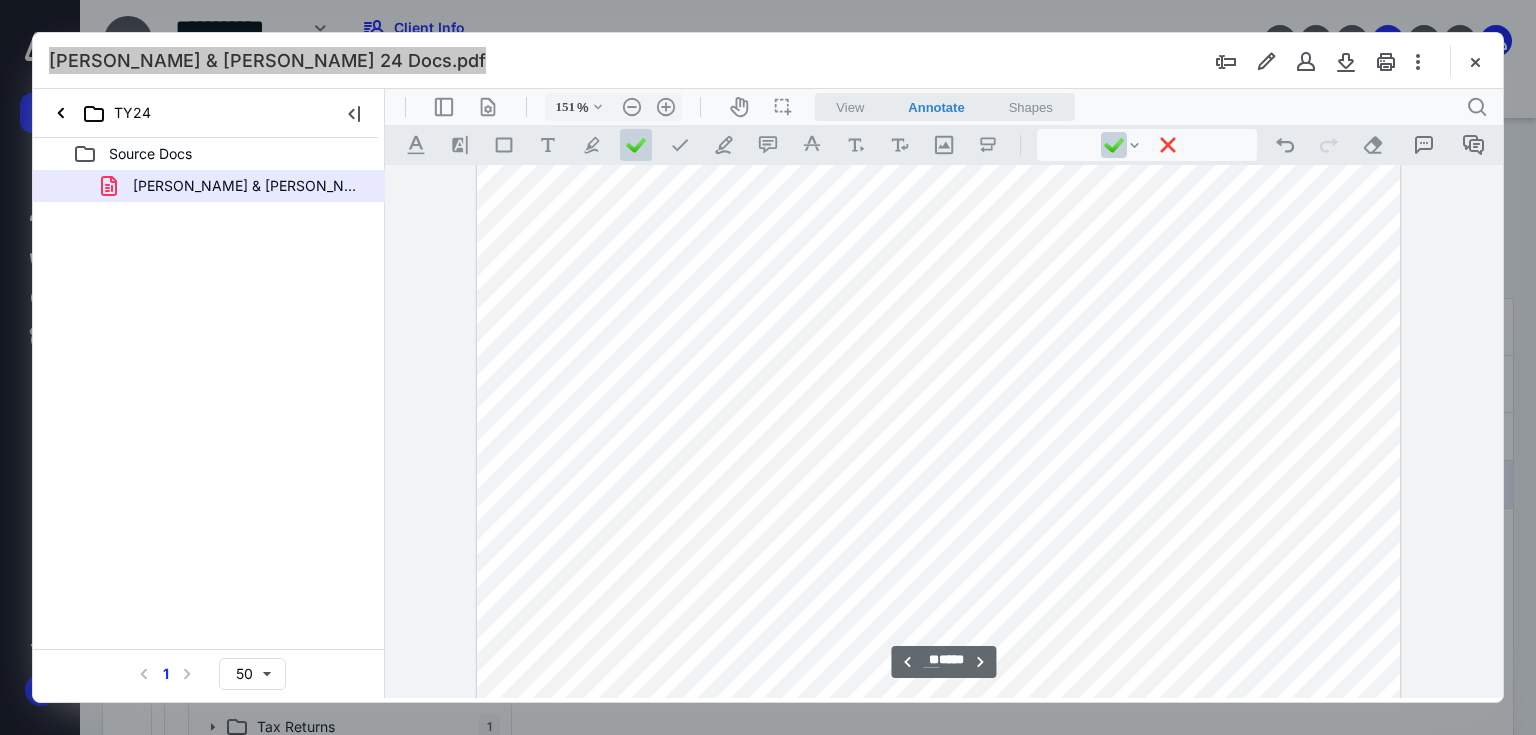 scroll, scrollTop: 35119, scrollLeft: 52, axis: both 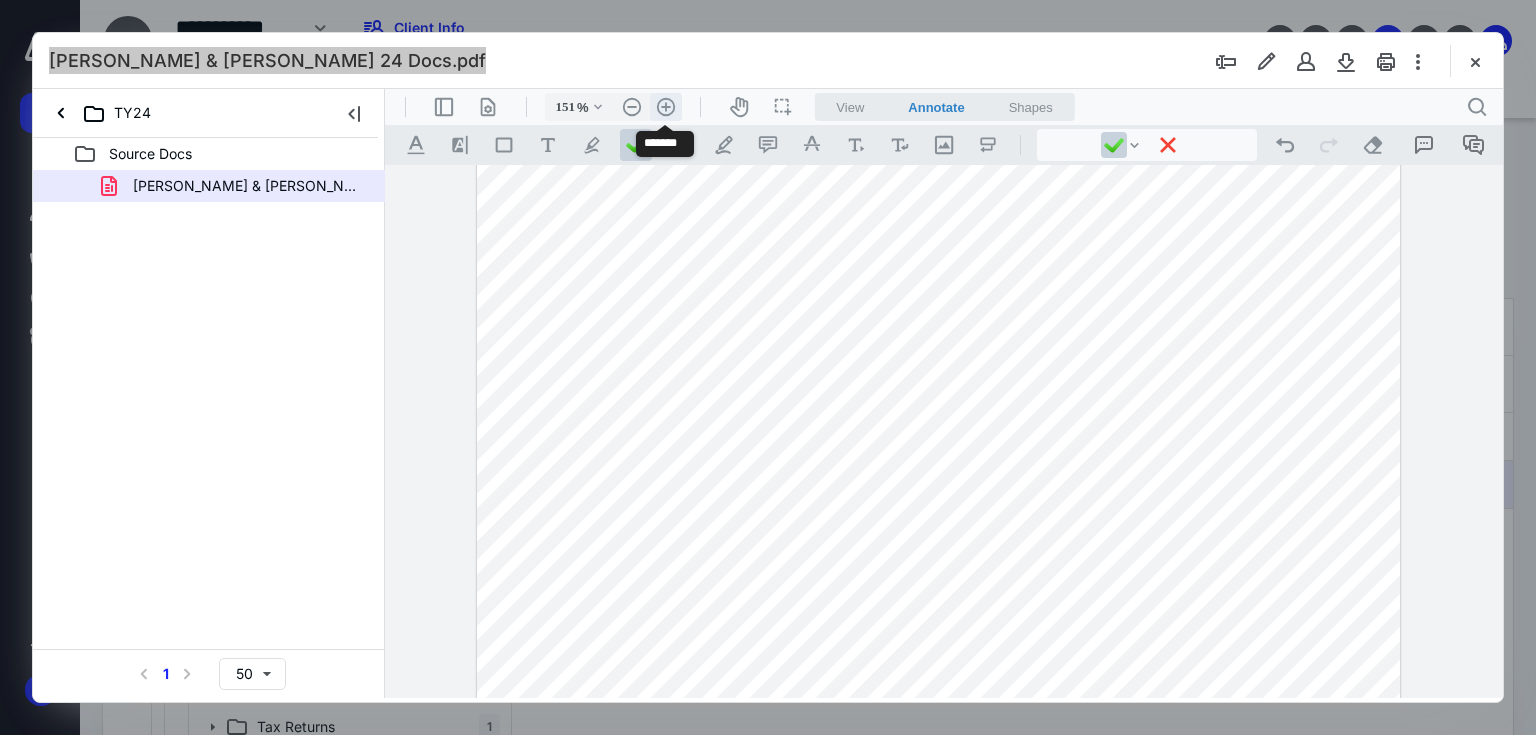 click on ".cls-1{fill:#abb0c4;} icon - header - zoom - in - line" at bounding box center [666, 107] 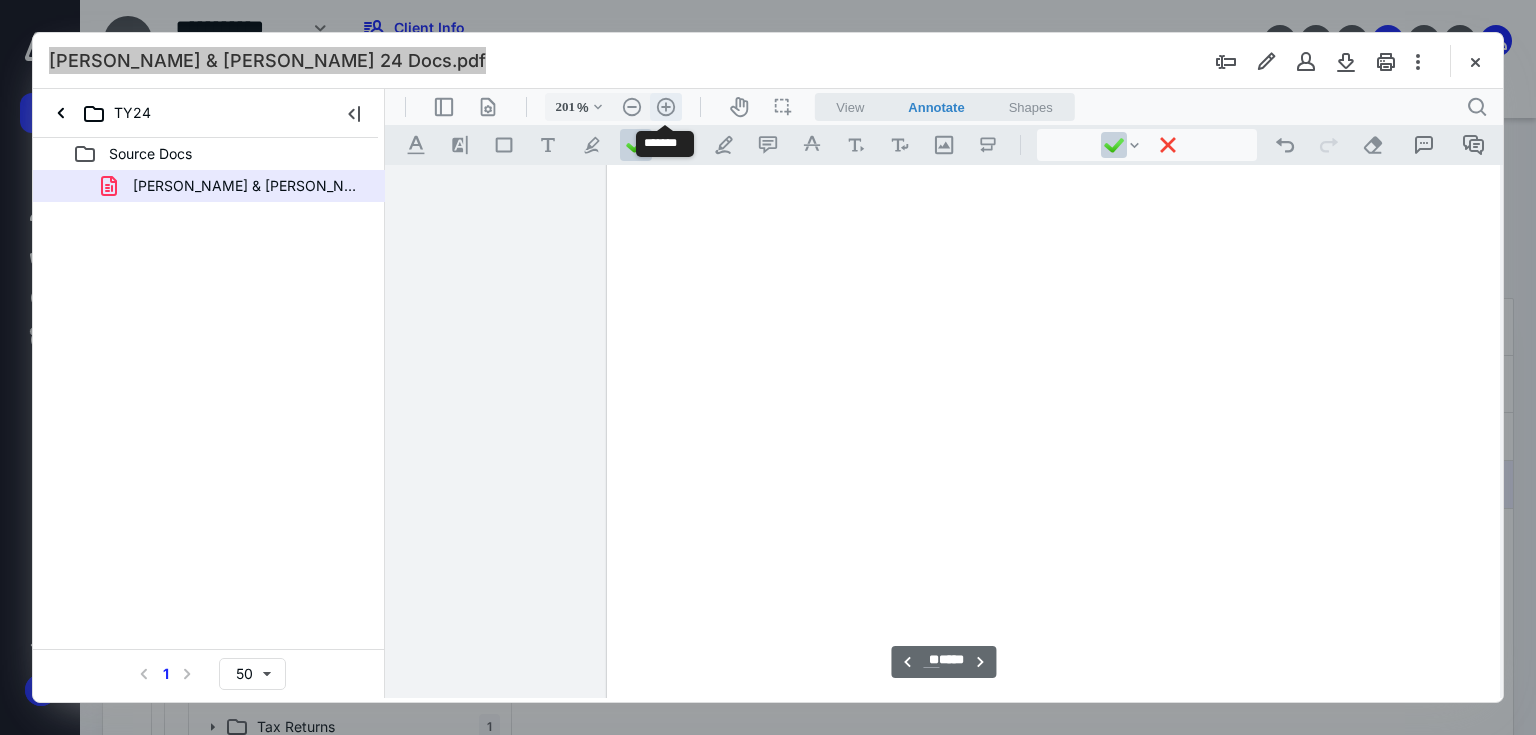 scroll, scrollTop: 46844, scrollLeft: 256, axis: both 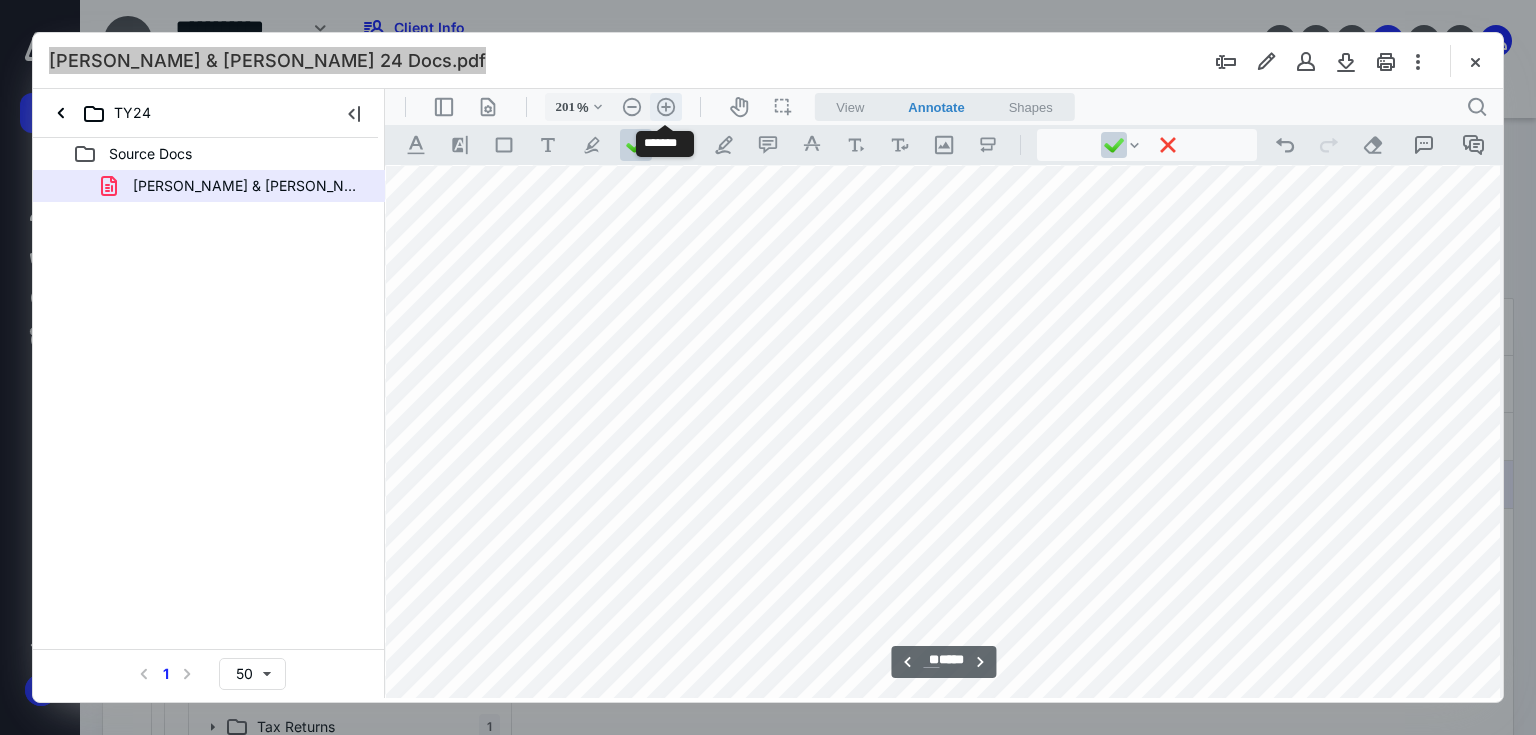 click on ".cls-1{fill:#abb0c4;} icon - header - zoom - in - line" at bounding box center (666, 107) 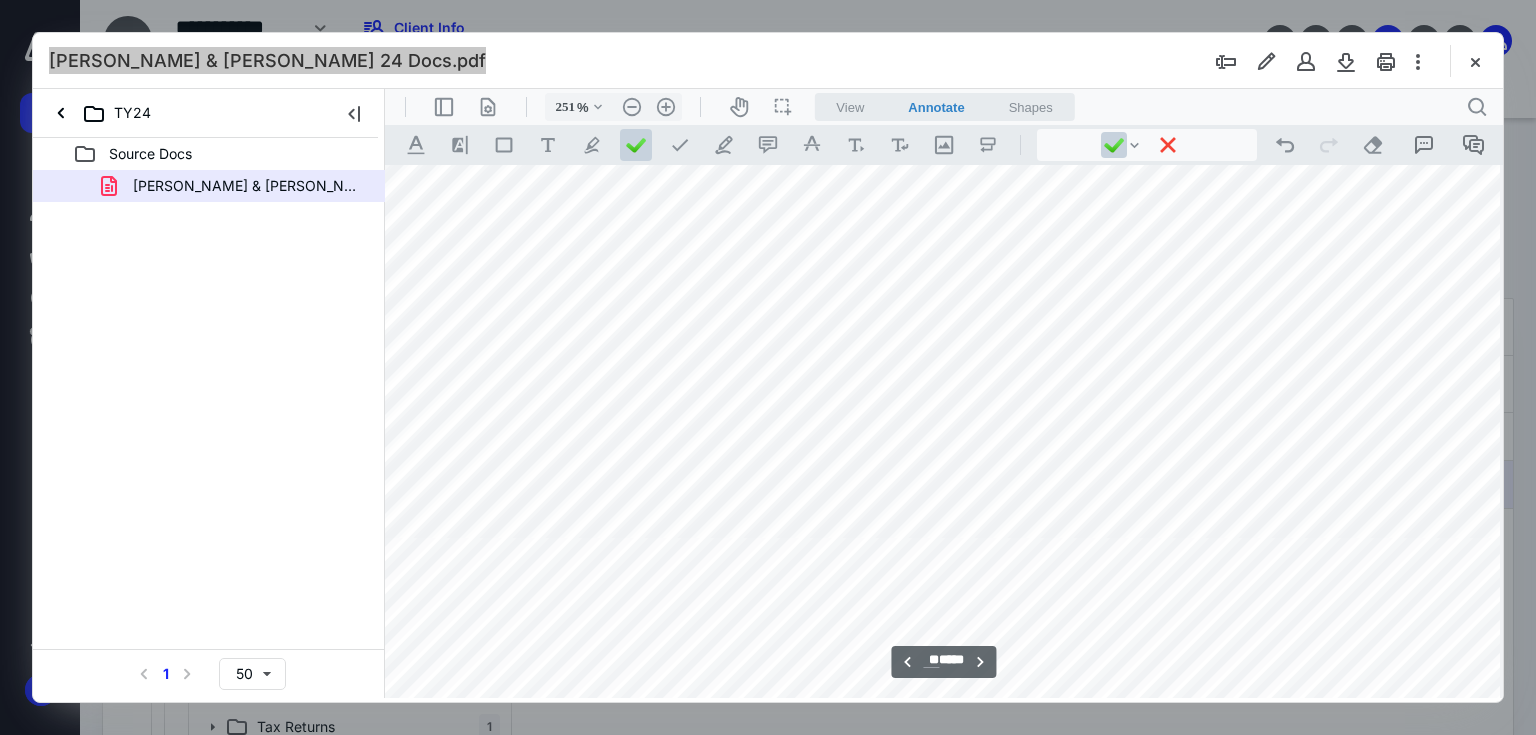 scroll, scrollTop: 59050, scrollLeft: 459, axis: both 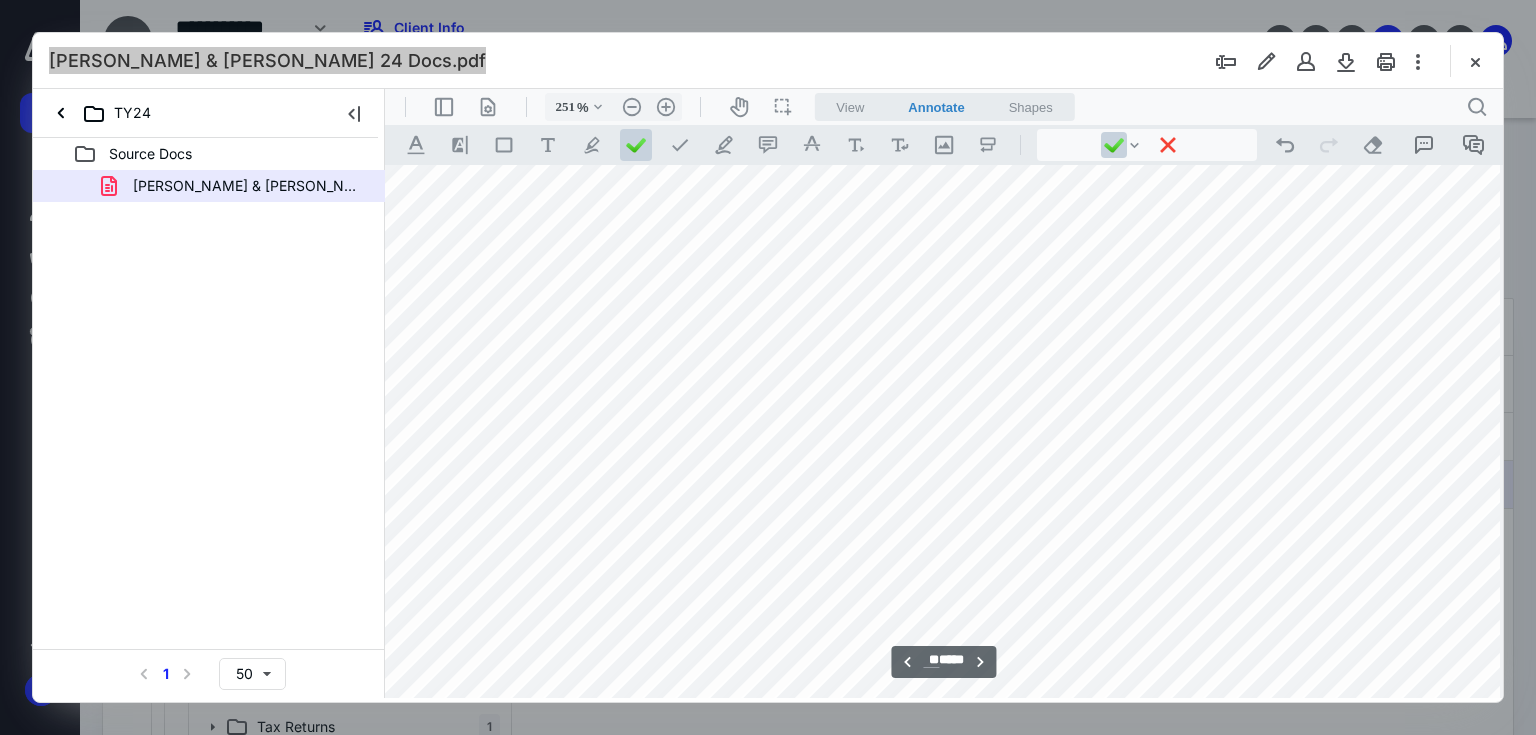 type on "**" 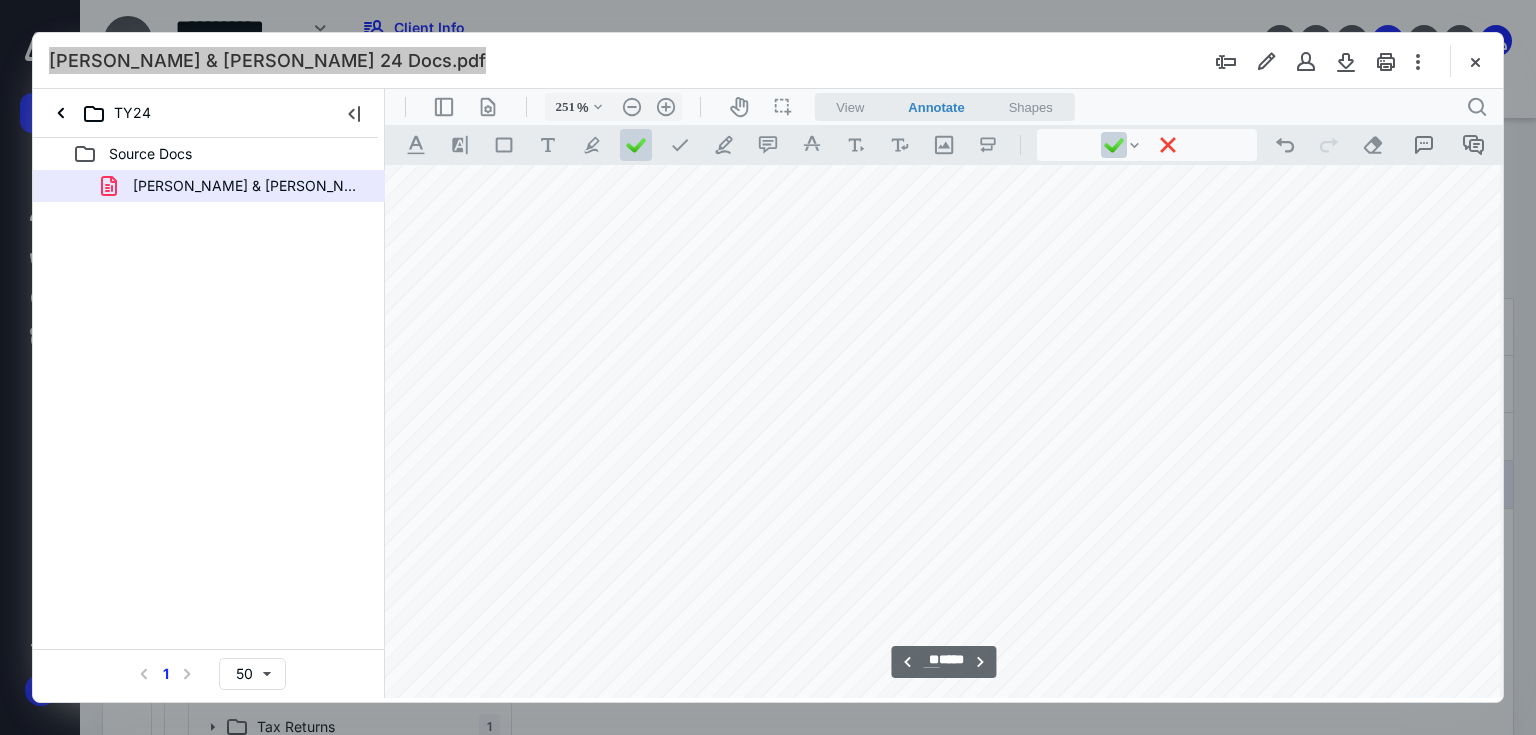 scroll, scrollTop: 57210, scrollLeft: 459, axis: both 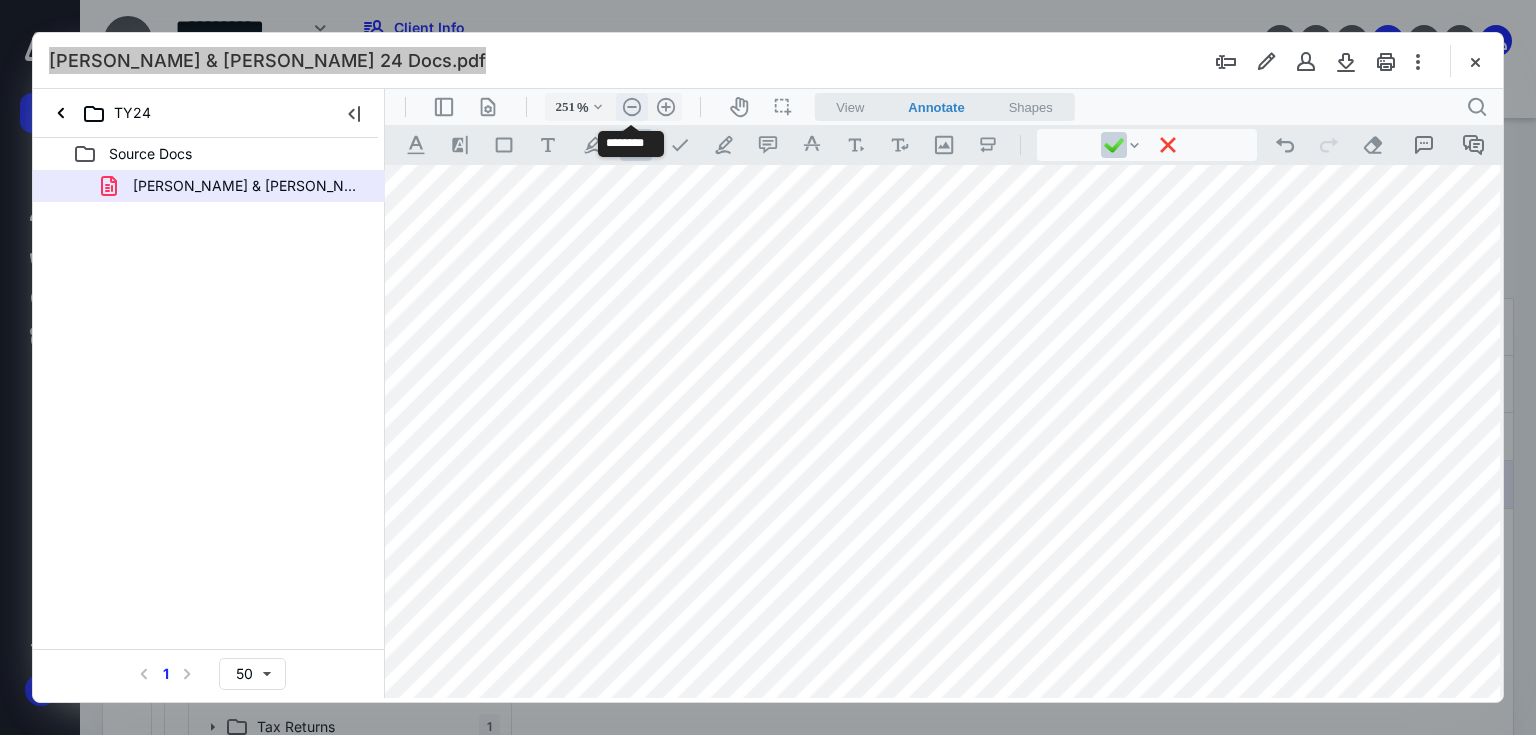 click on ".cls-1{fill:#abb0c4;} icon - header - zoom - out - line" at bounding box center [632, 107] 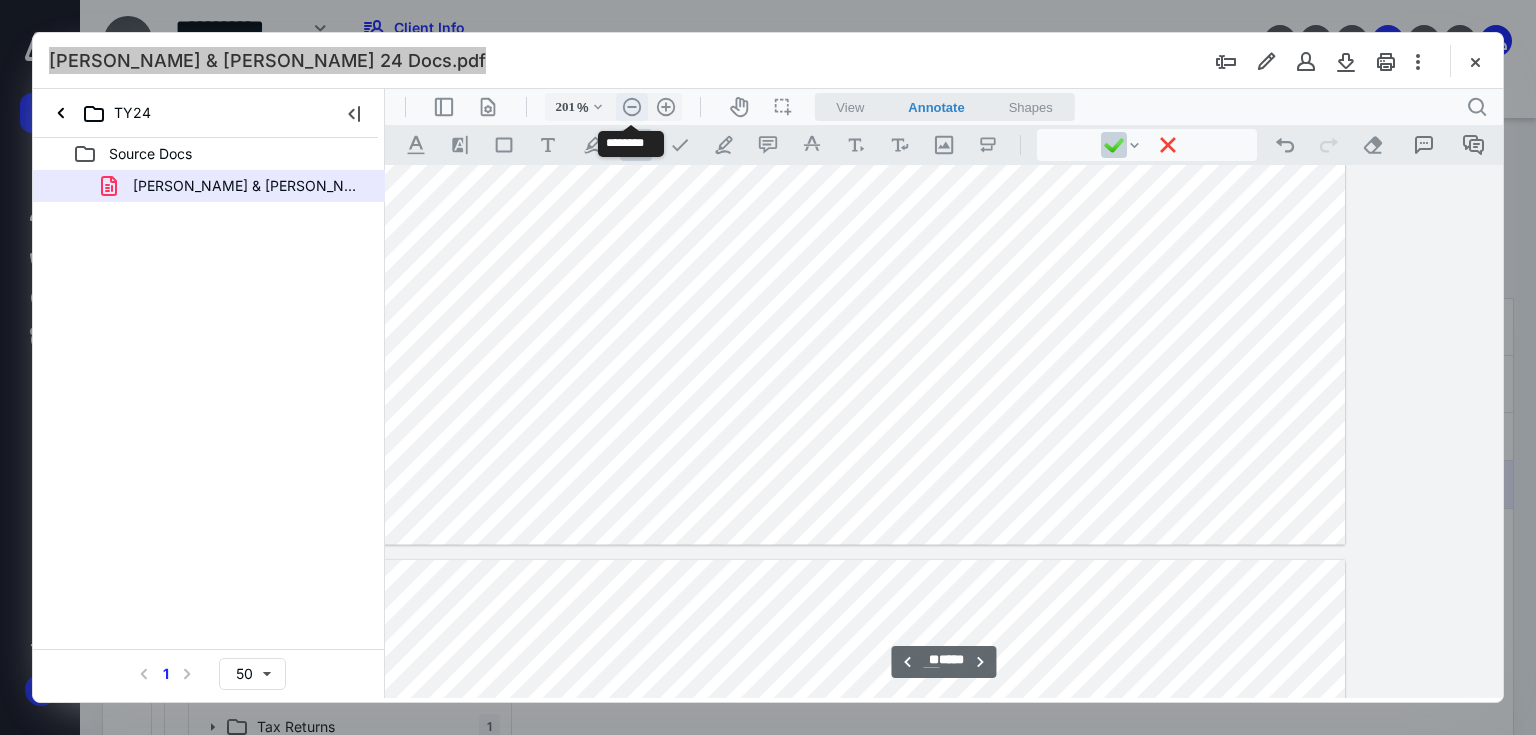 scroll, scrollTop: 45756, scrollLeft: 256, axis: both 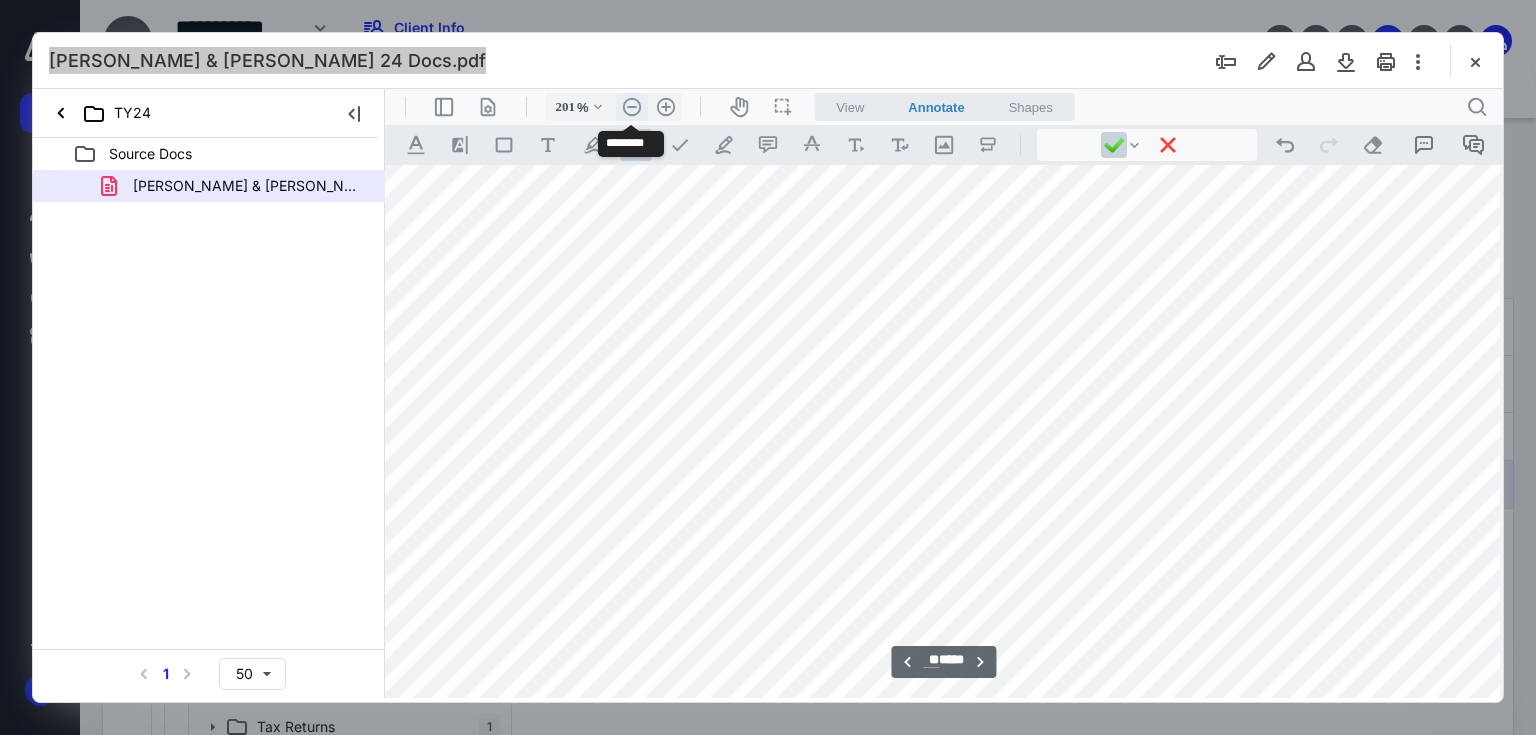 click on ".cls-1{fill:#abb0c4;} icon - header - zoom - out - line" at bounding box center (632, 107) 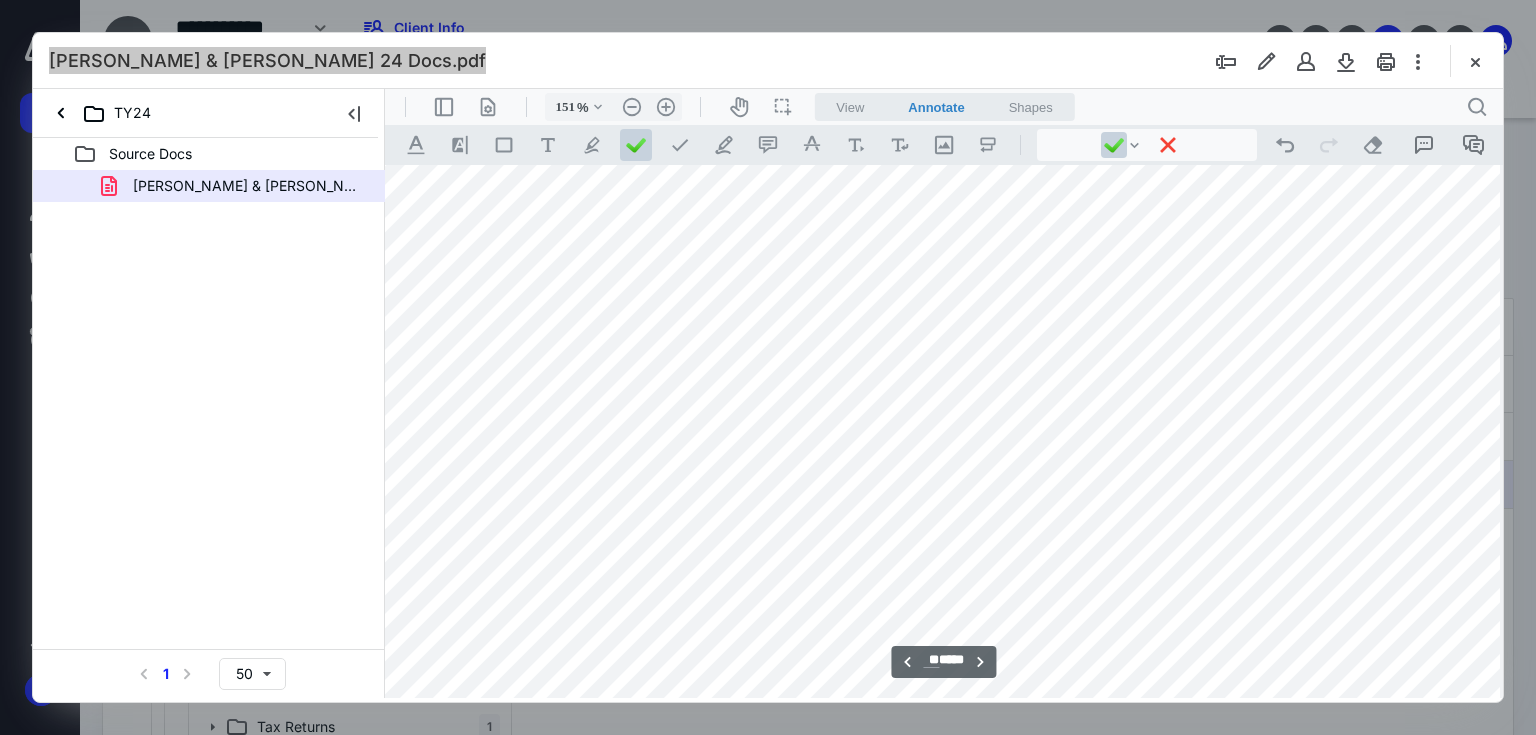 scroll, scrollTop: 30941, scrollLeft: 52, axis: both 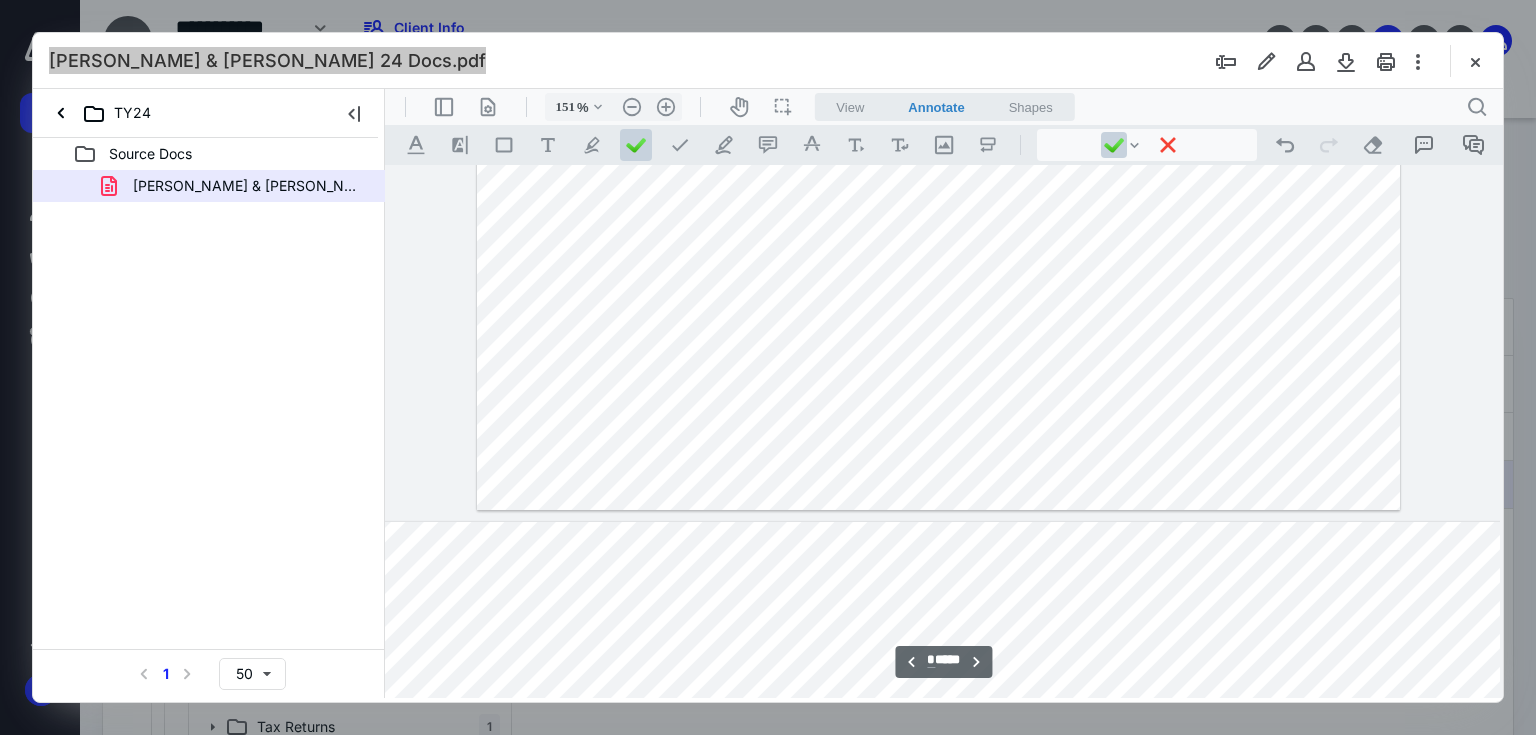 type on "**" 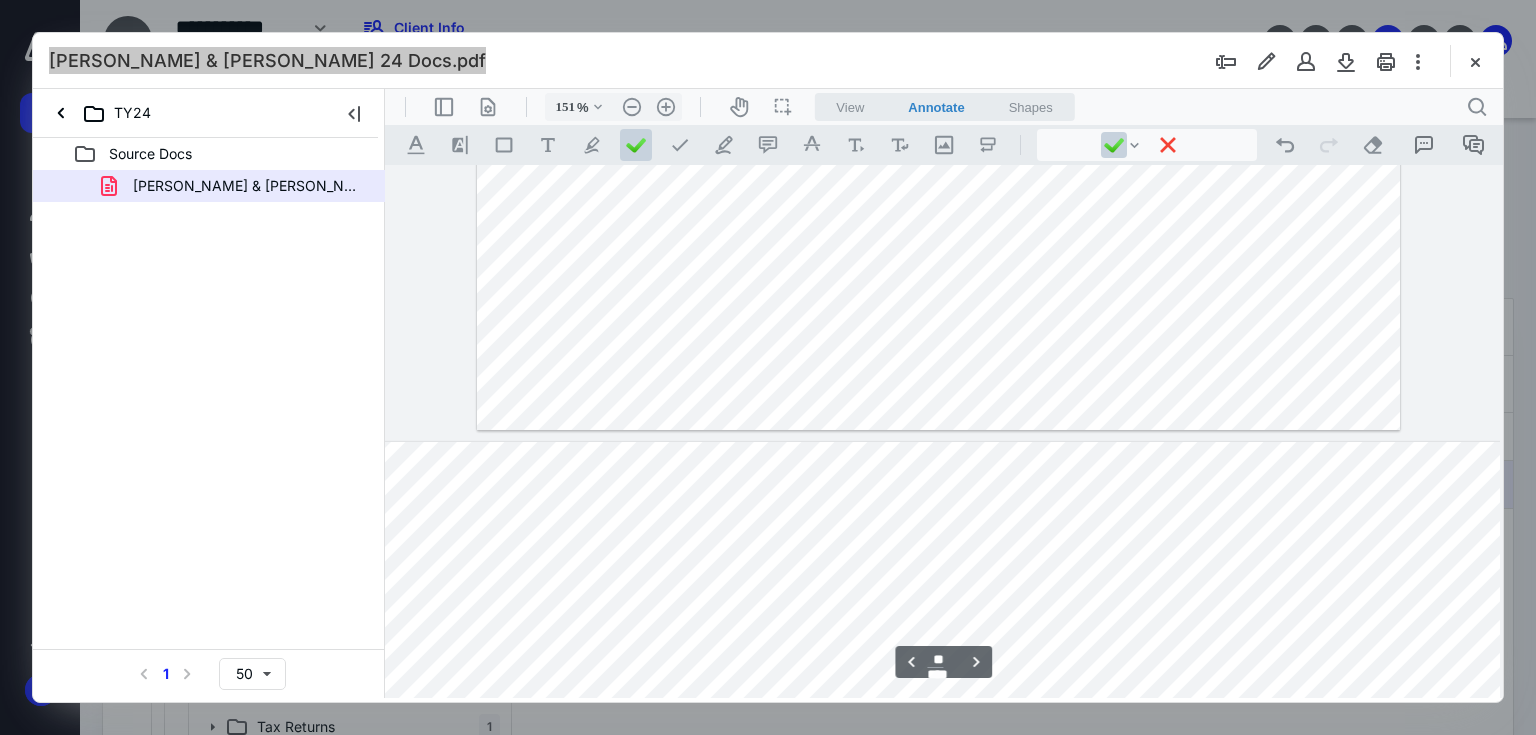 scroll, scrollTop: 7600, scrollLeft: 52, axis: both 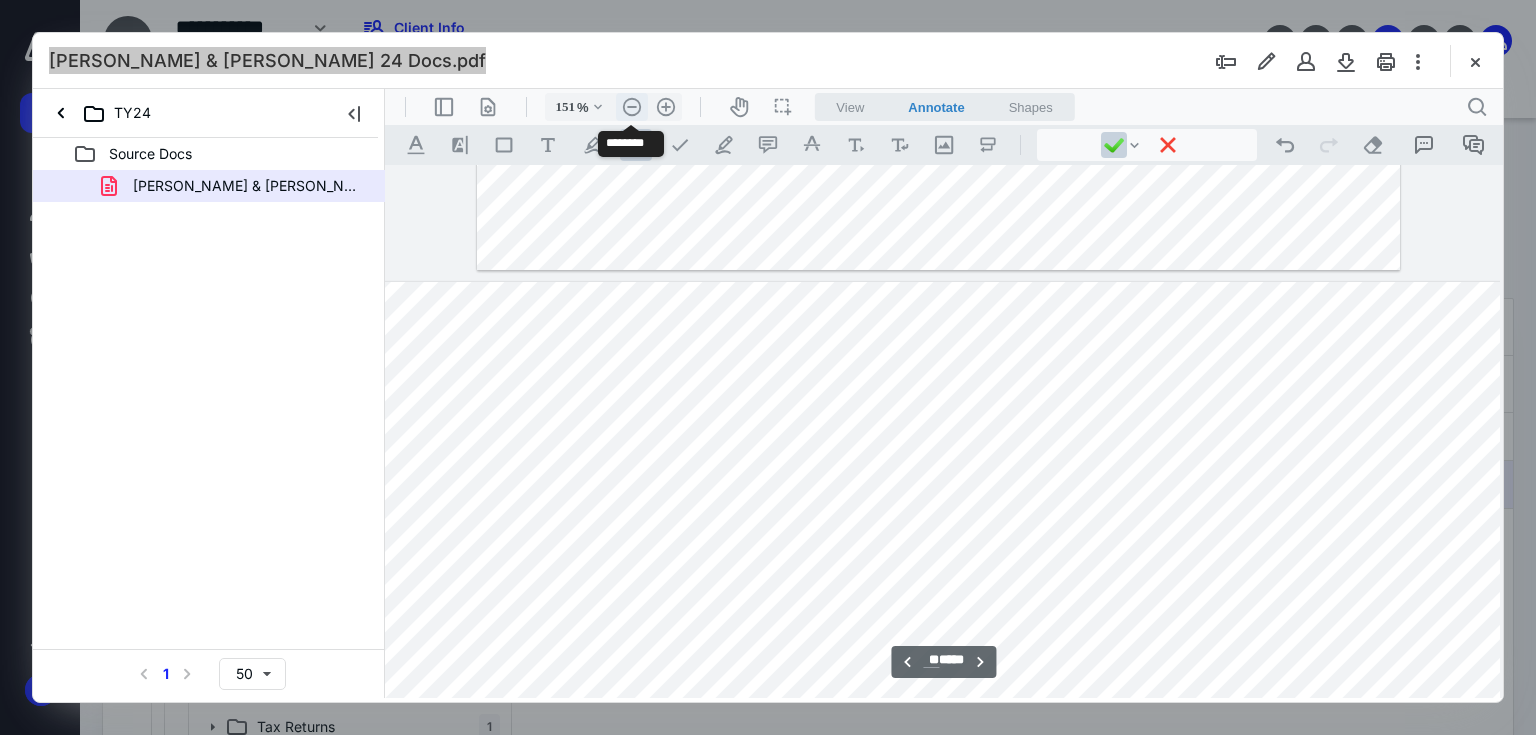 click on ".cls-1{fill:#abb0c4;} icon - header - zoom - out - line" at bounding box center [632, 107] 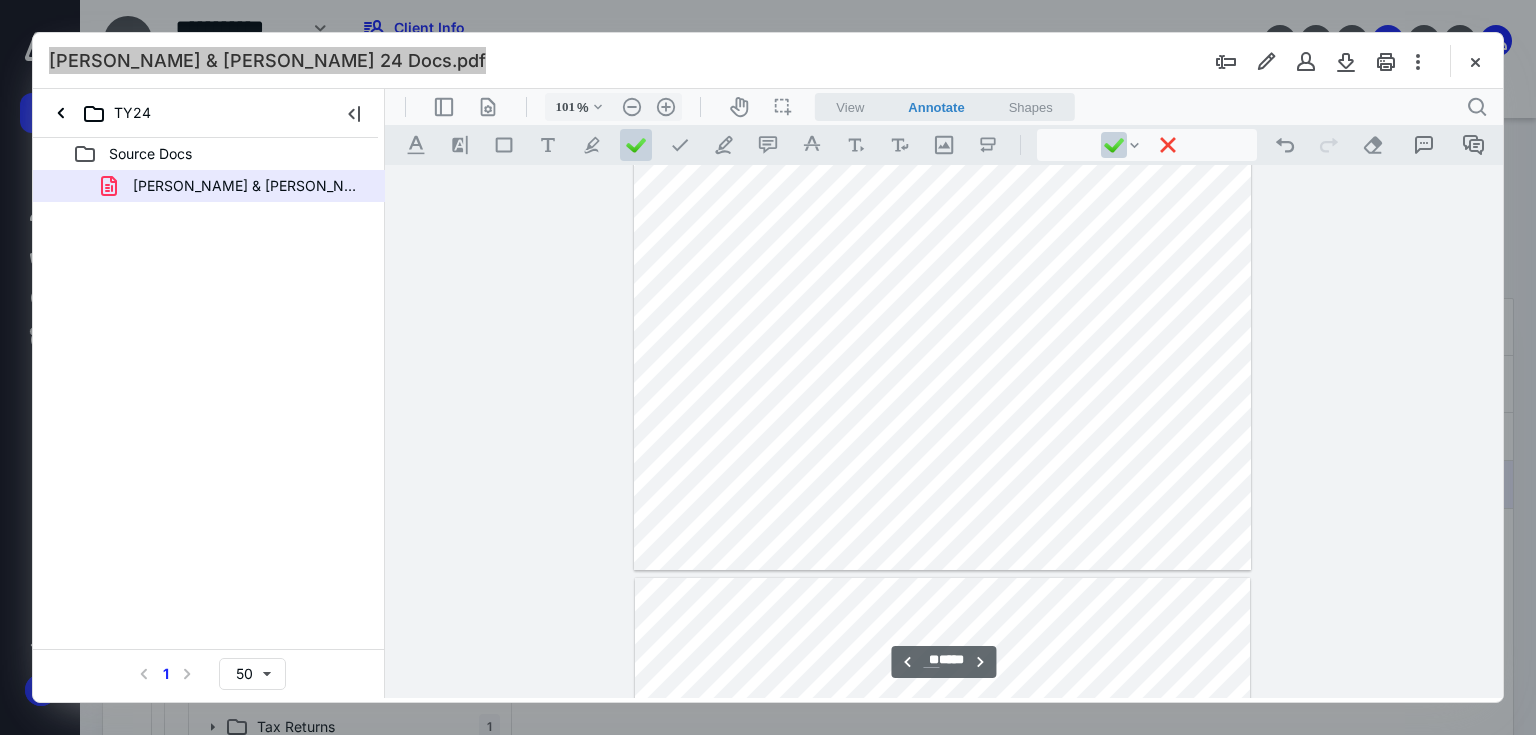 scroll, scrollTop: 15003, scrollLeft: 0, axis: vertical 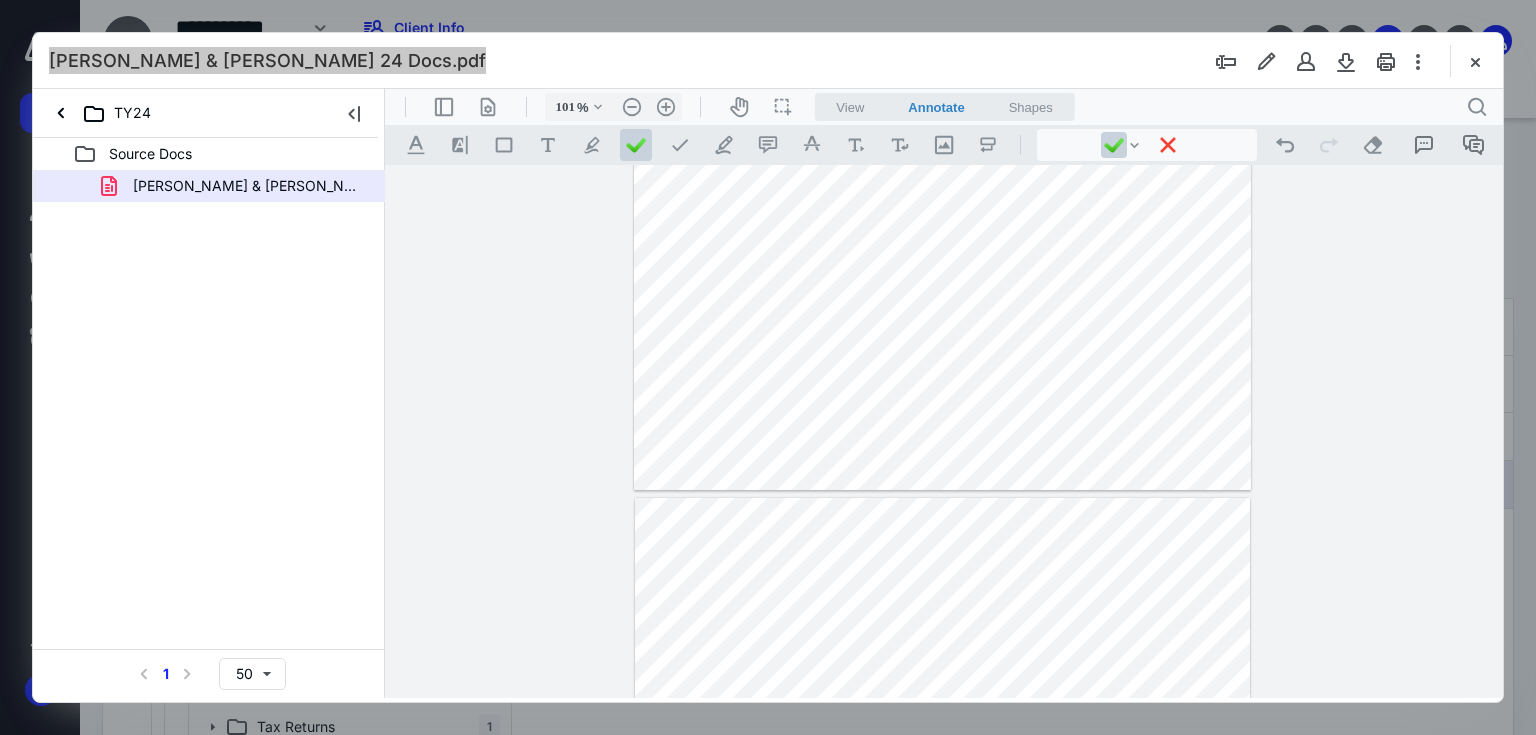 click at bounding box center (942, 90) 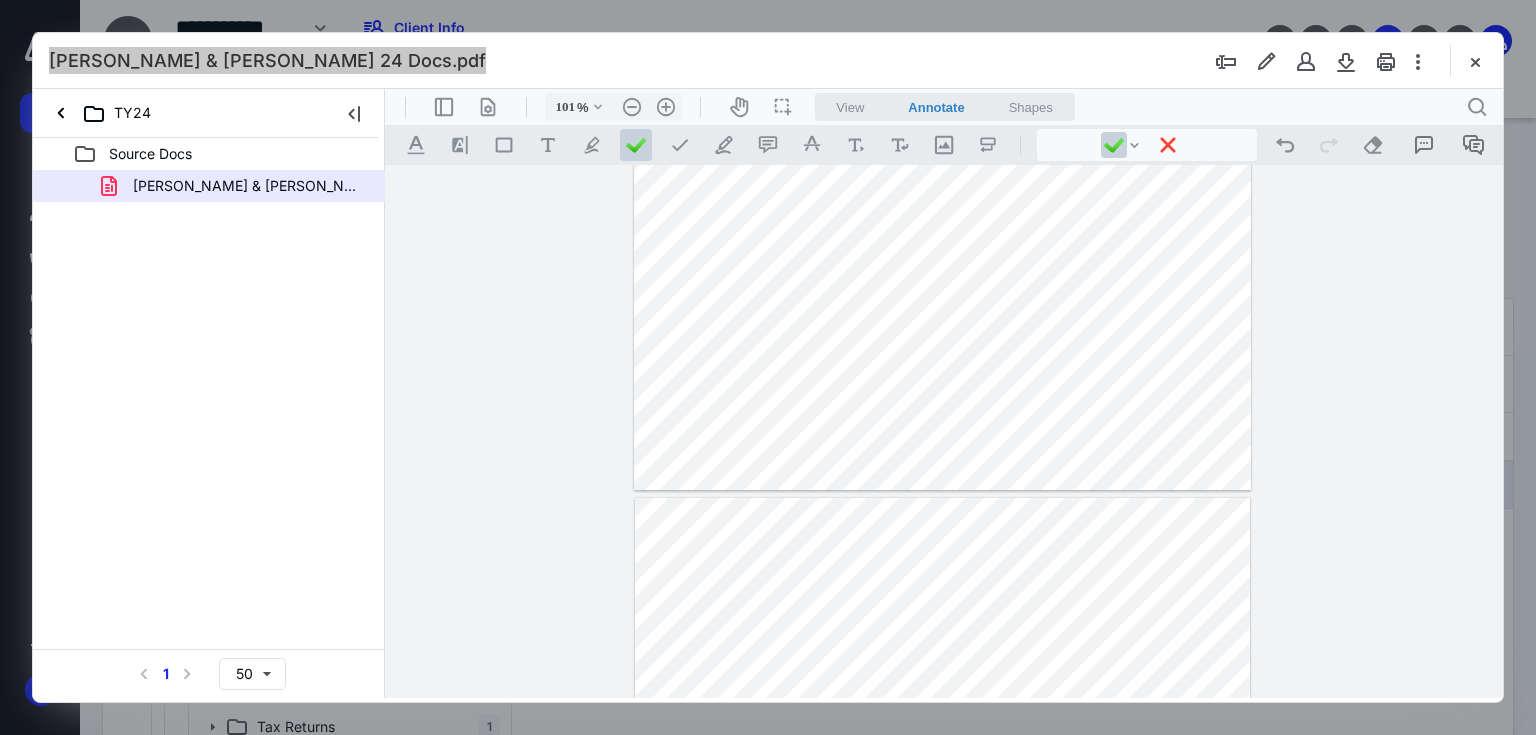 click at bounding box center (942, 90) 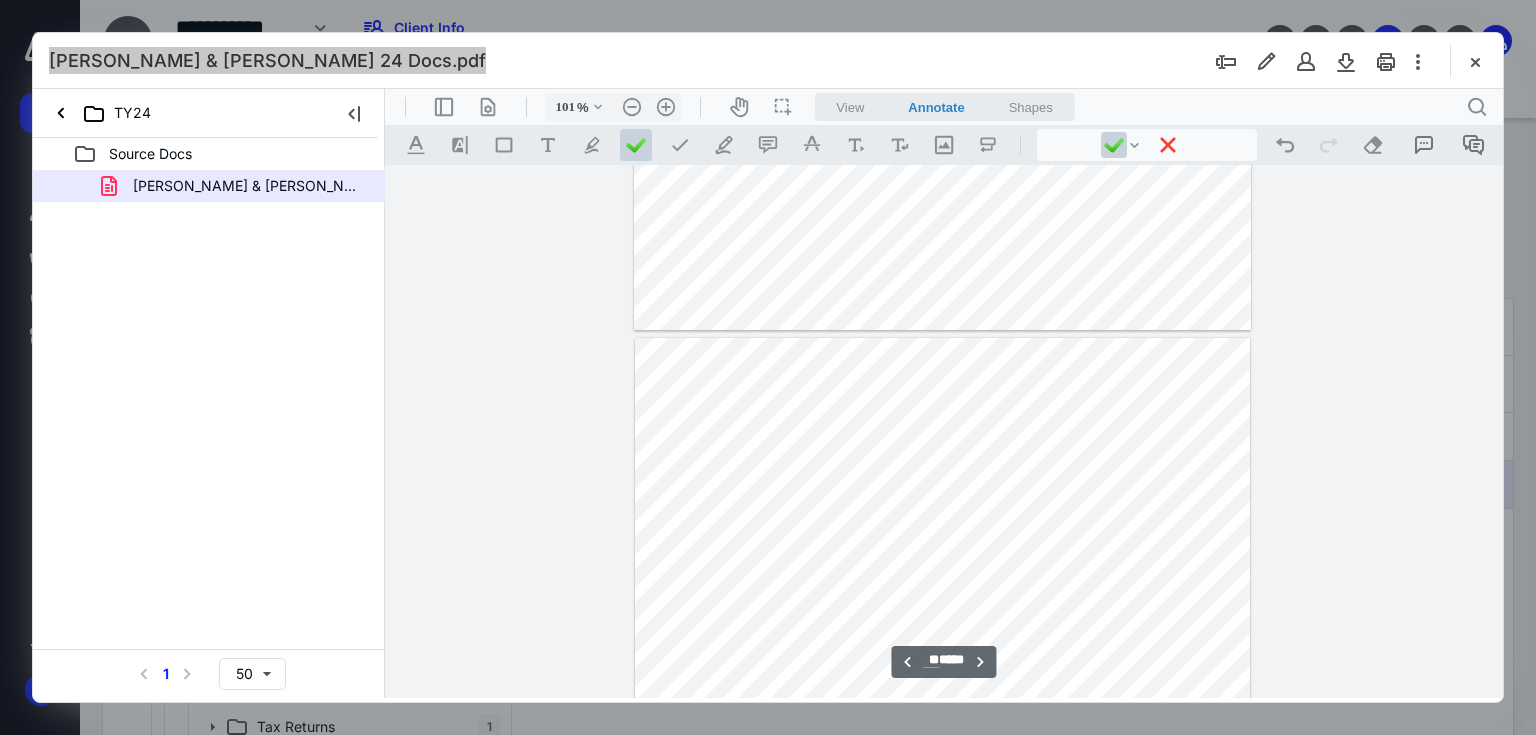 scroll, scrollTop: 15243, scrollLeft: 0, axis: vertical 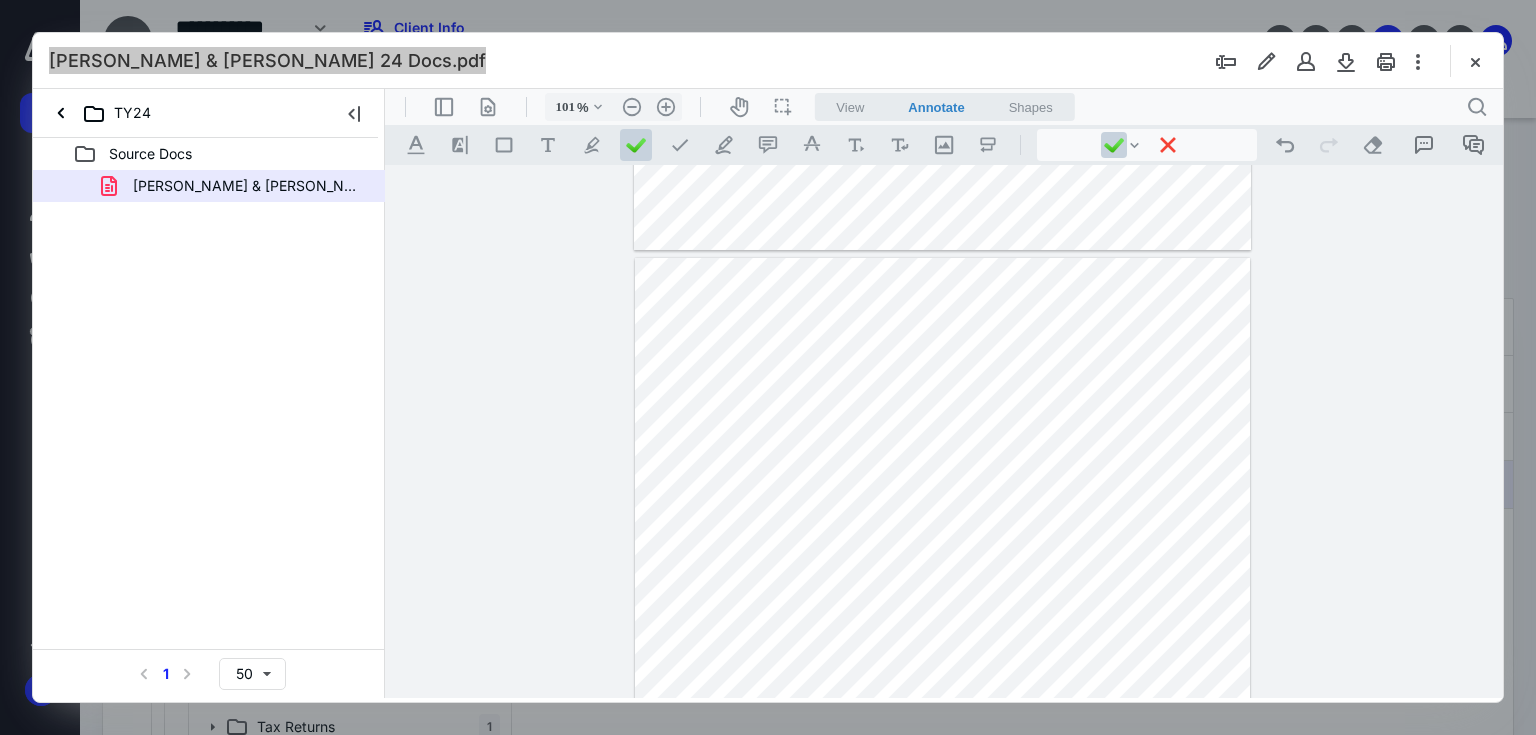 click at bounding box center [942, 652] 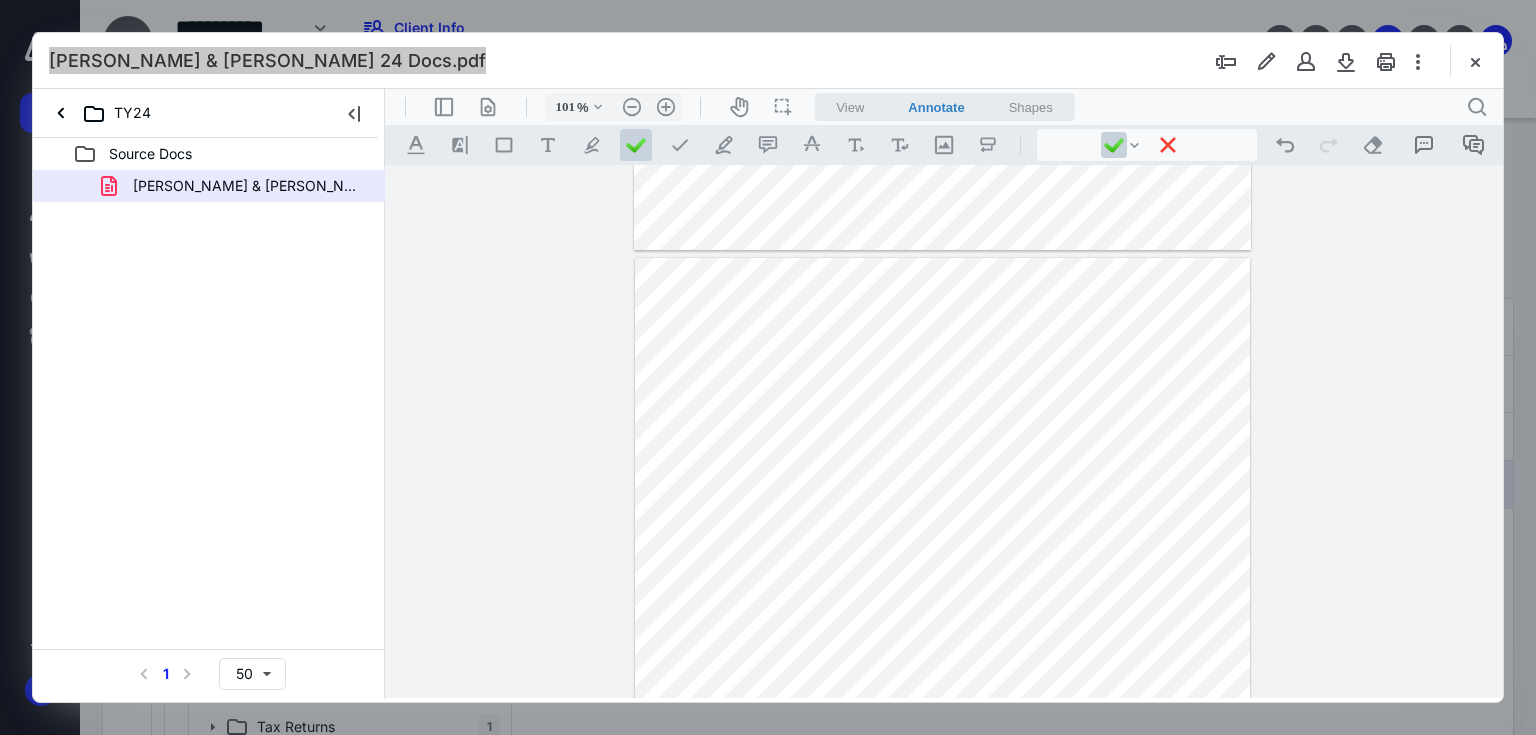 click at bounding box center [942, 652] 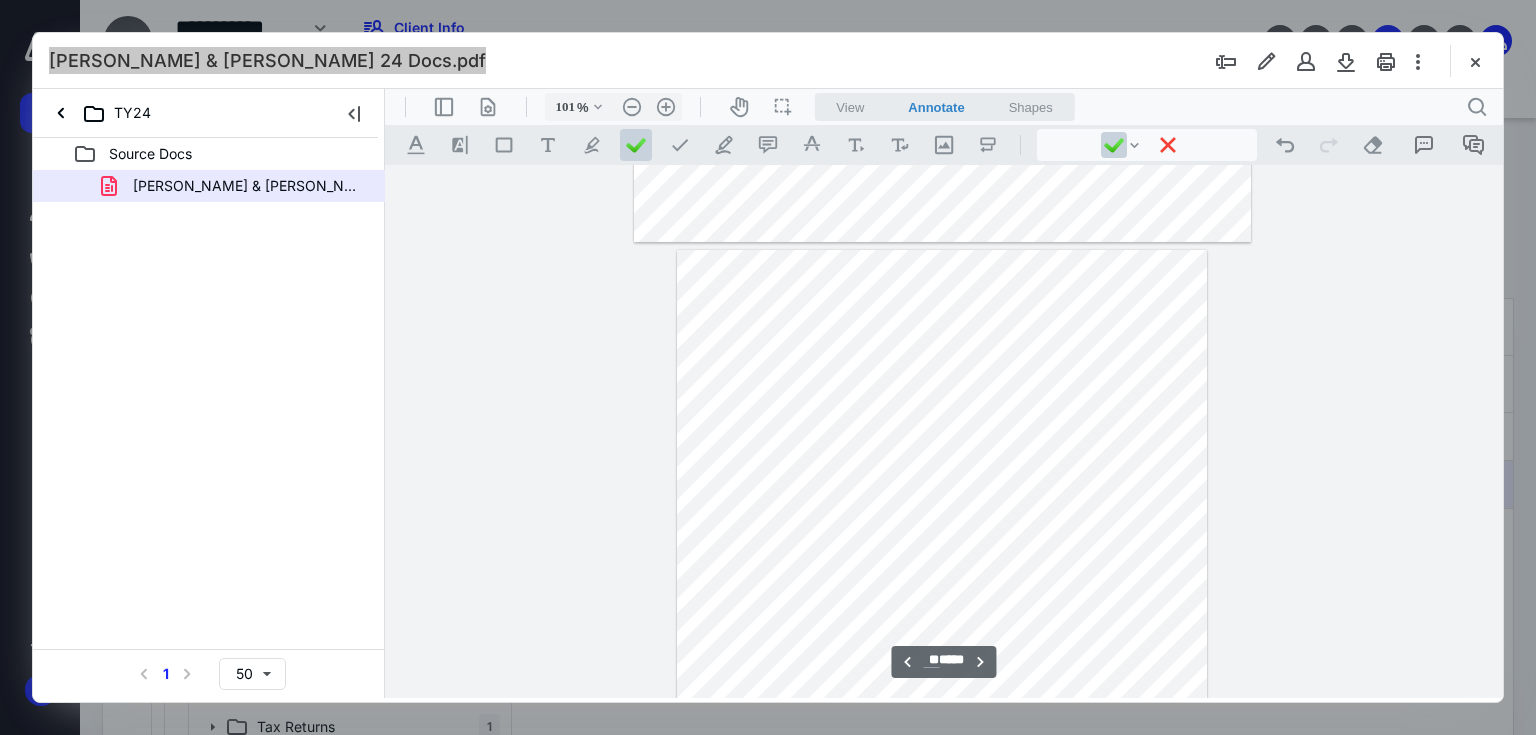 scroll, scrollTop: 16923, scrollLeft: 0, axis: vertical 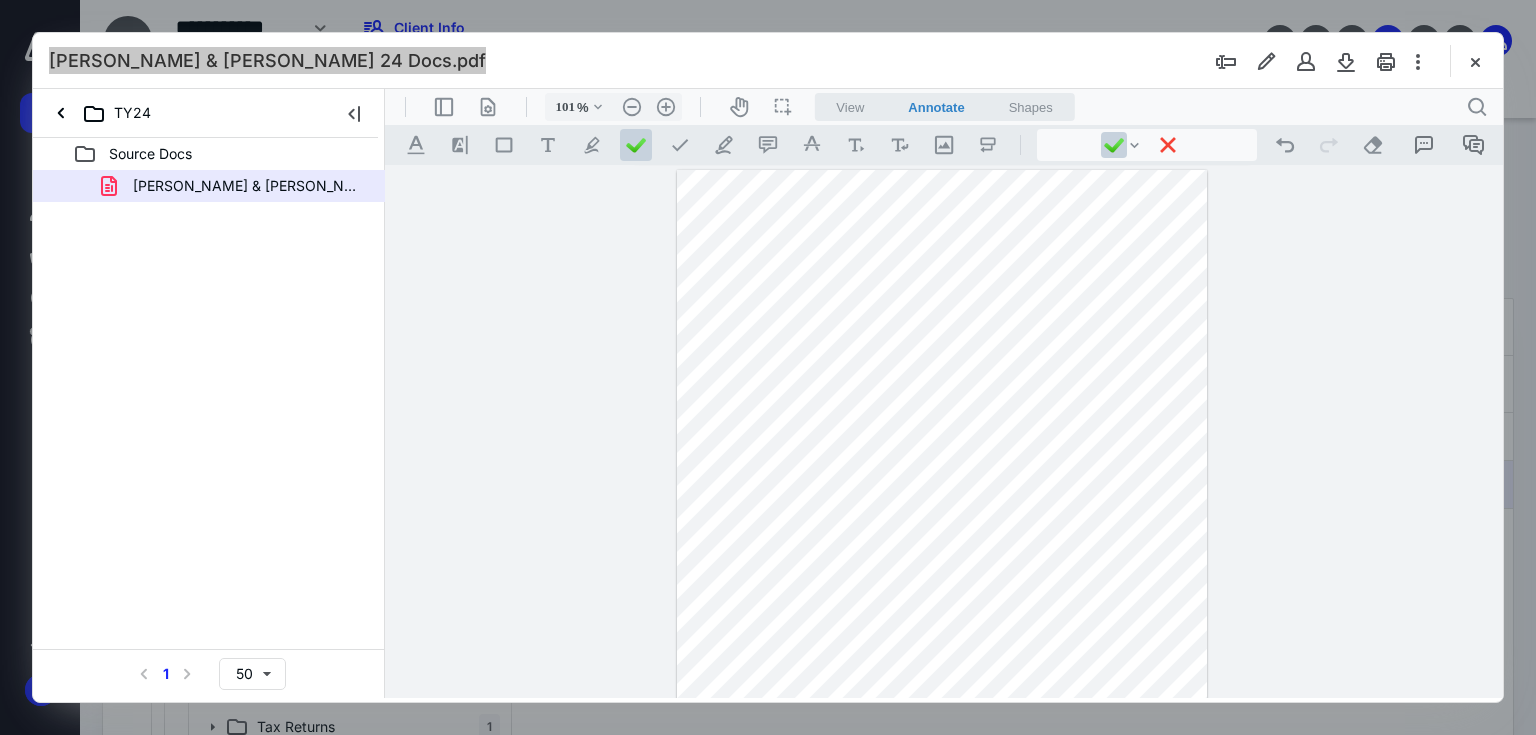 click at bounding box center [942, 444] 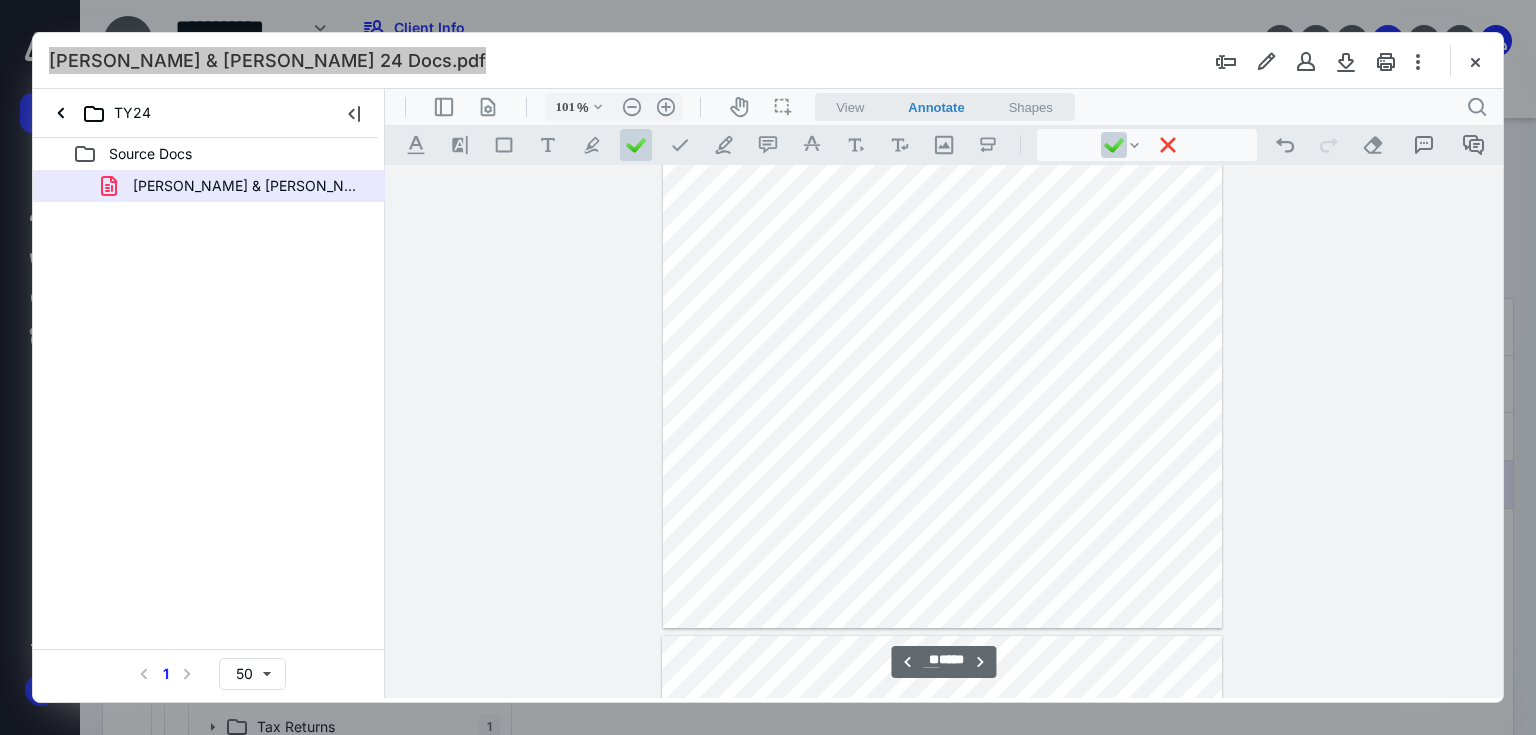 scroll, scrollTop: 18043, scrollLeft: 0, axis: vertical 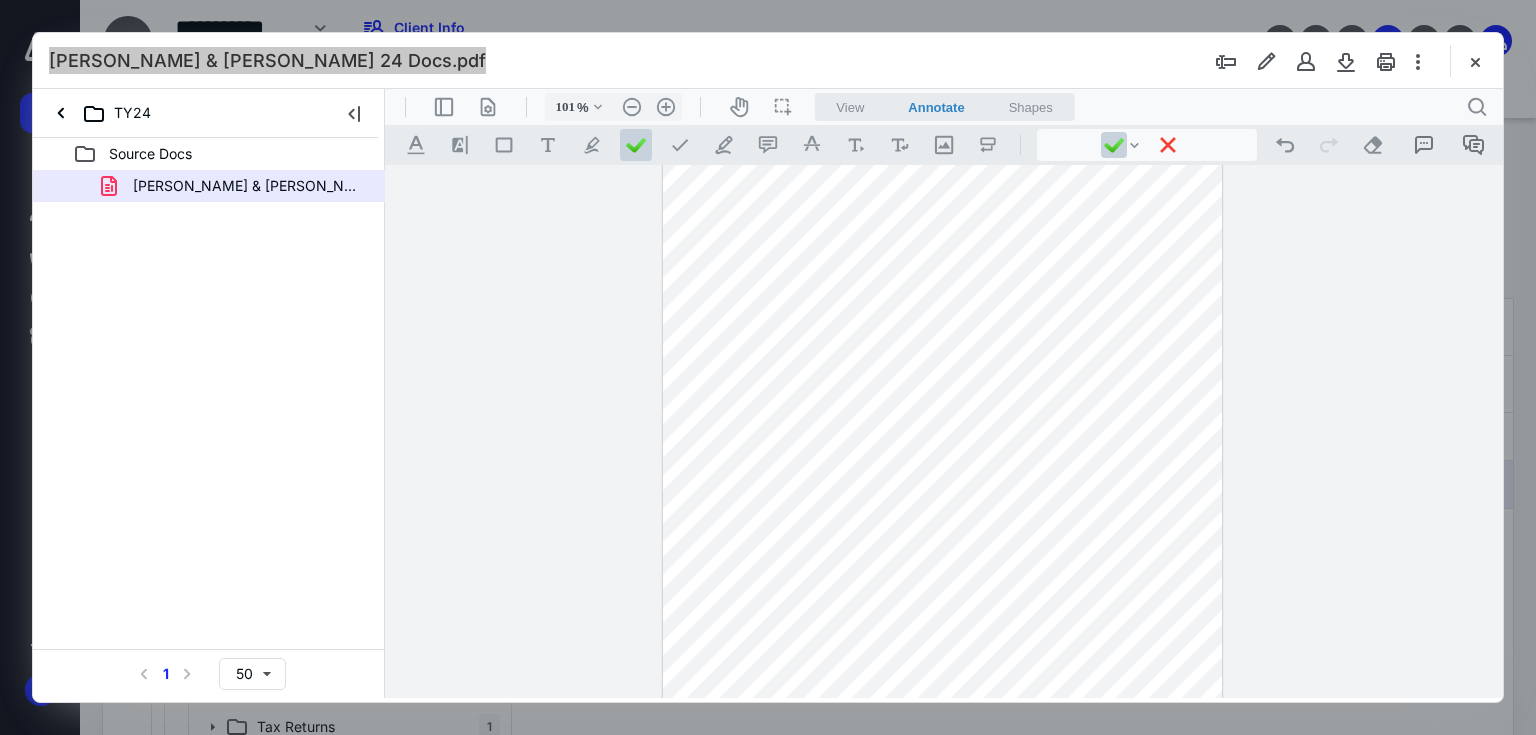 click at bounding box center (942, 434) 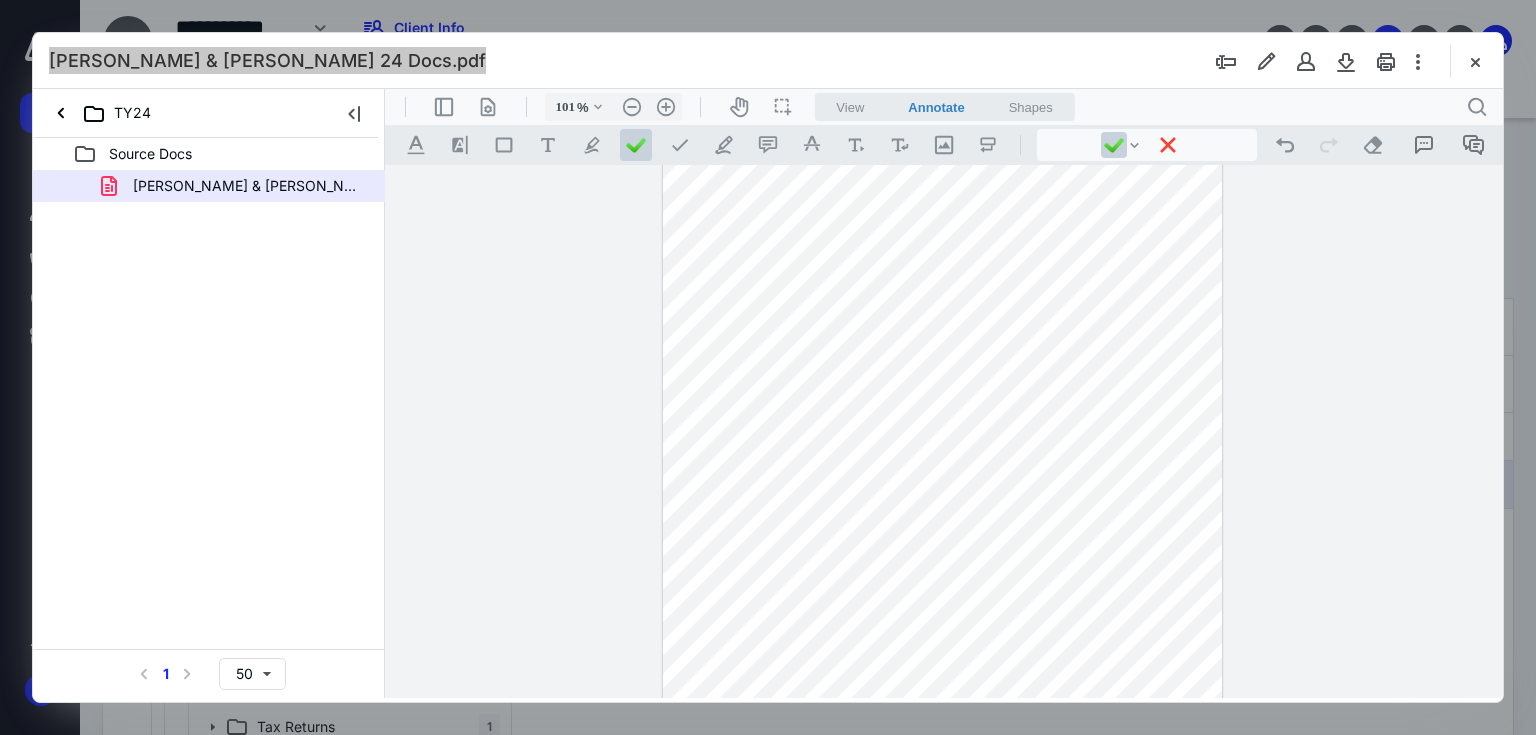 click at bounding box center [942, 434] 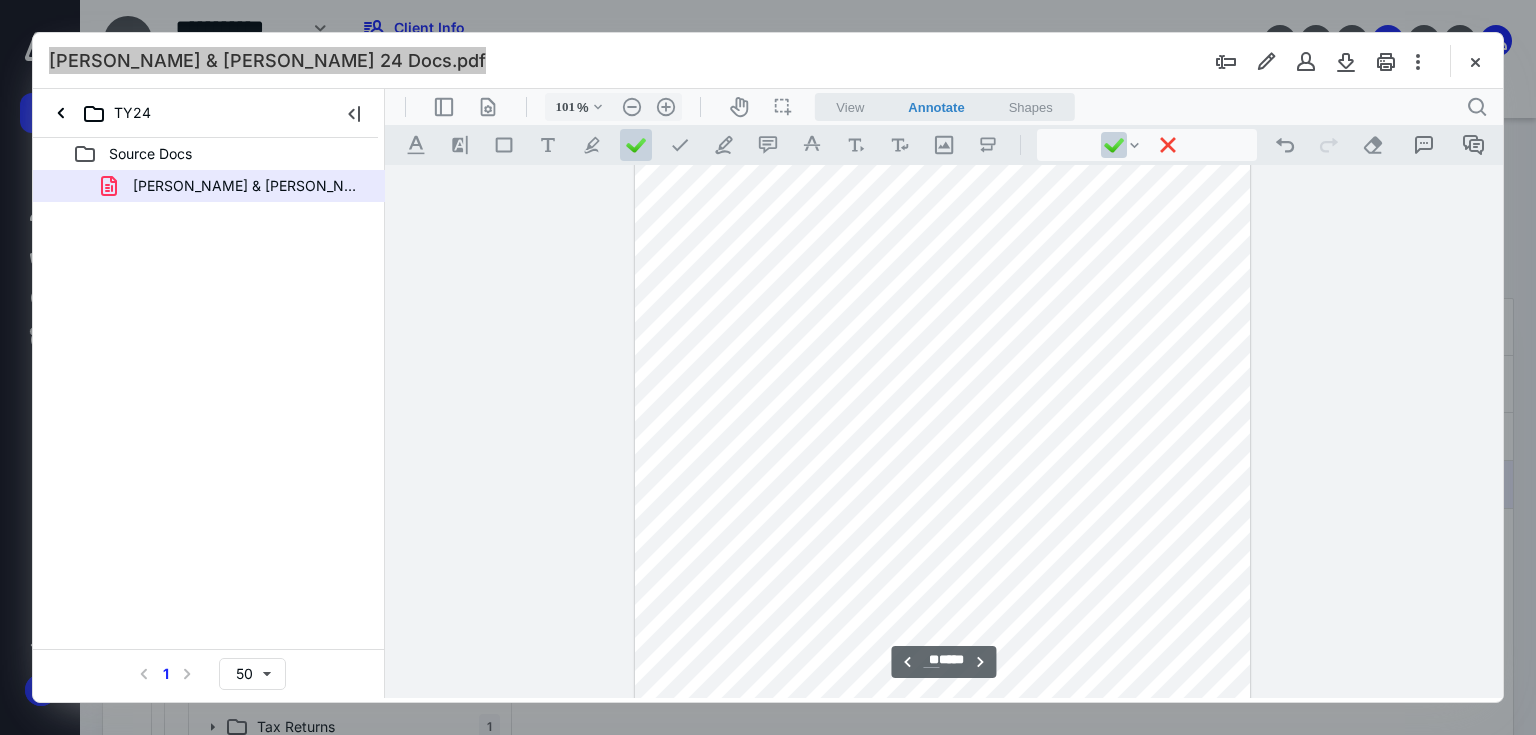 scroll, scrollTop: 22763, scrollLeft: 0, axis: vertical 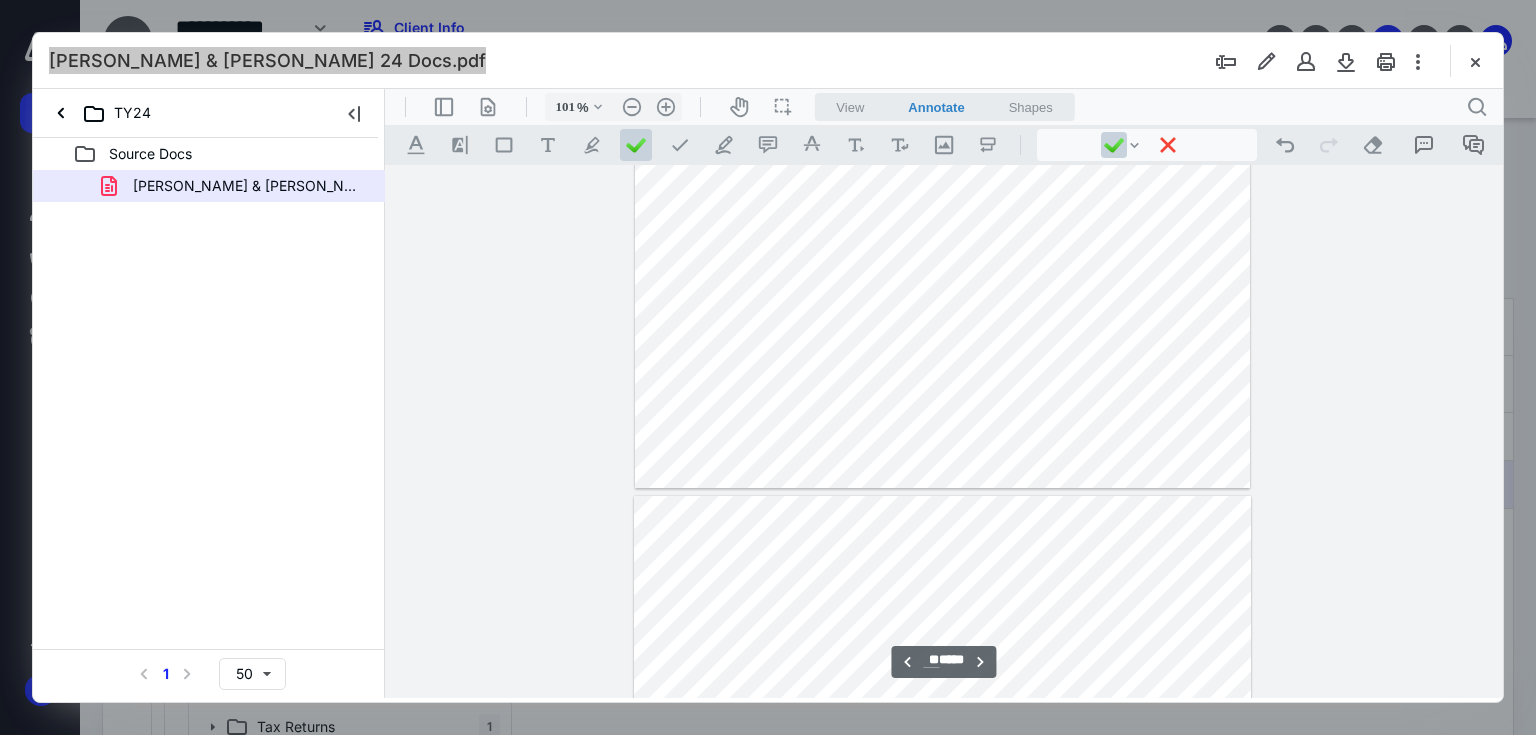 type on "**" 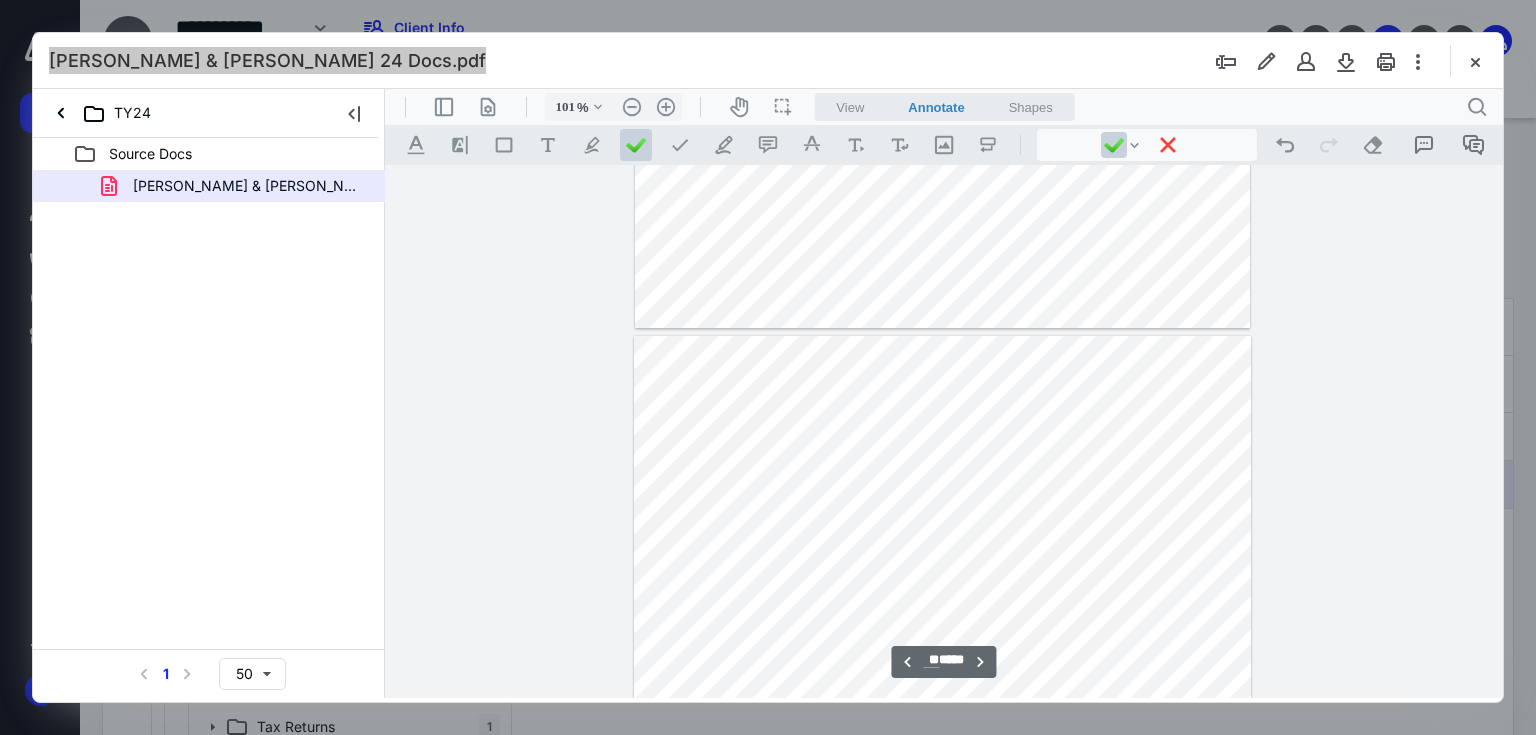 scroll, scrollTop: 23243, scrollLeft: 0, axis: vertical 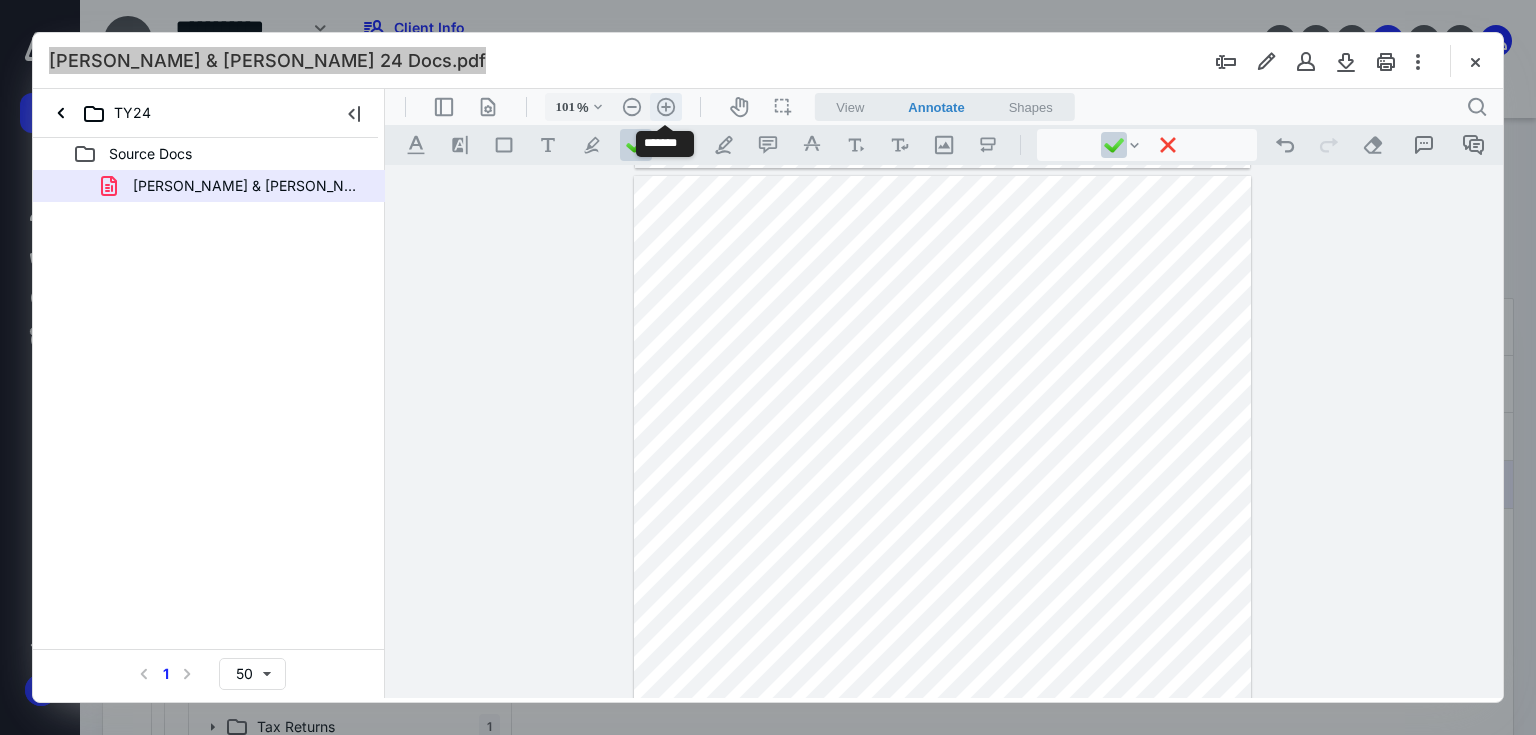 click on ".cls-1{fill:#abb0c4;} icon - header - zoom - in - line" at bounding box center (666, 107) 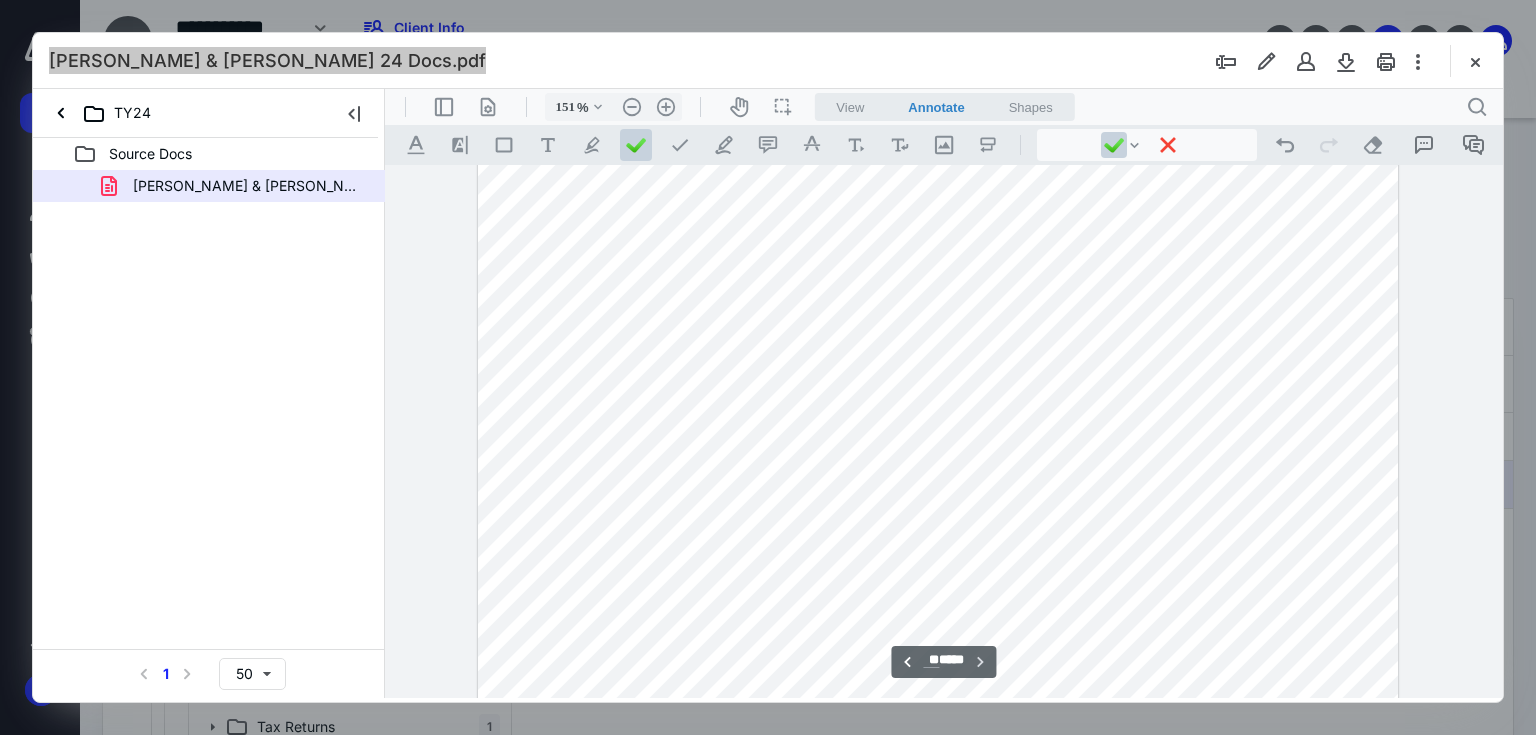 scroll, scrollTop: 66067, scrollLeft: 52, axis: both 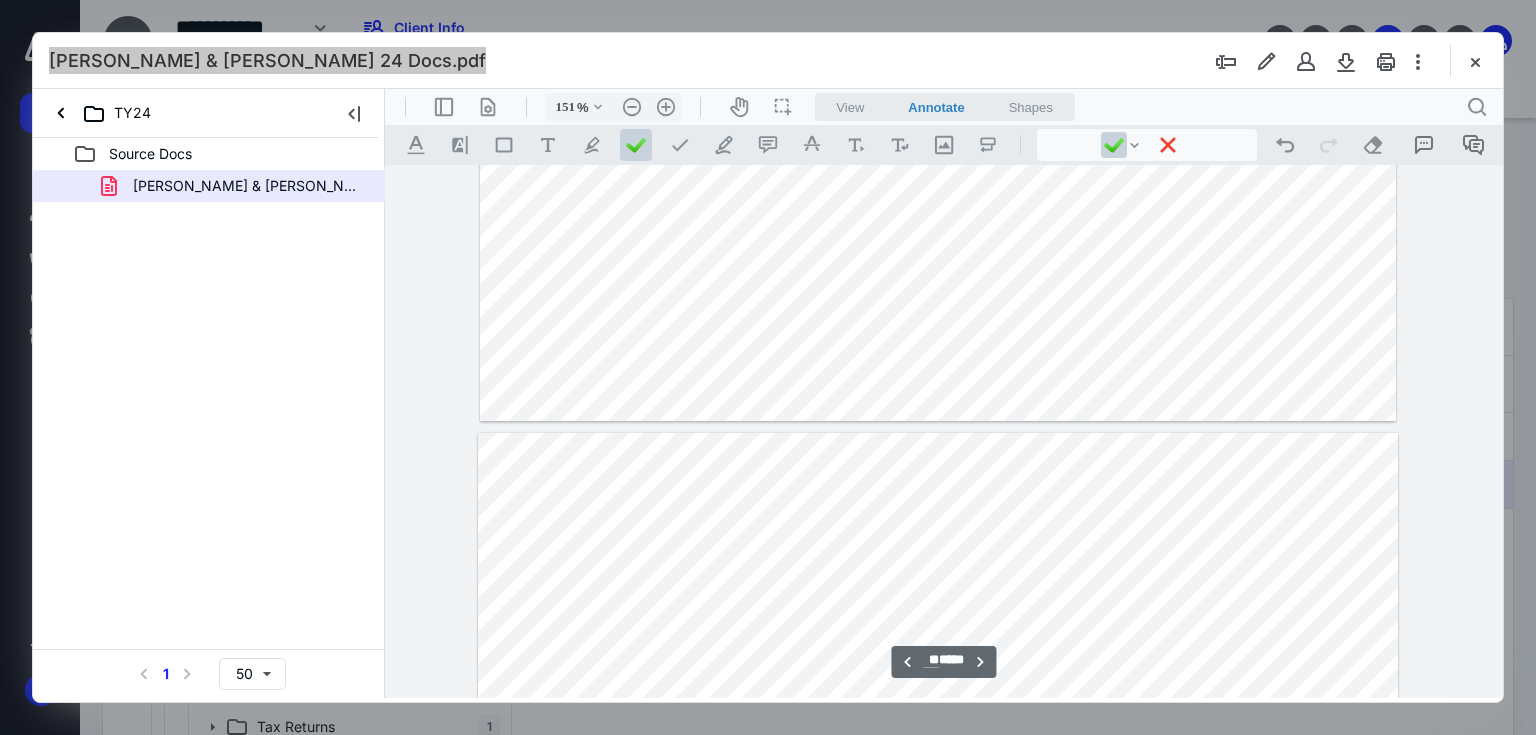 type on "**" 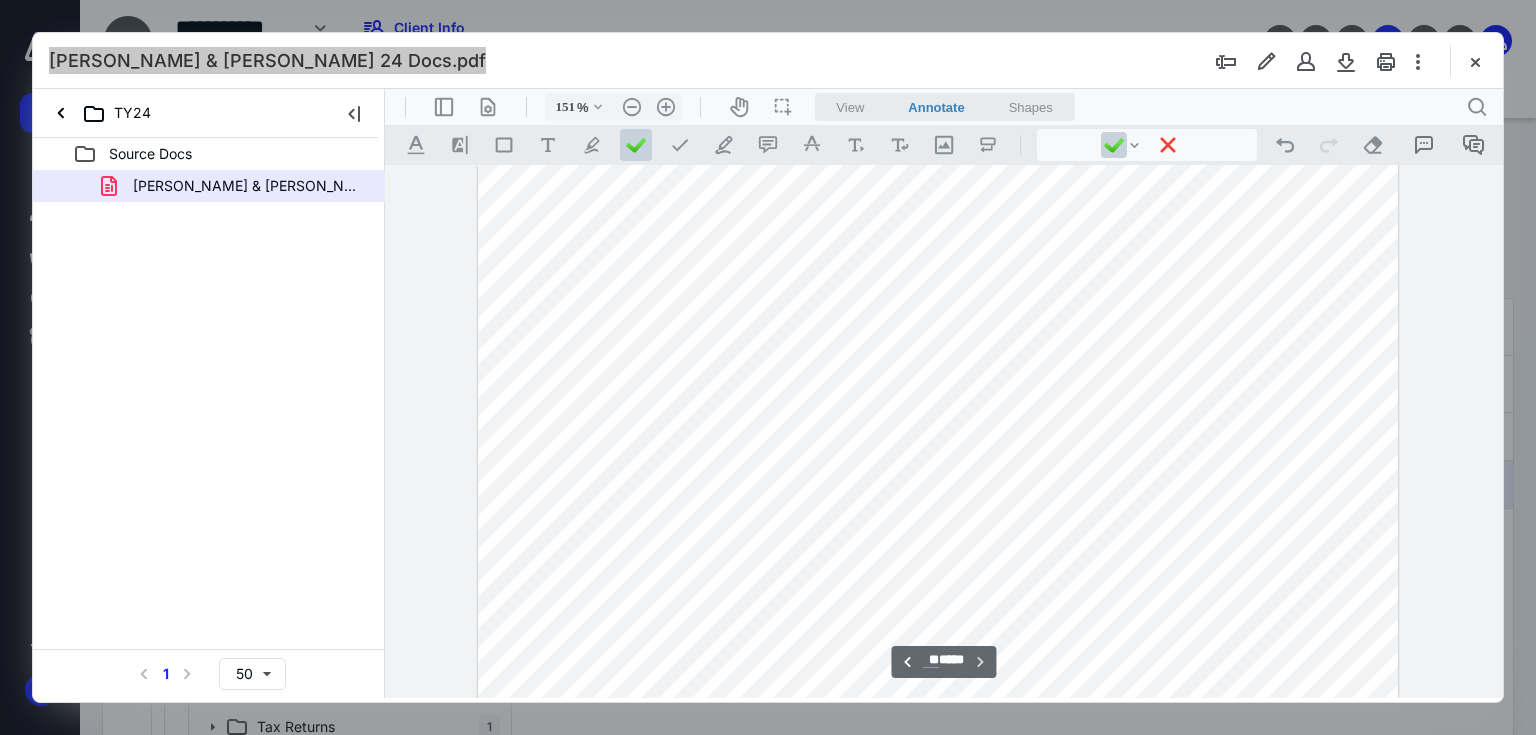 scroll, scrollTop: 66547, scrollLeft: 52, axis: both 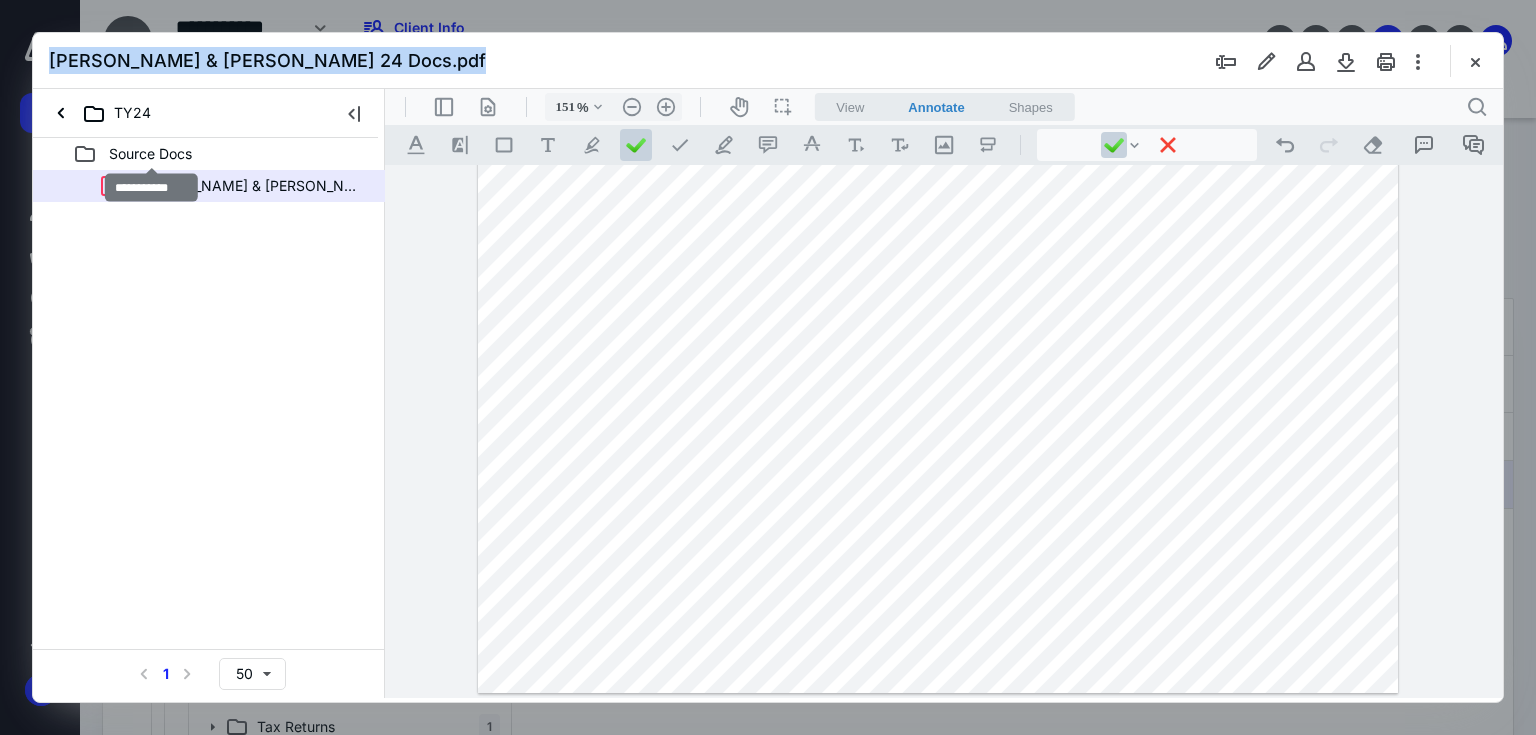 click on "Source Docs" at bounding box center [150, 154] 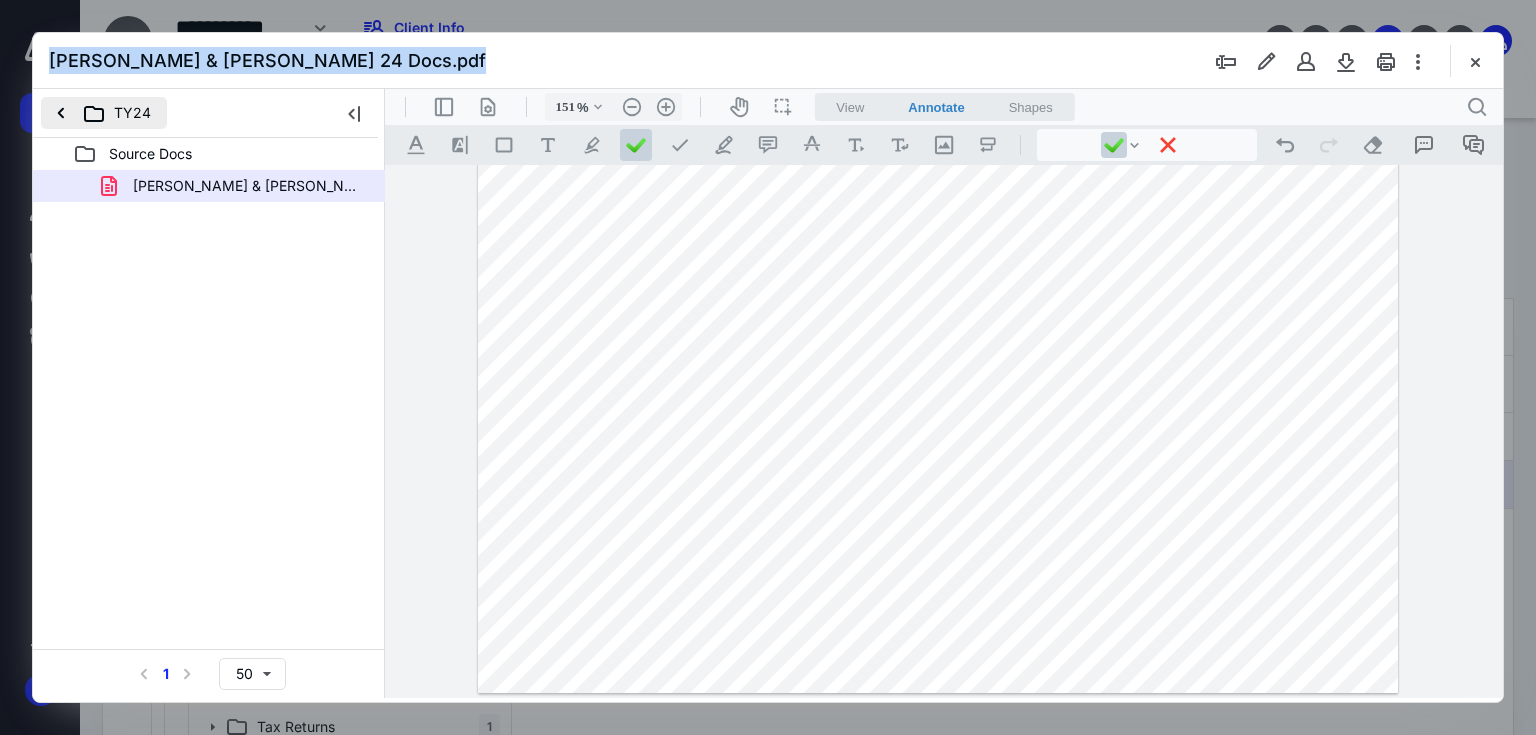 click on "TY24" at bounding box center (104, 113) 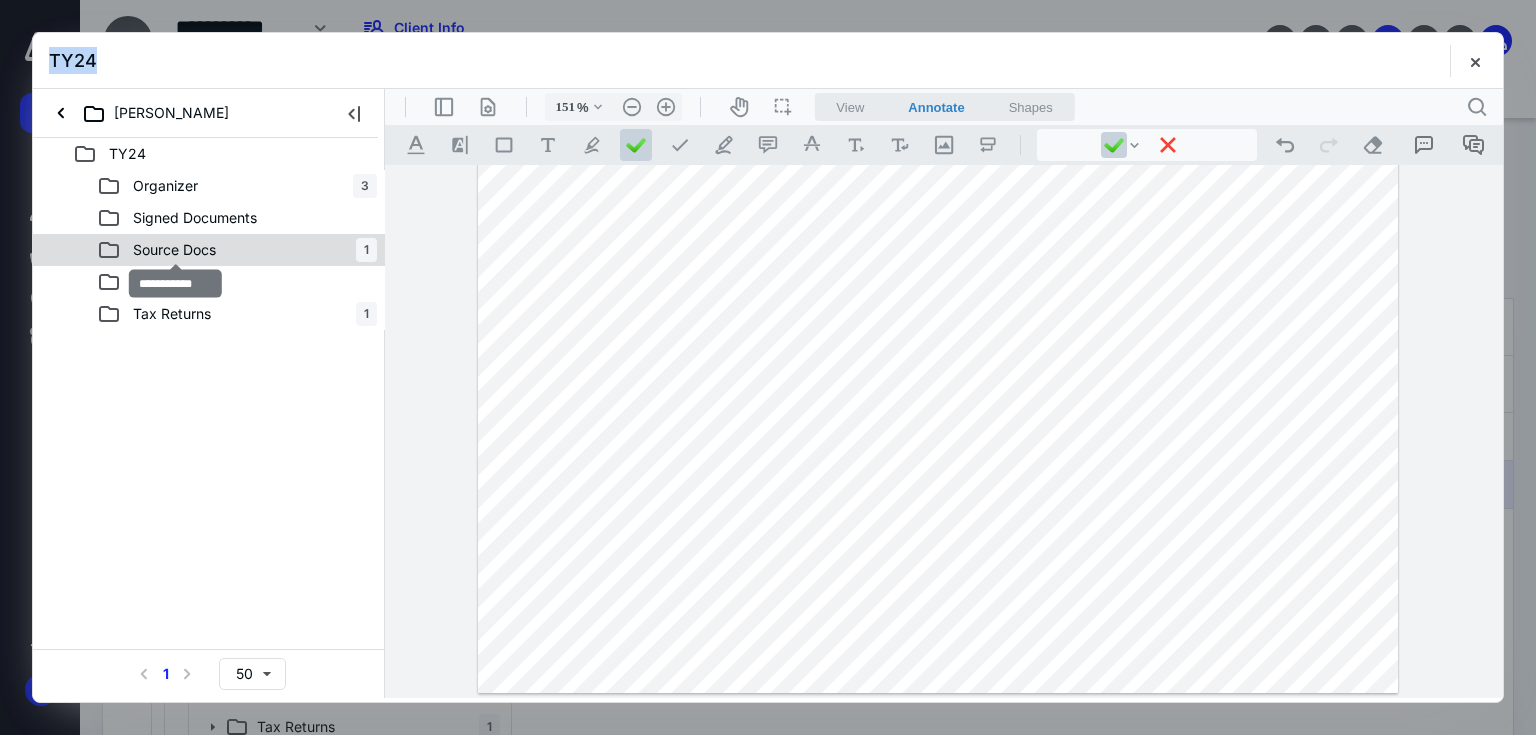 click on "Source Docs" at bounding box center [174, 250] 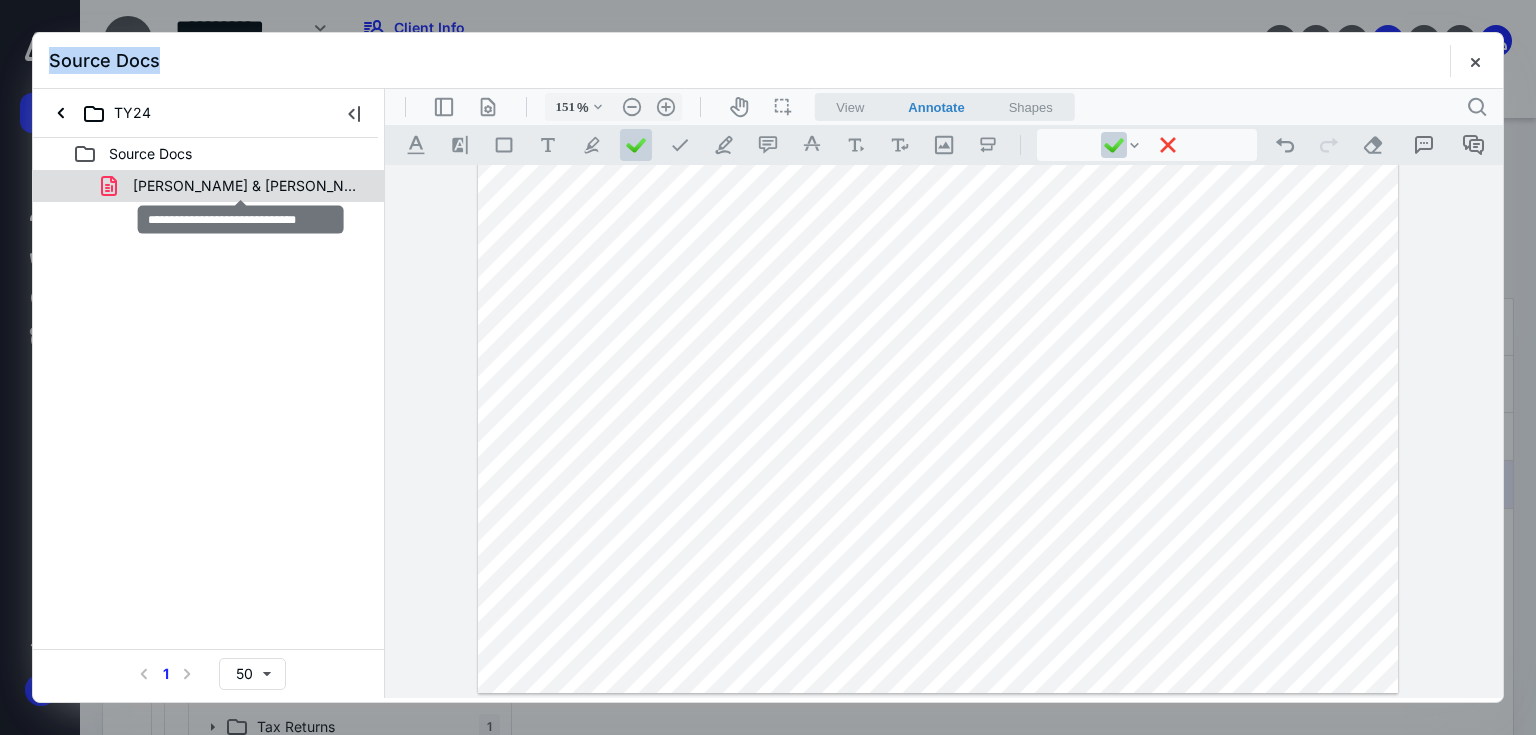 click on "[PERSON_NAME] & [PERSON_NAME] 24 Docs.pdf" at bounding box center [249, 186] 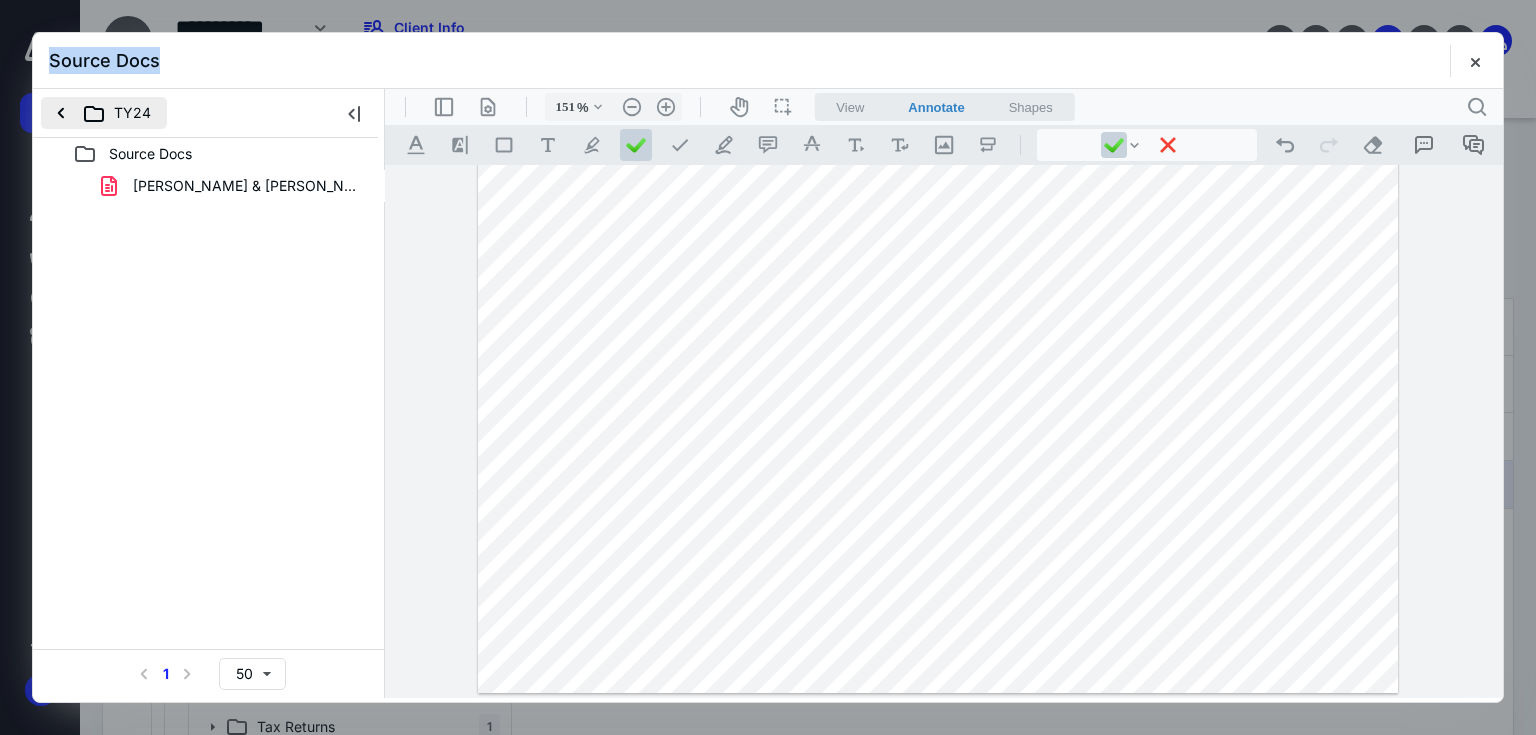 click on "TY24" at bounding box center [104, 113] 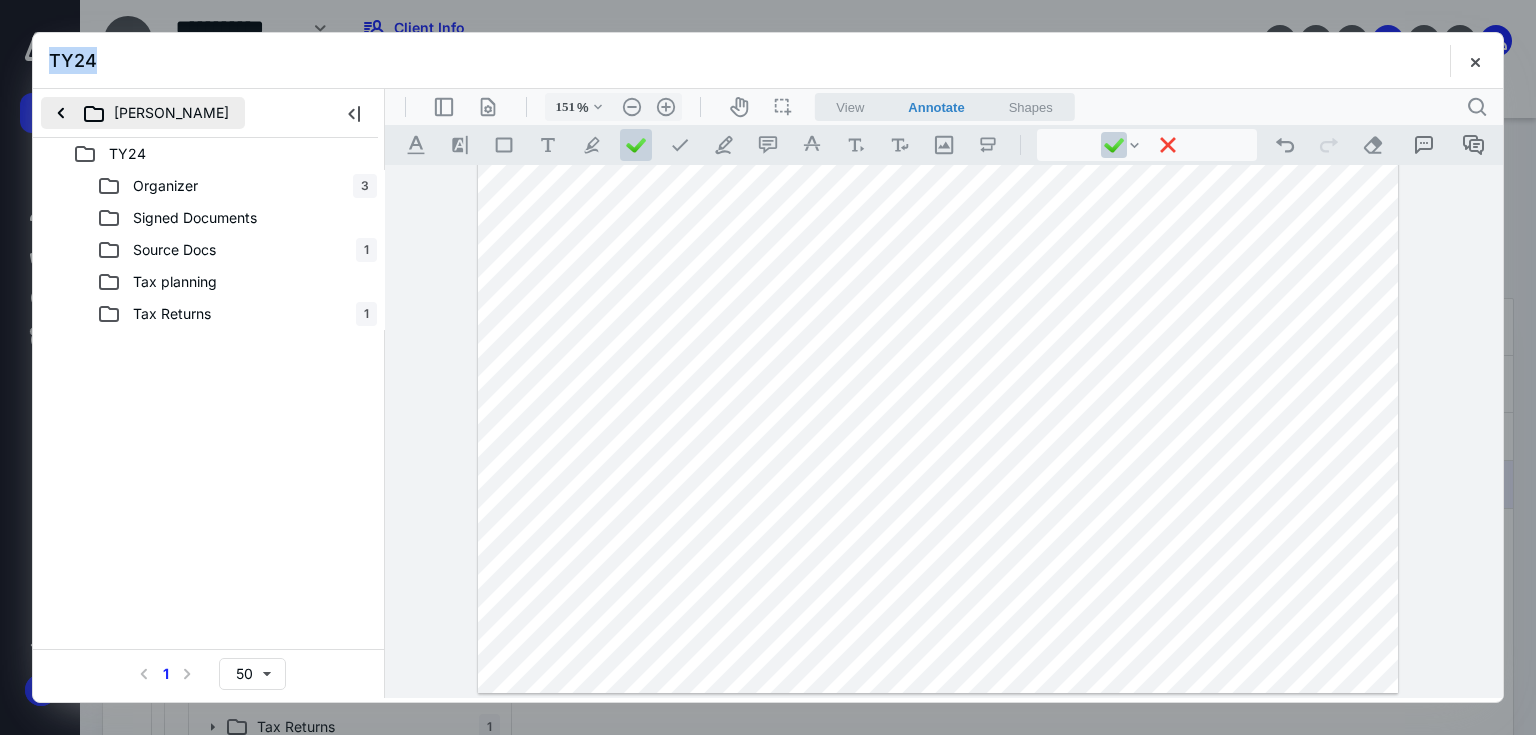 click on "[PERSON_NAME]" at bounding box center [143, 113] 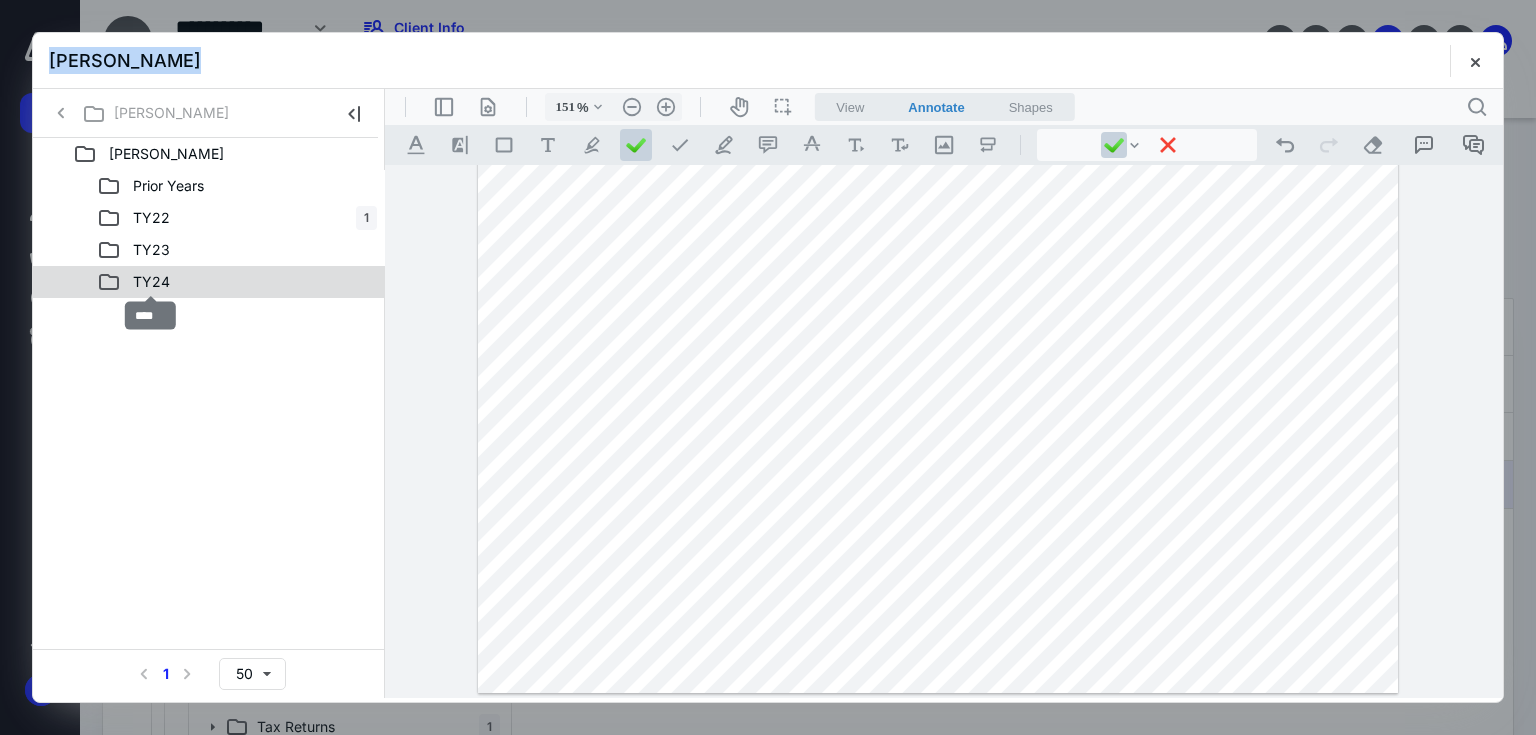 click on "TY24" at bounding box center [151, 282] 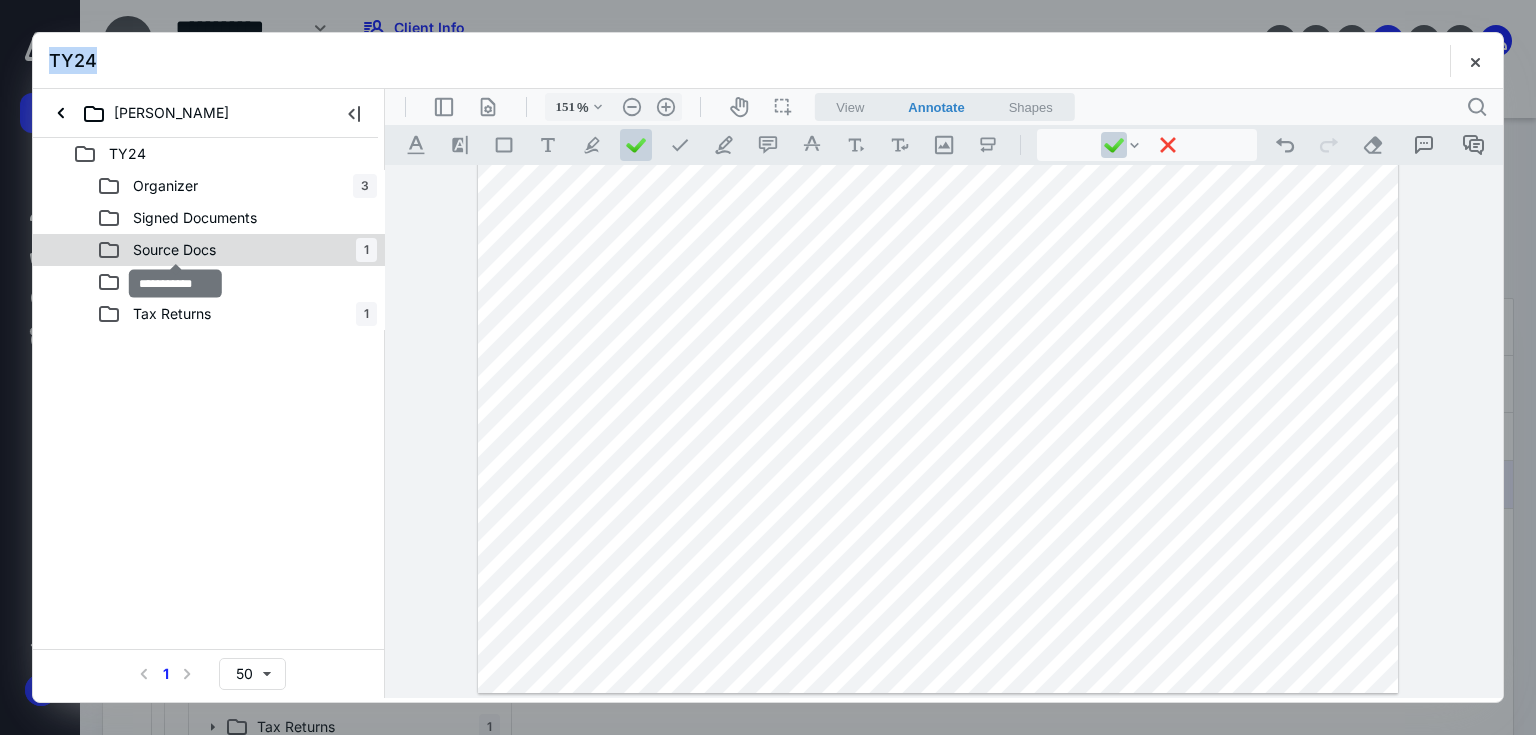 click on "Source Docs" at bounding box center [174, 250] 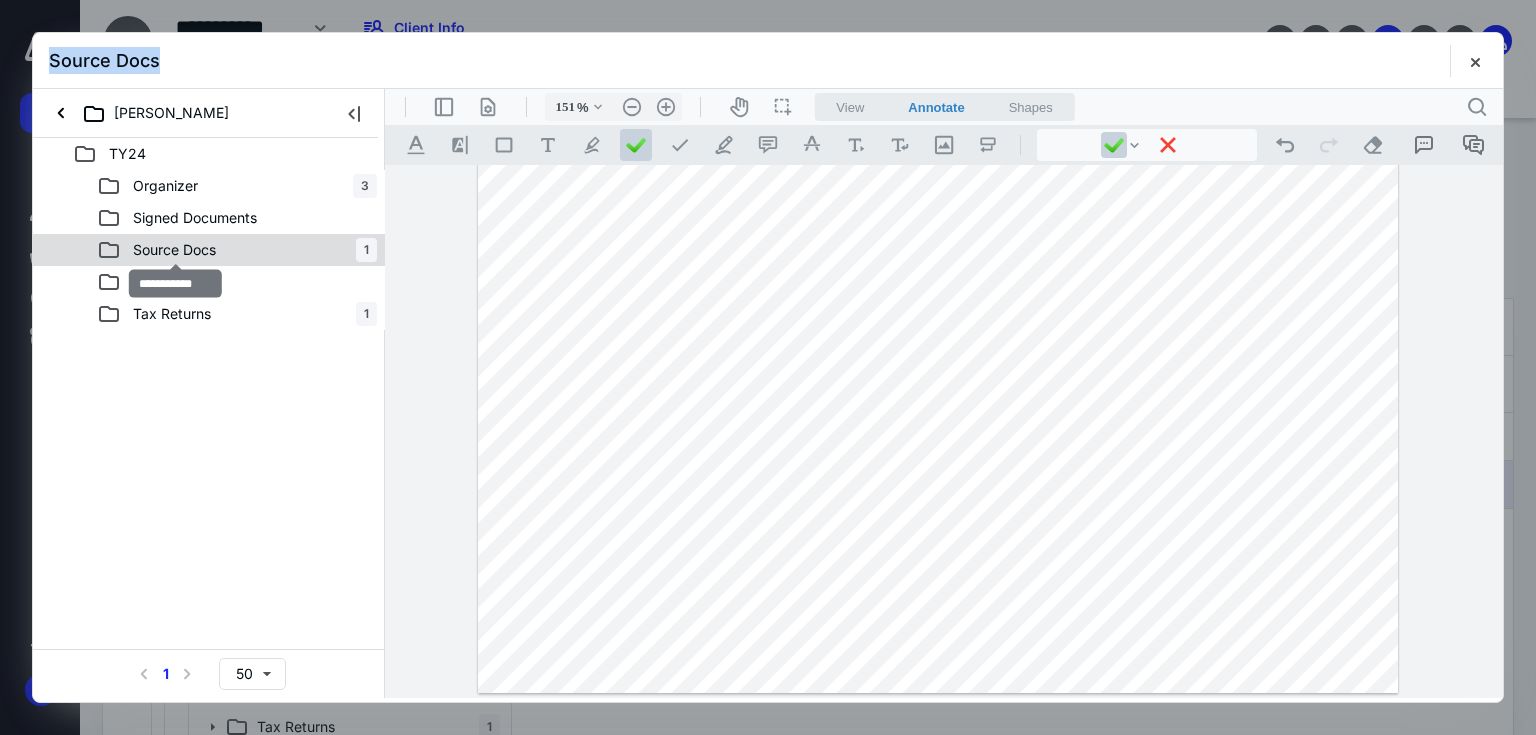 click on "TY24 Organizer 3 Signed Documents Source Docs 1 Tax planning Tax Returns 1 Select a page number for more results 1 50" at bounding box center [209, 418] 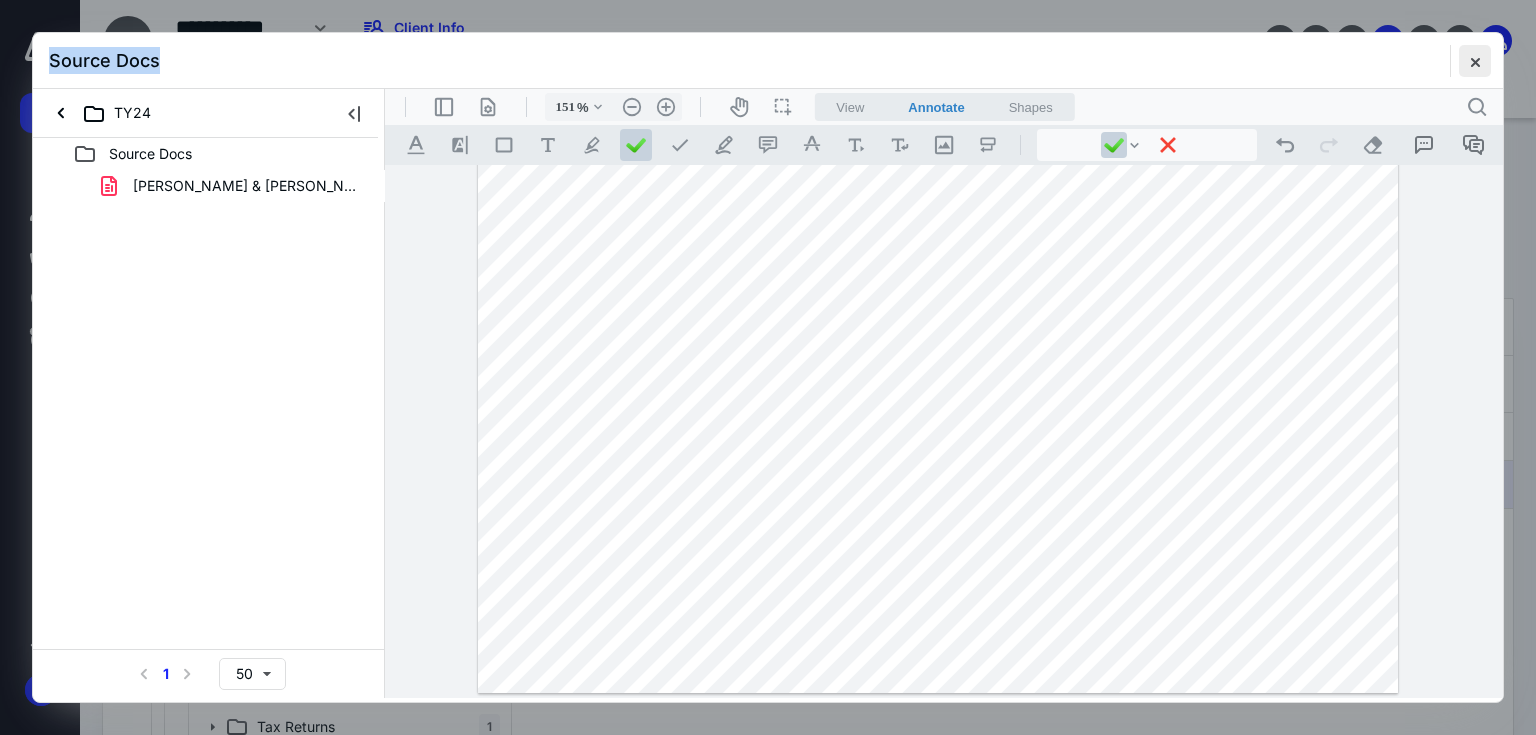click at bounding box center (1475, 61) 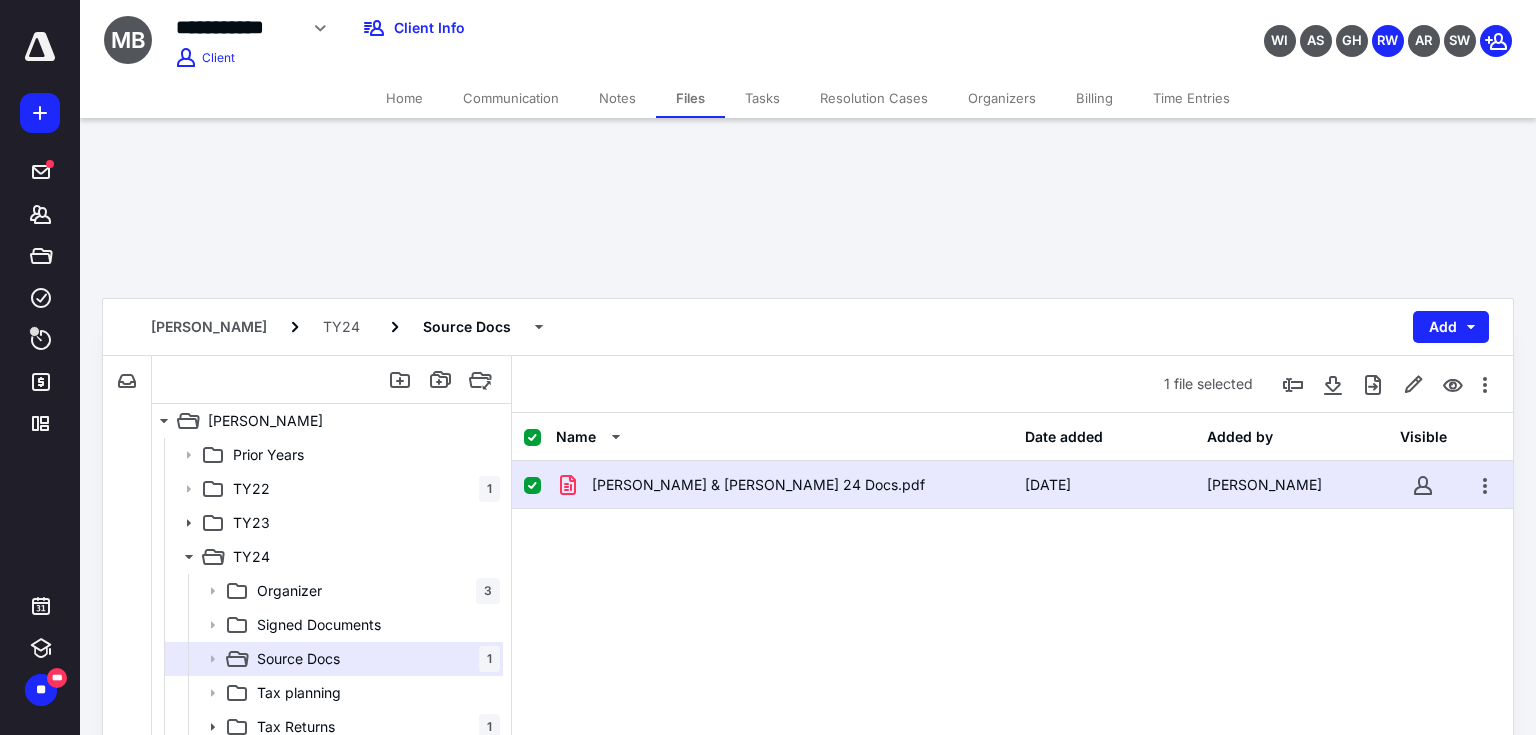 click at bounding box center [40, 47] 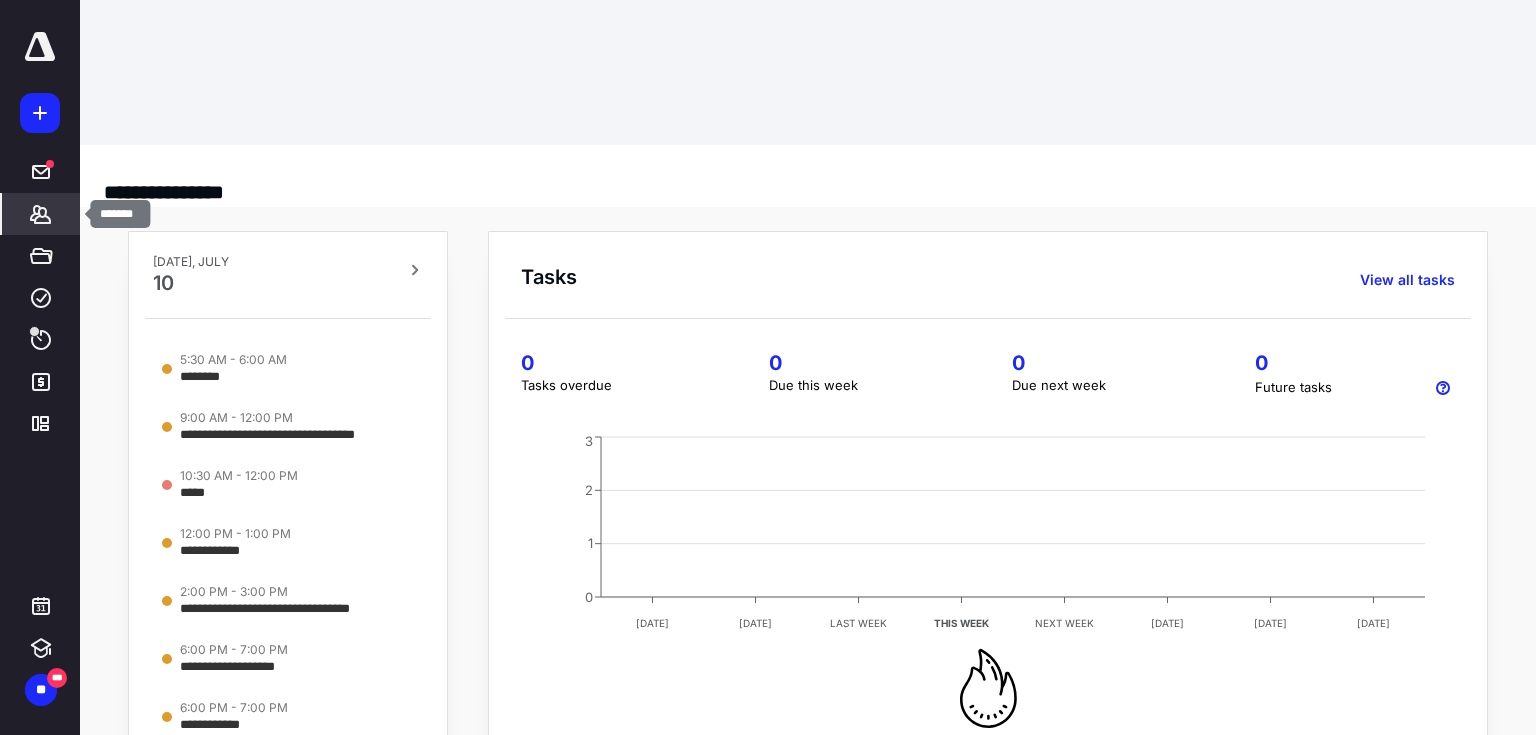 click 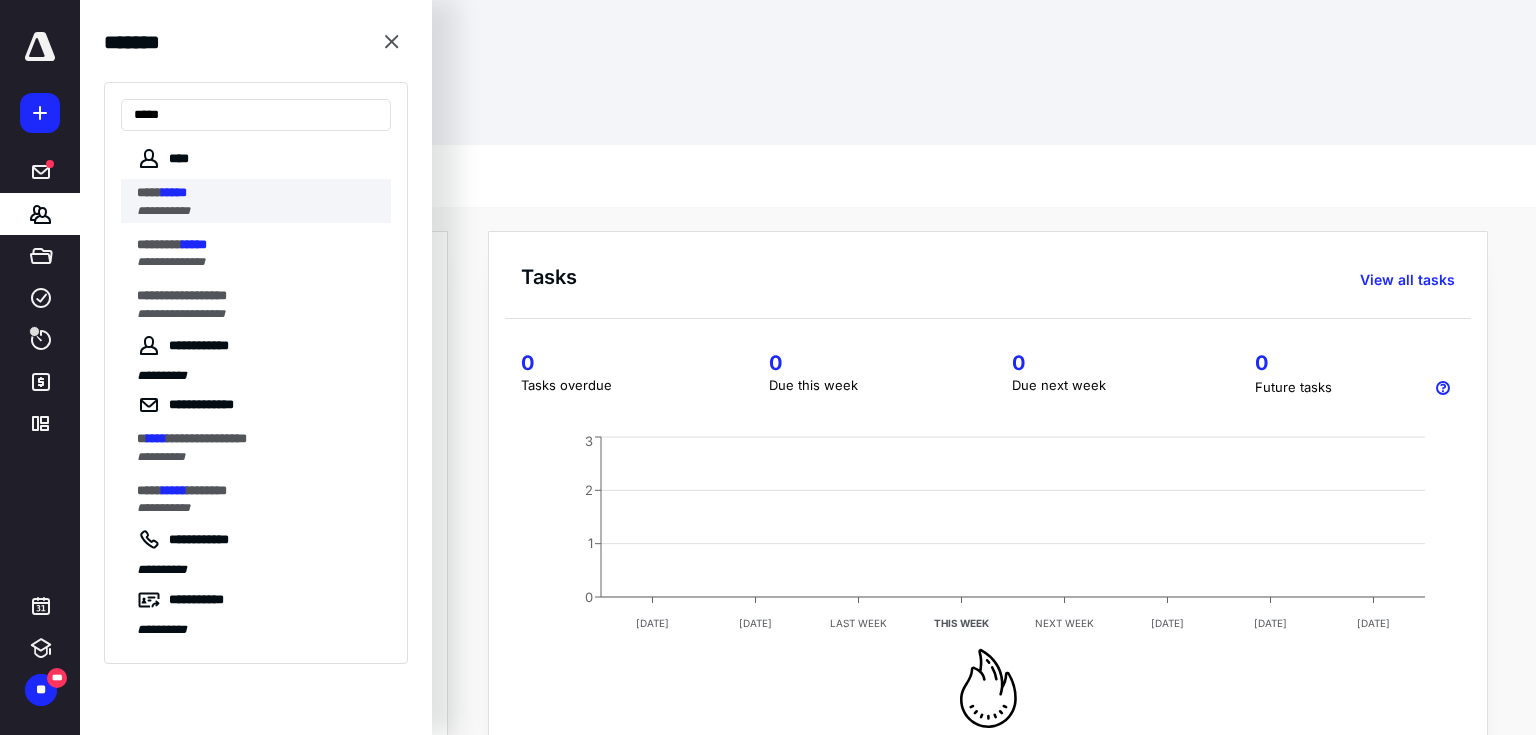 type on "*****" 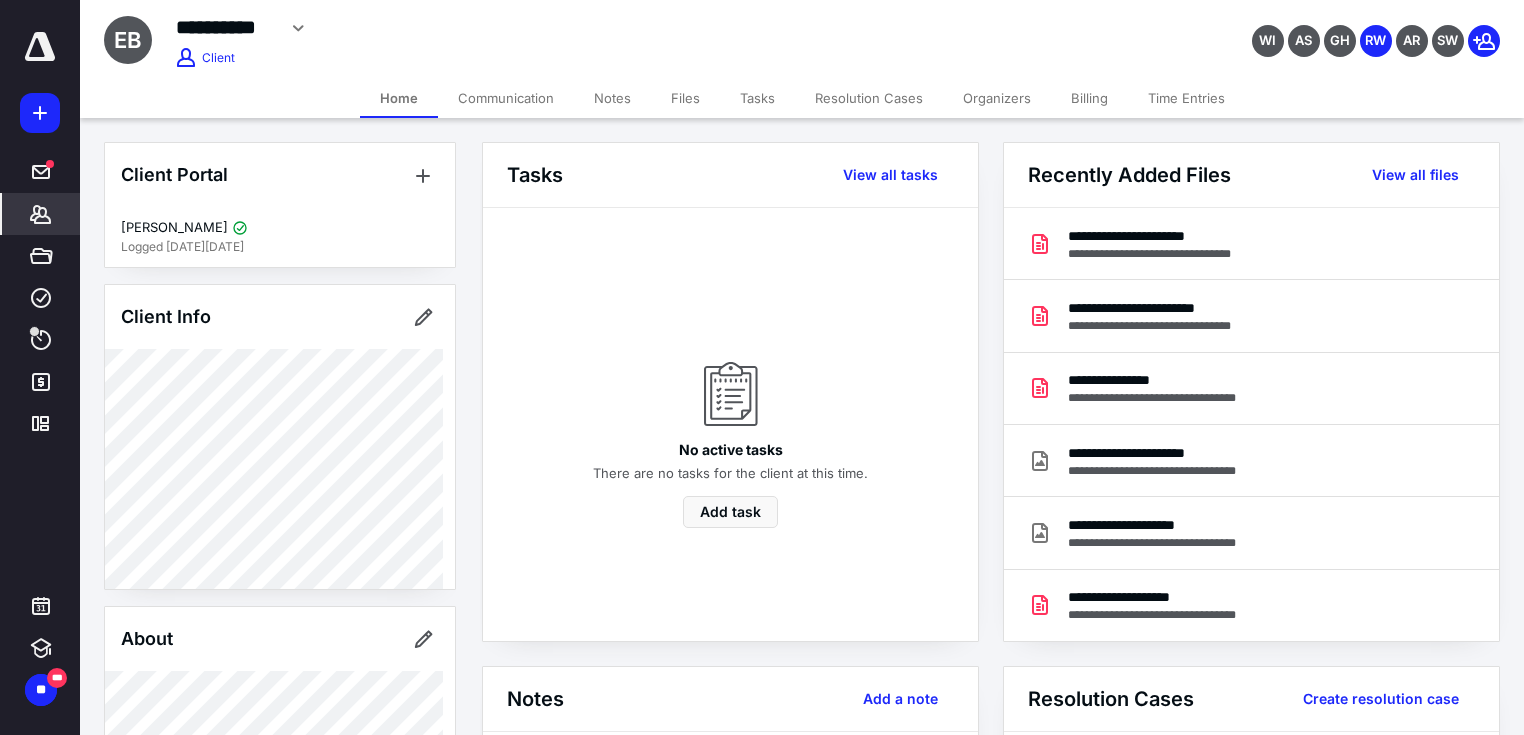 click on "Files" at bounding box center (685, 98) 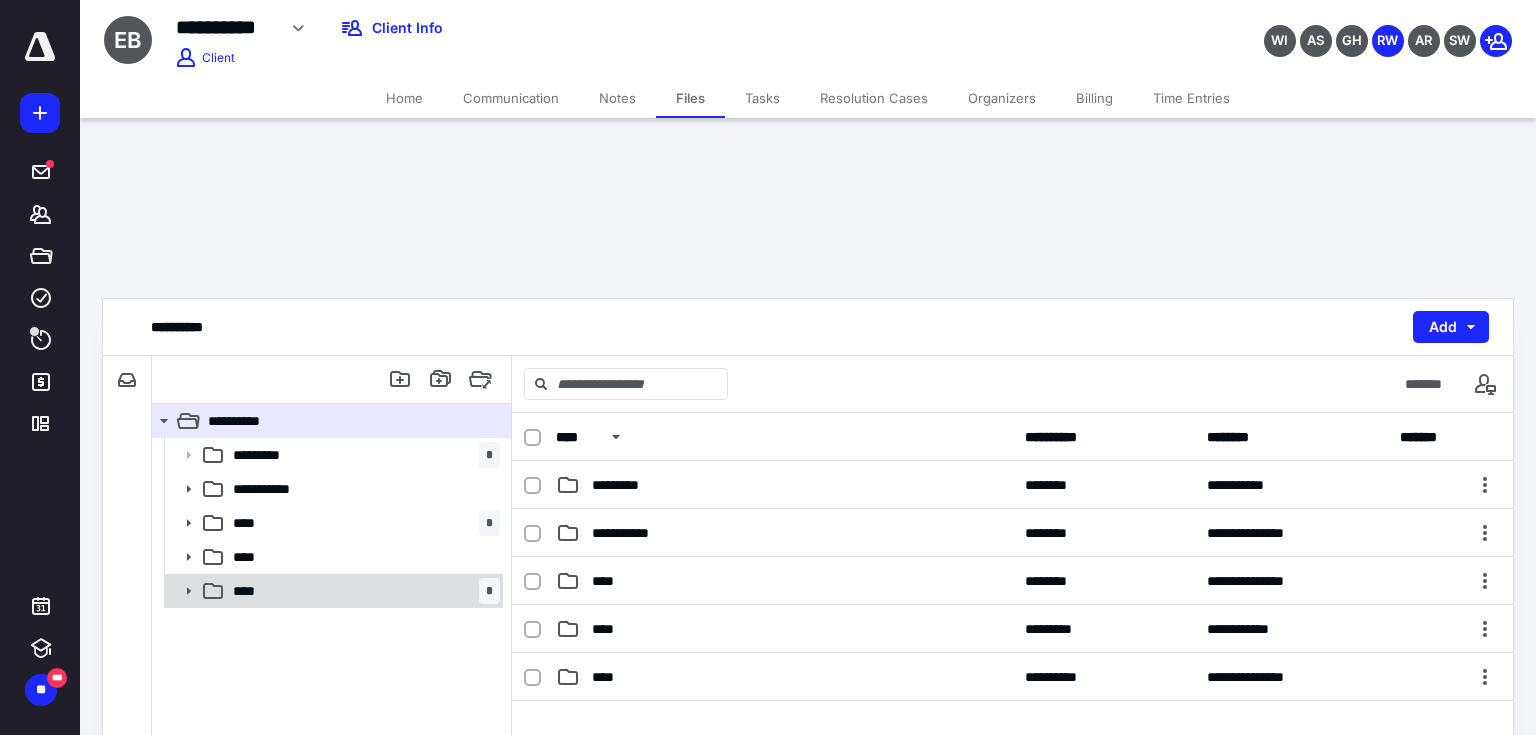 click 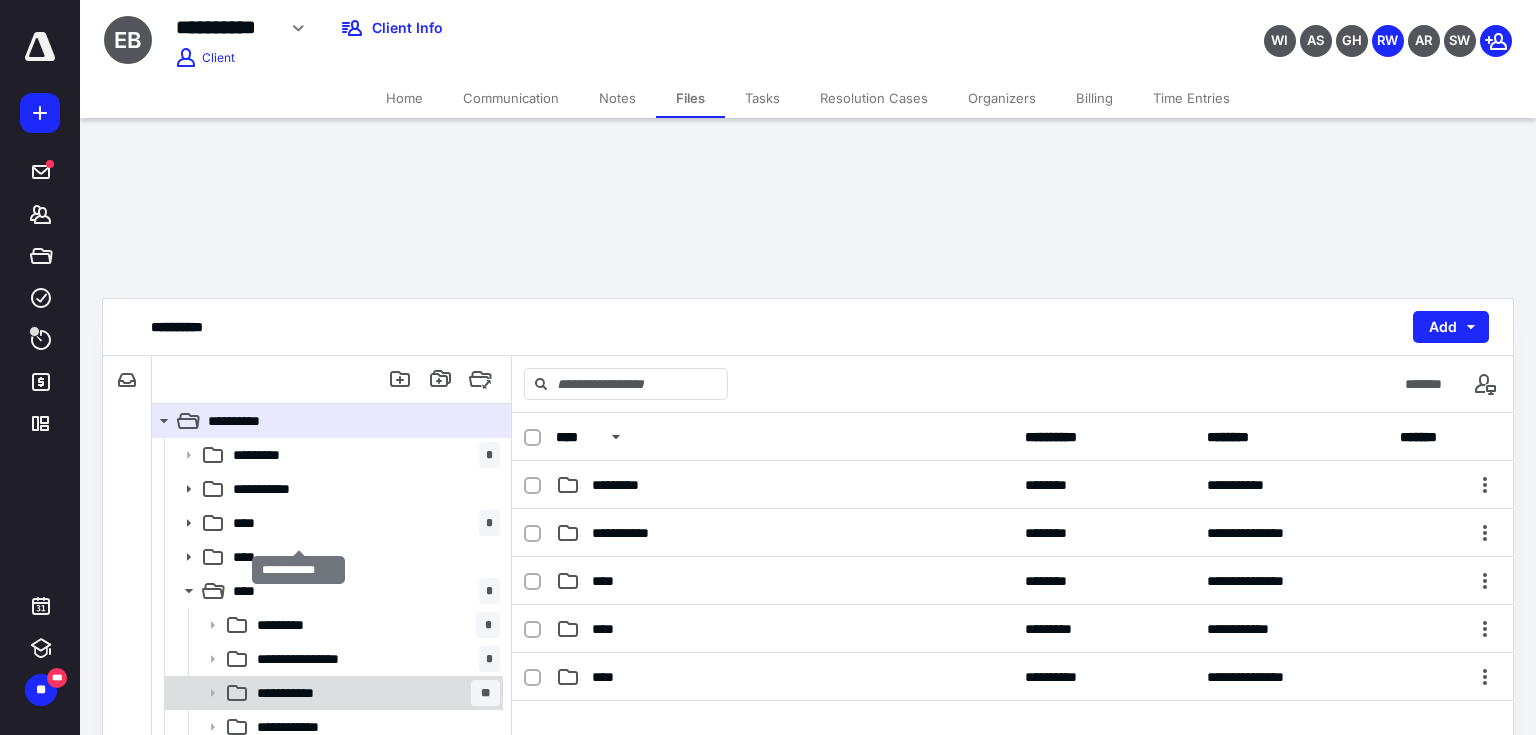 click on "**********" at bounding box center (299, 693) 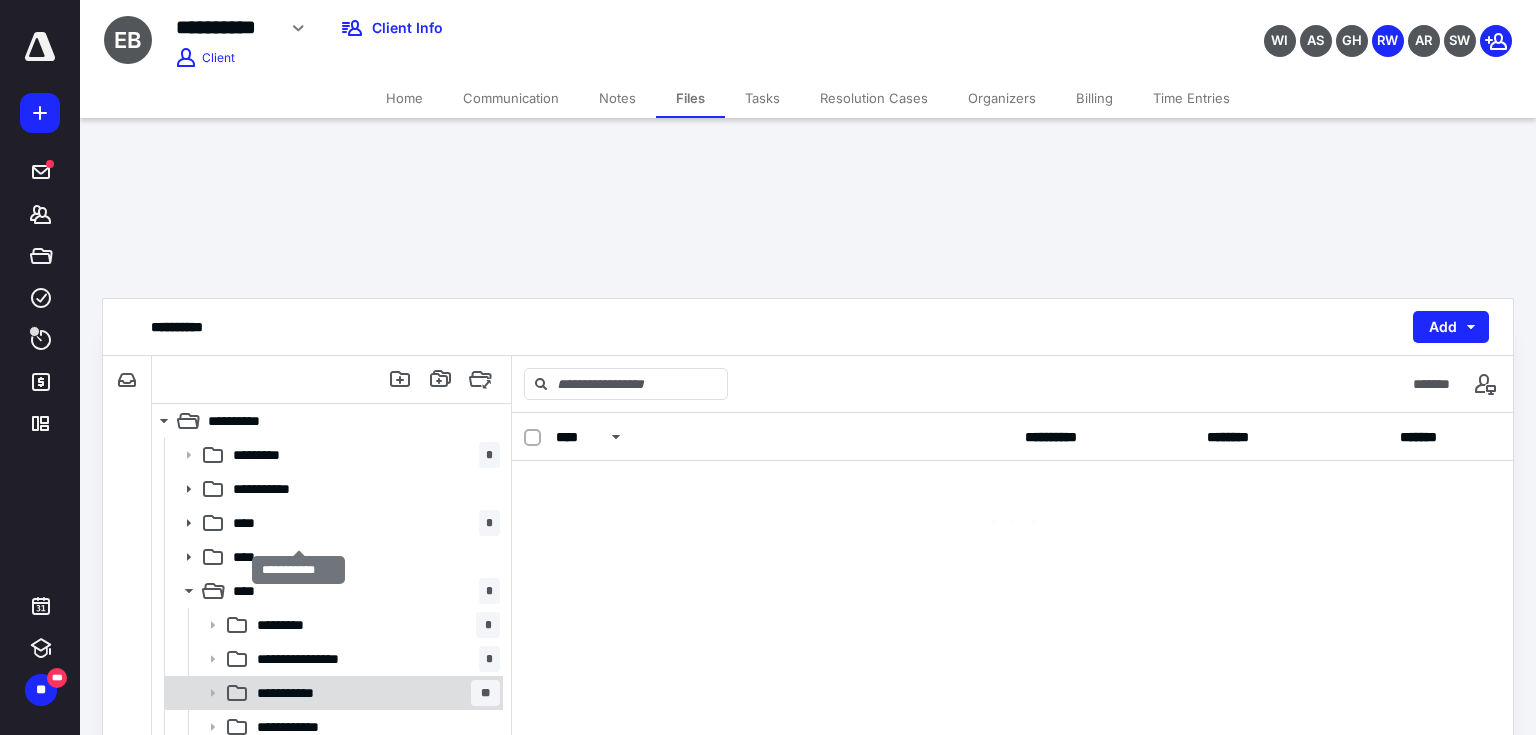 click on "**********" at bounding box center (299, 693) 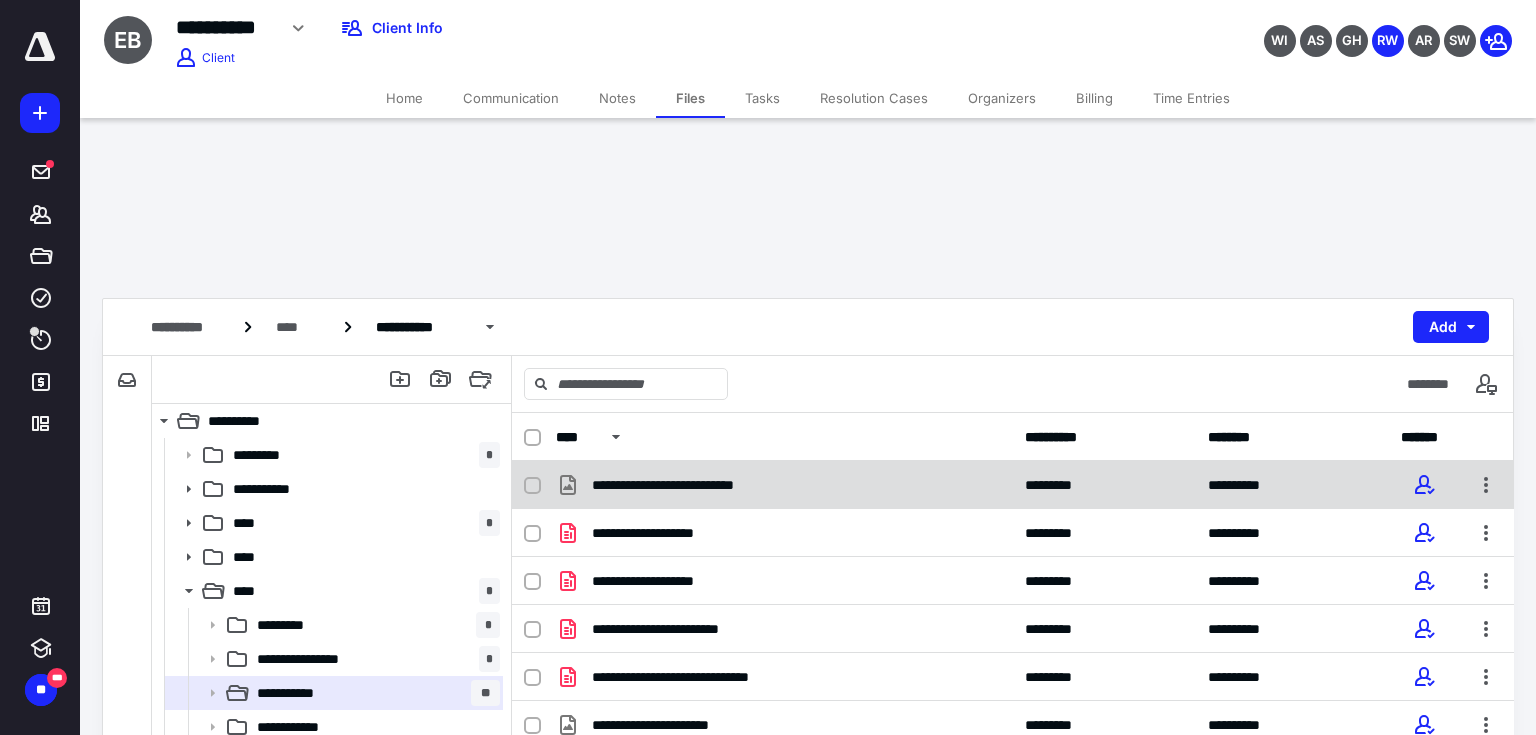 scroll, scrollTop: 309, scrollLeft: 0, axis: vertical 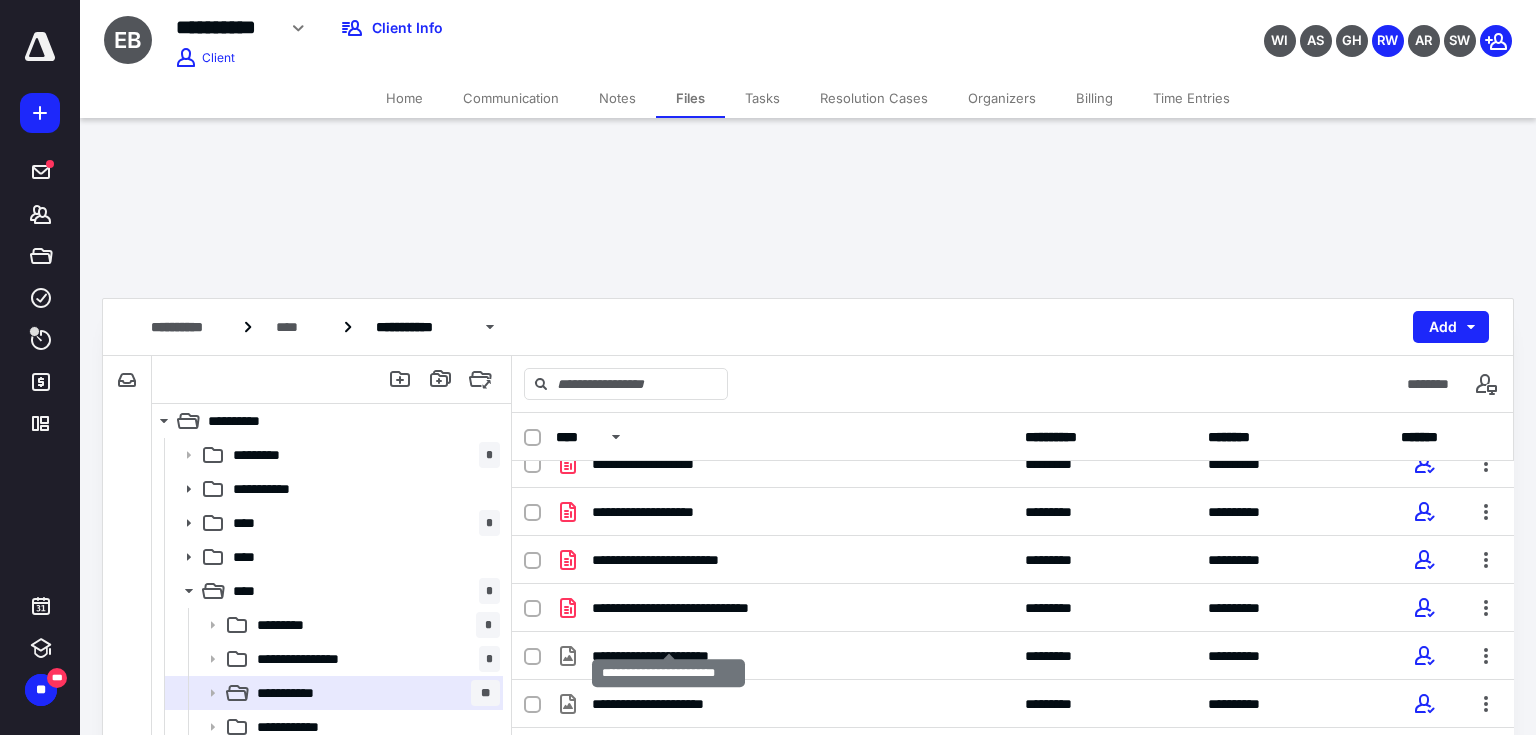 click on "**********" at bounding box center (668, 800) 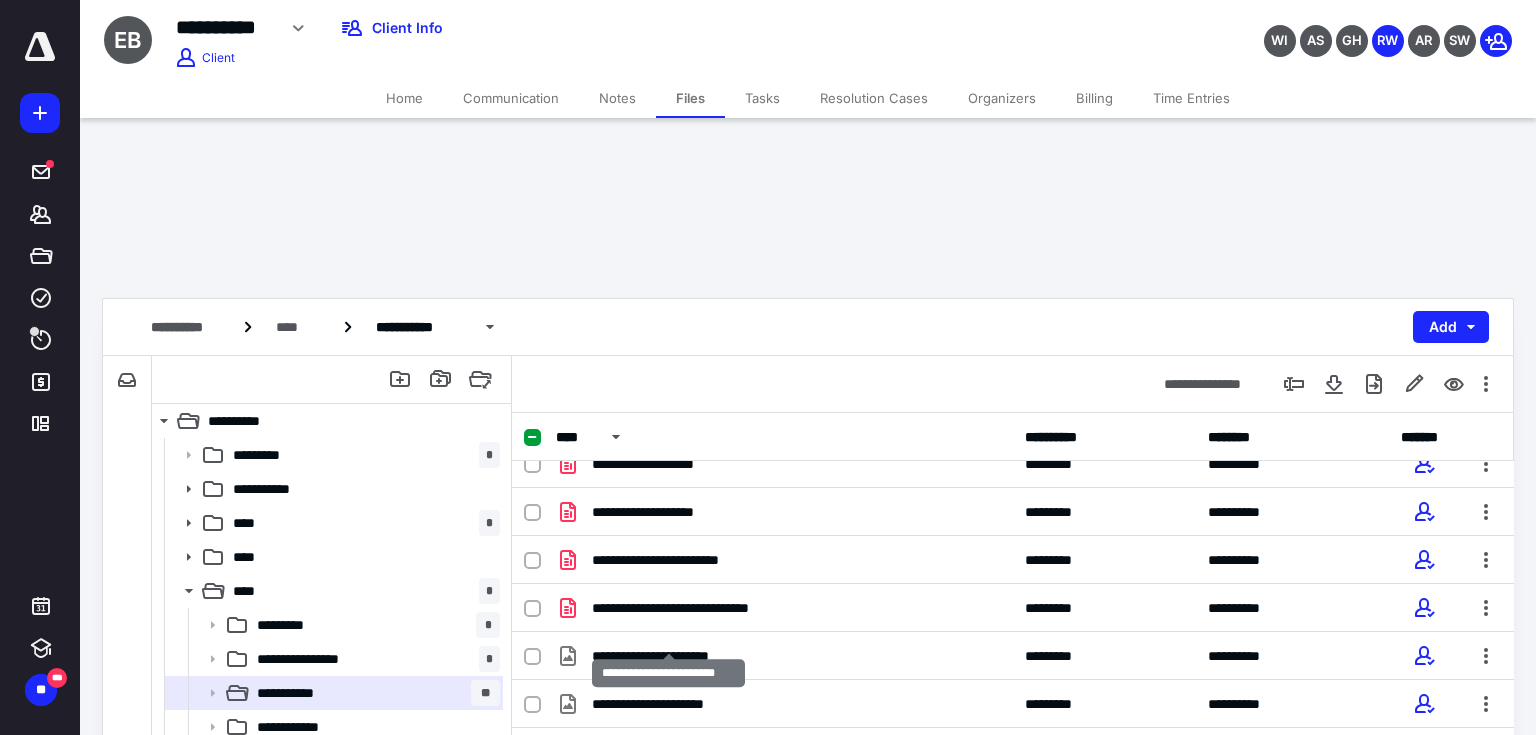 click on "**********" at bounding box center (668, 800) 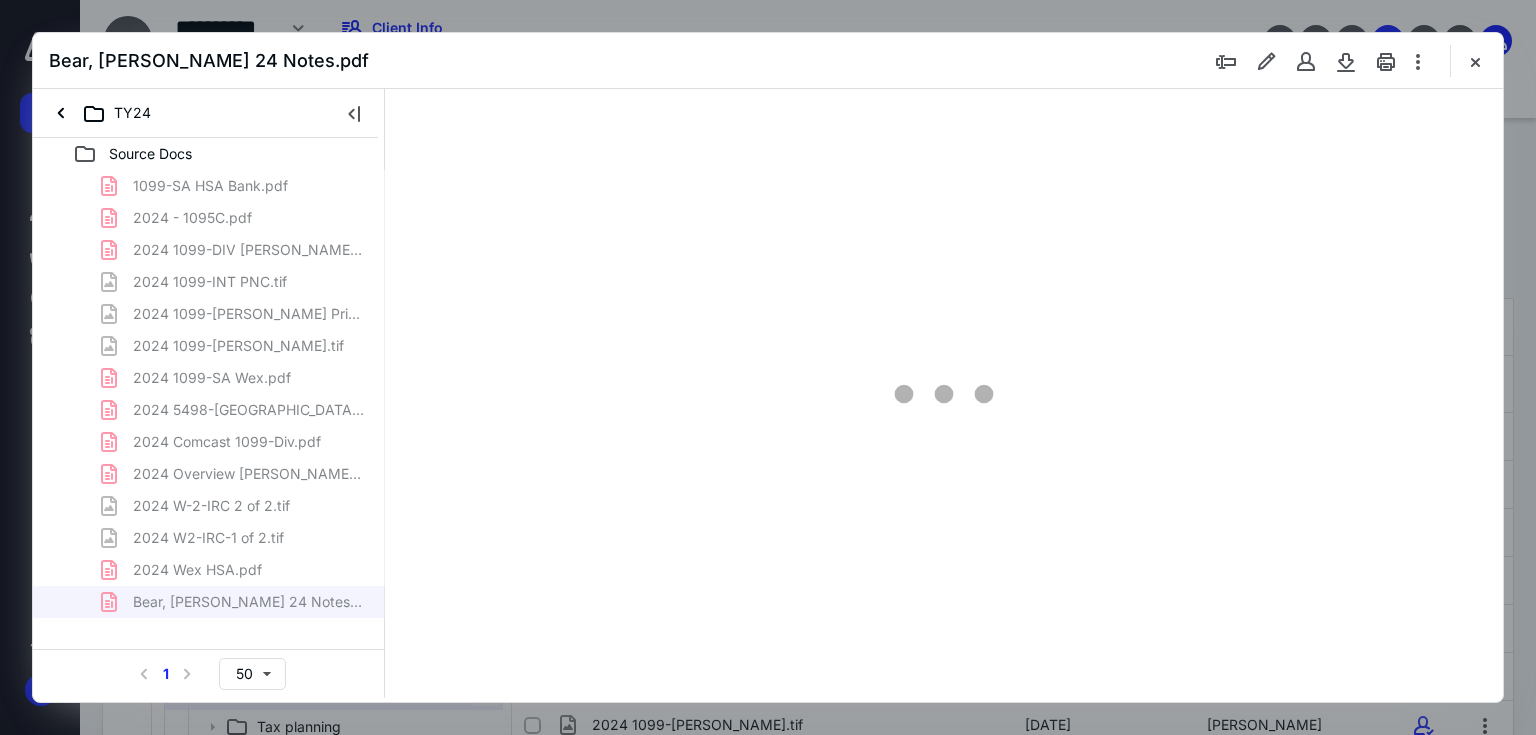 scroll, scrollTop: 309, scrollLeft: 0, axis: vertical 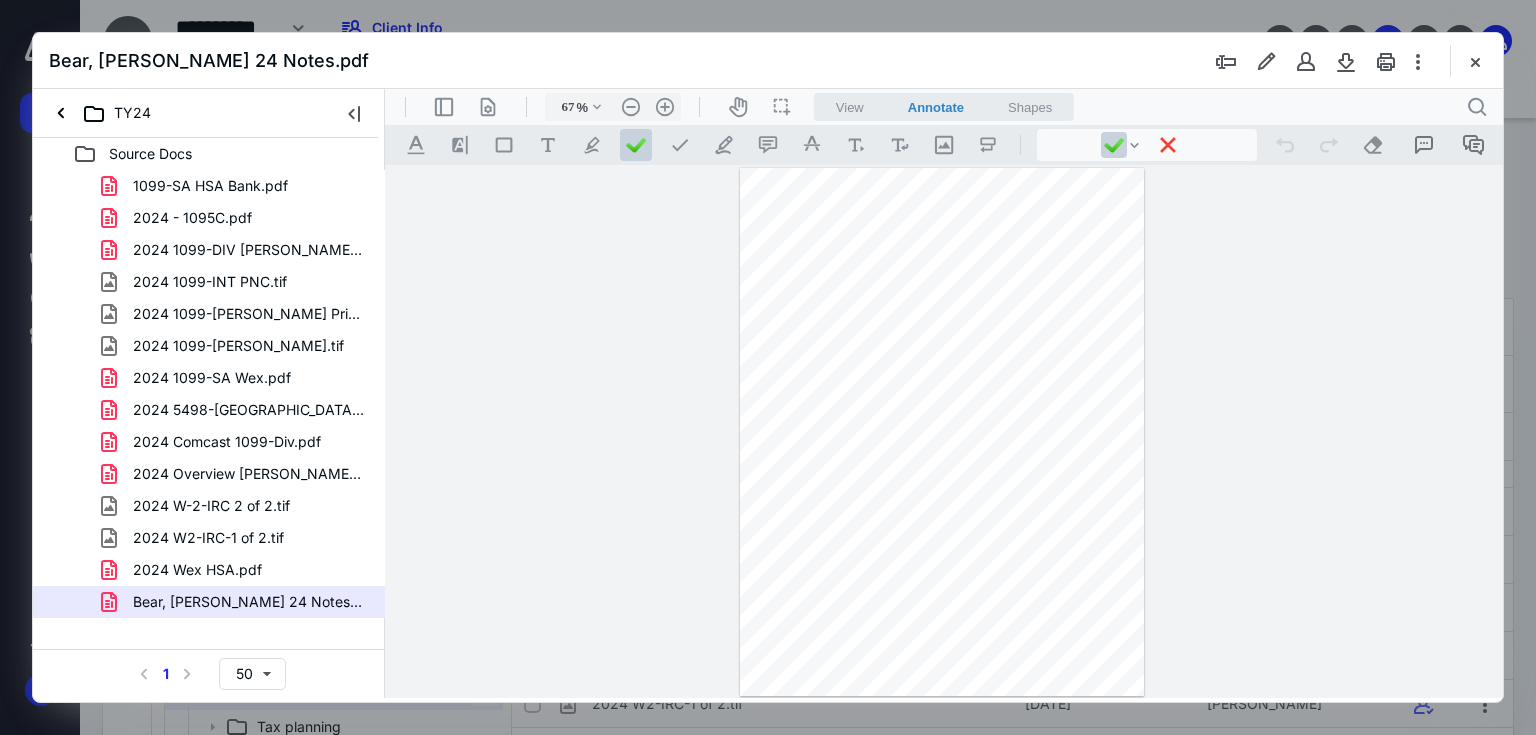 type on "179" 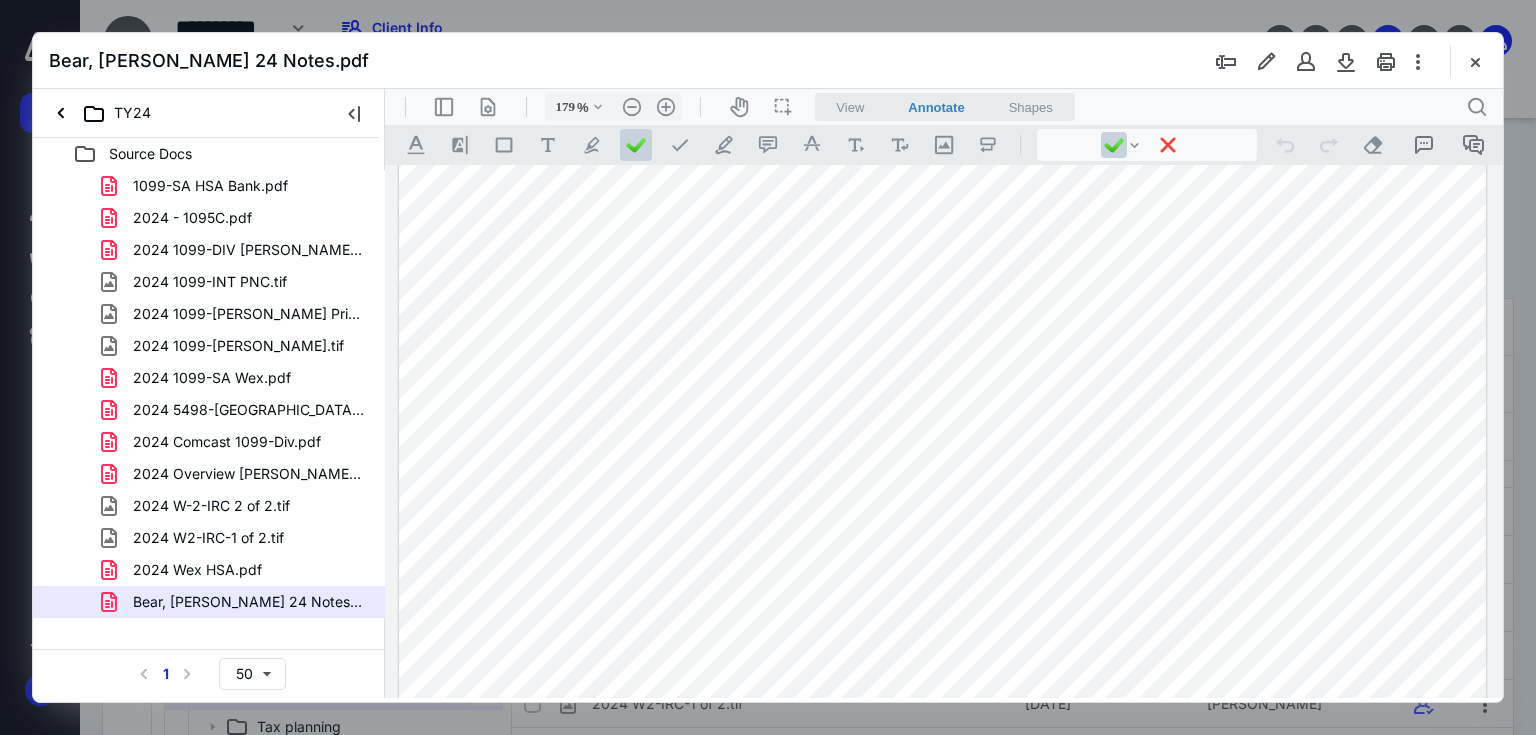 scroll, scrollTop: 0, scrollLeft: 0, axis: both 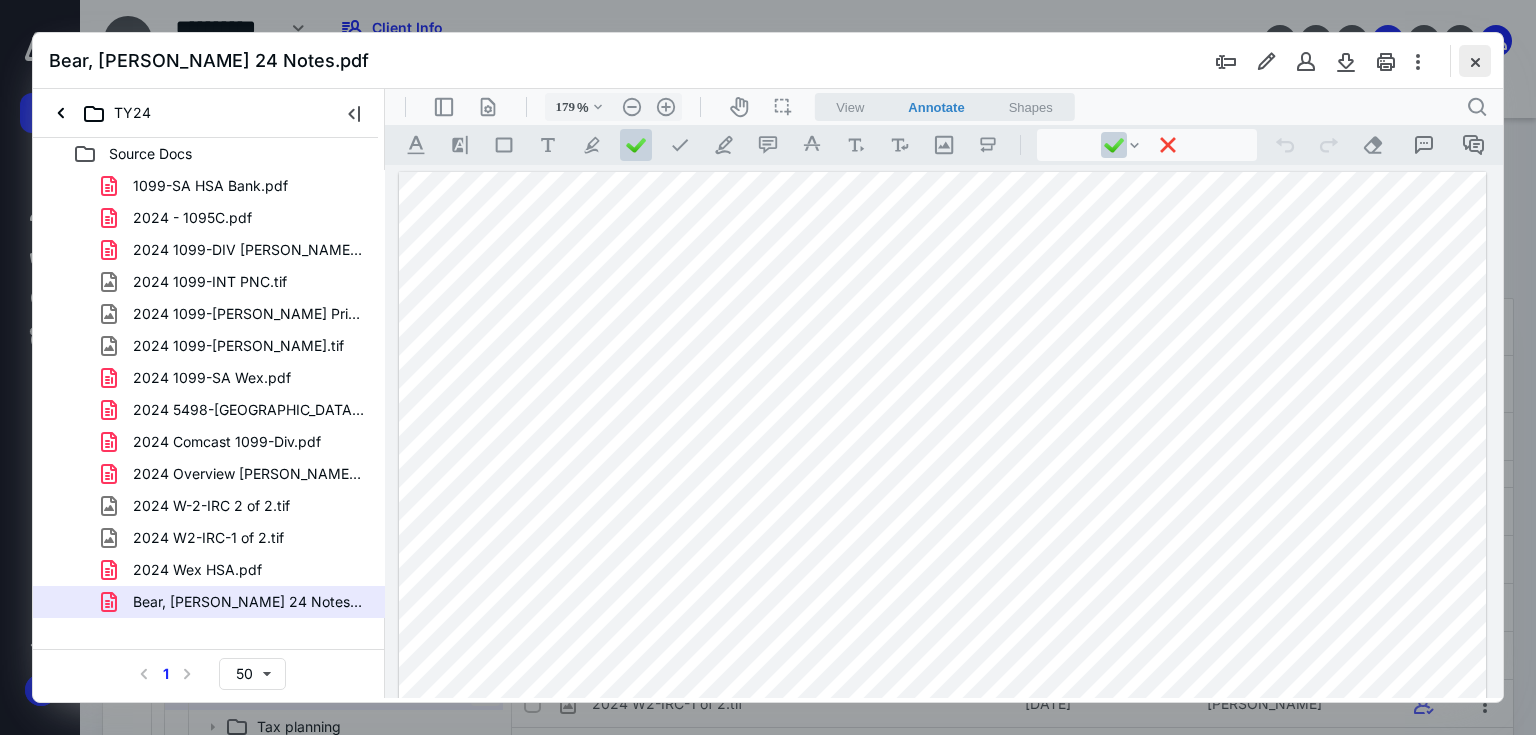 click at bounding box center (1475, 61) 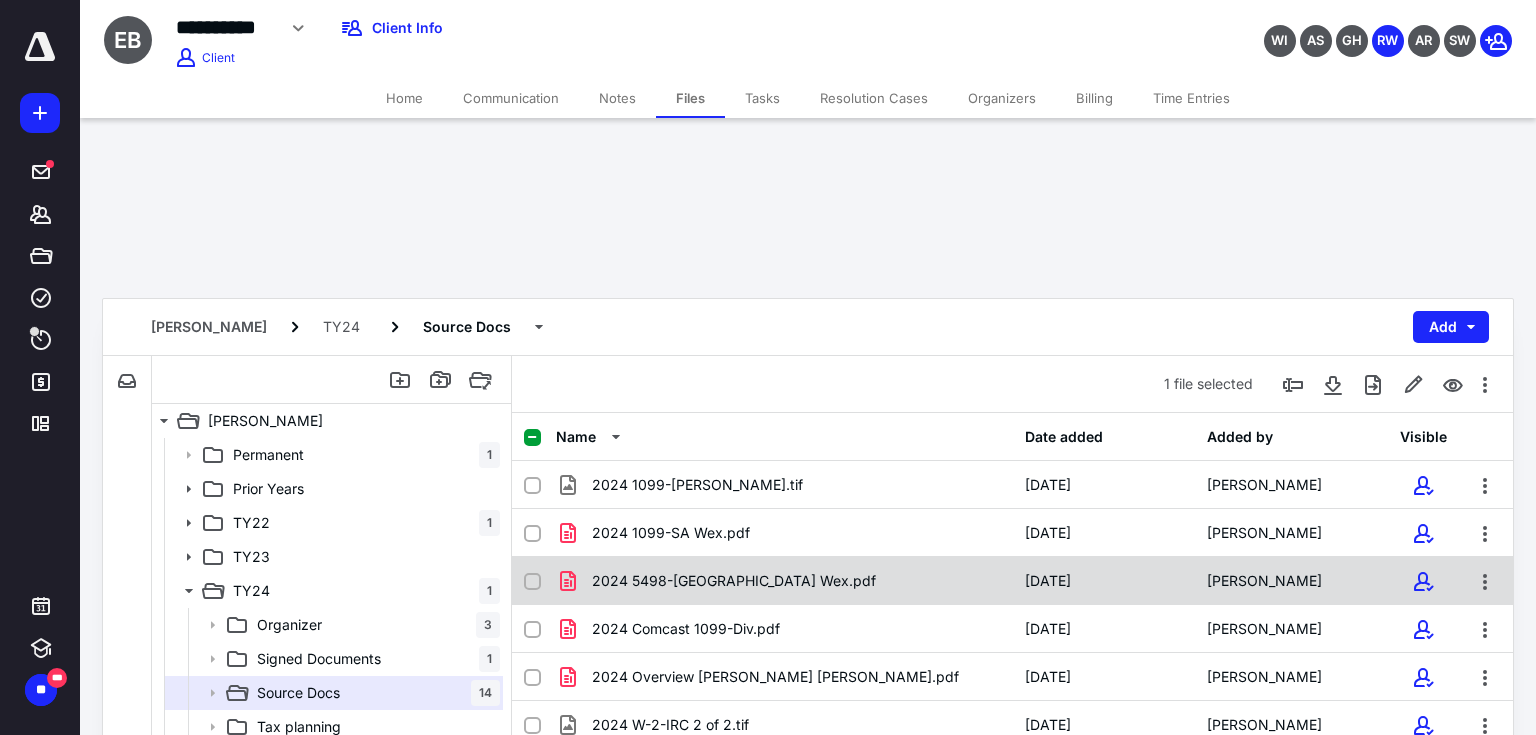 scroll, scrollTop: 309, scrollLeft: 0, axis: vertical 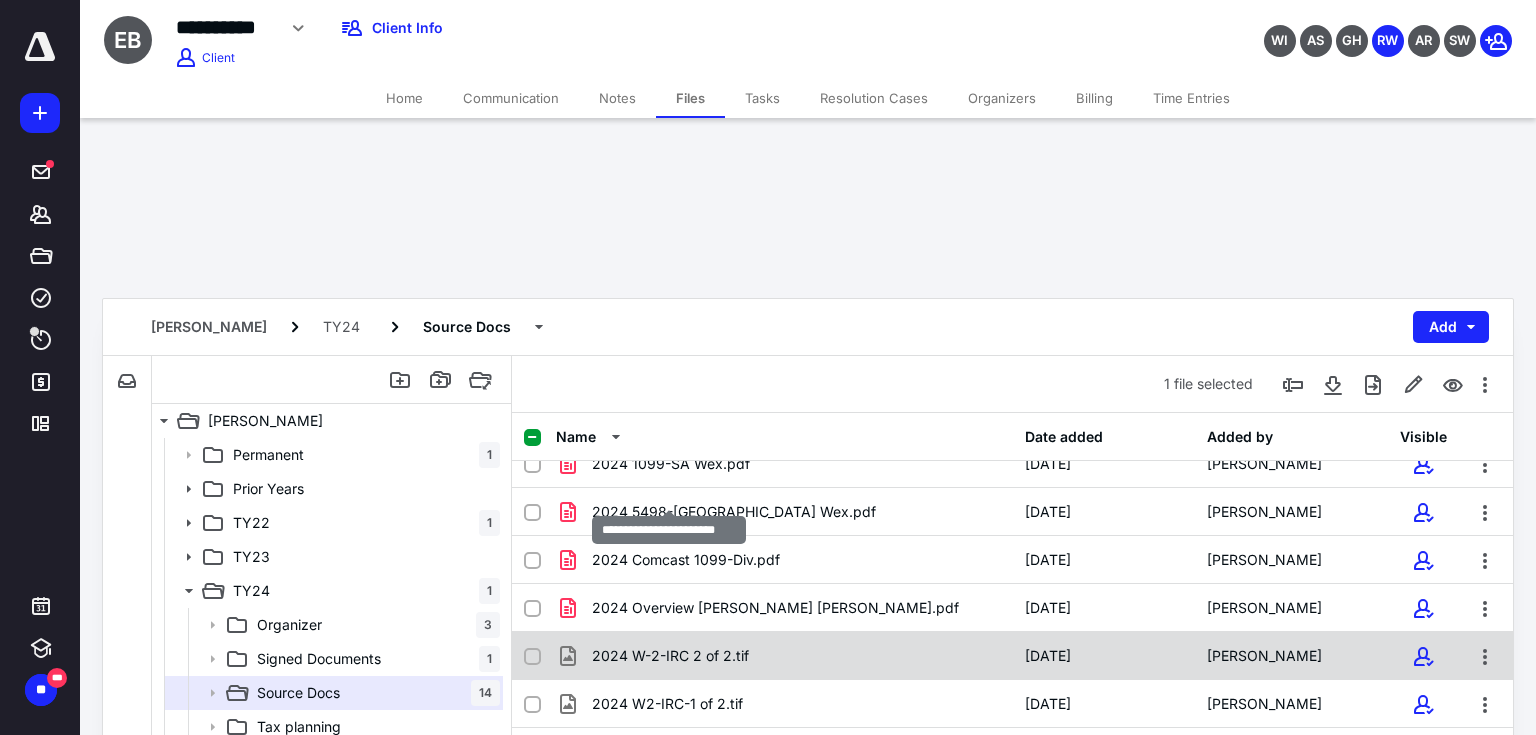 click on "2024 W-2-IRC 2 of 2.tif" at bounding box center [670, 656] 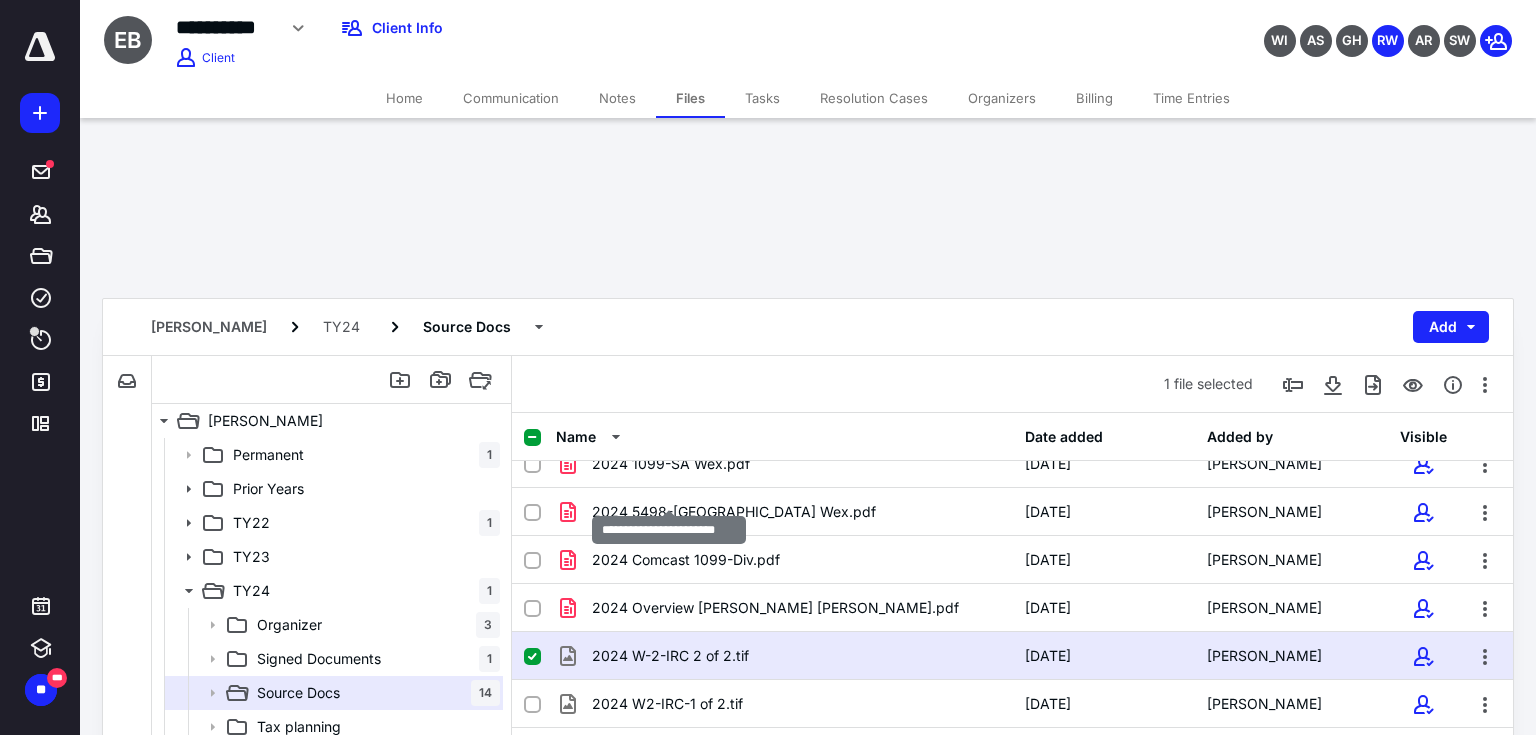 click on "2024 W-2-IRC 2 of 2.tif" at bounding box center [670, 656] 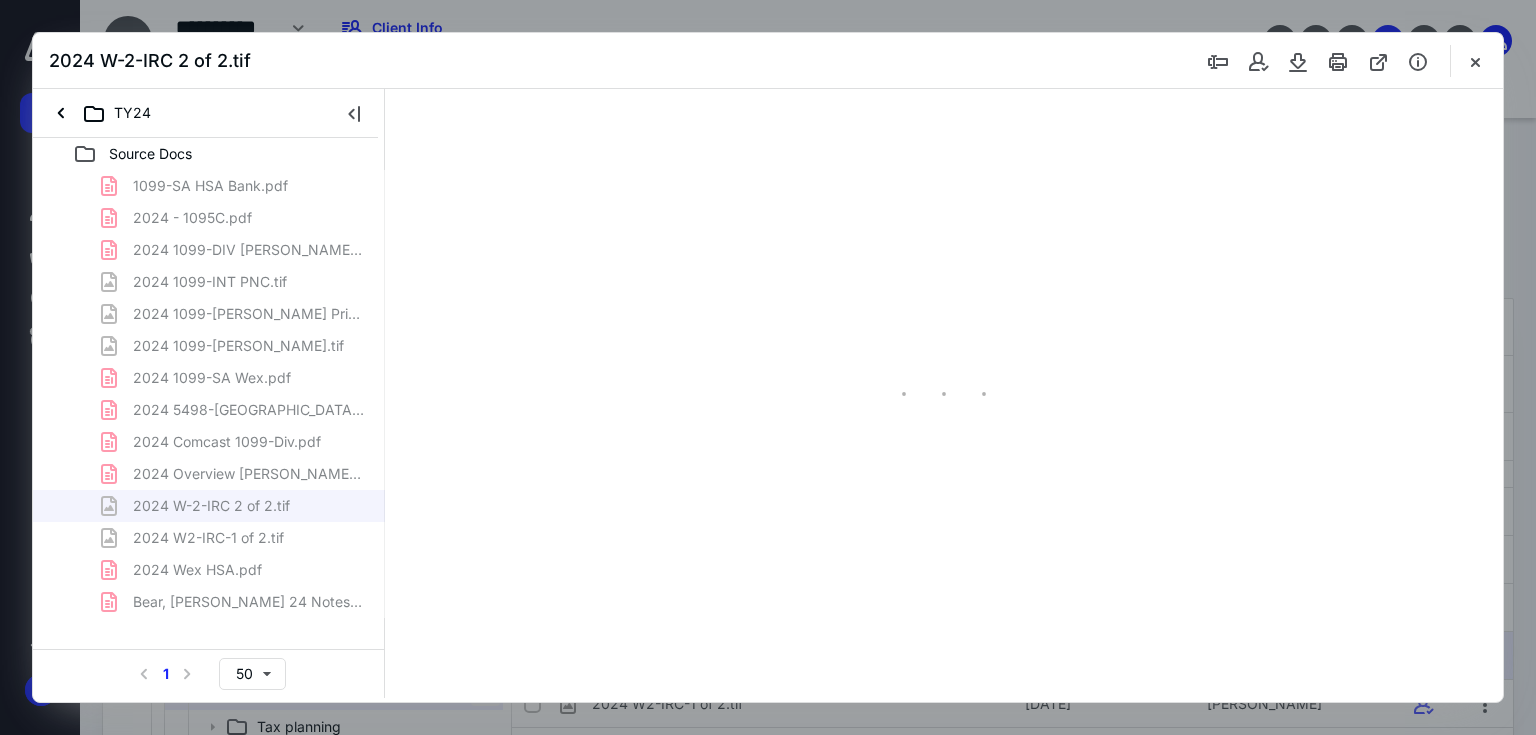 scroll, scrollTop: 0, scrollLeft: 0, axis: both 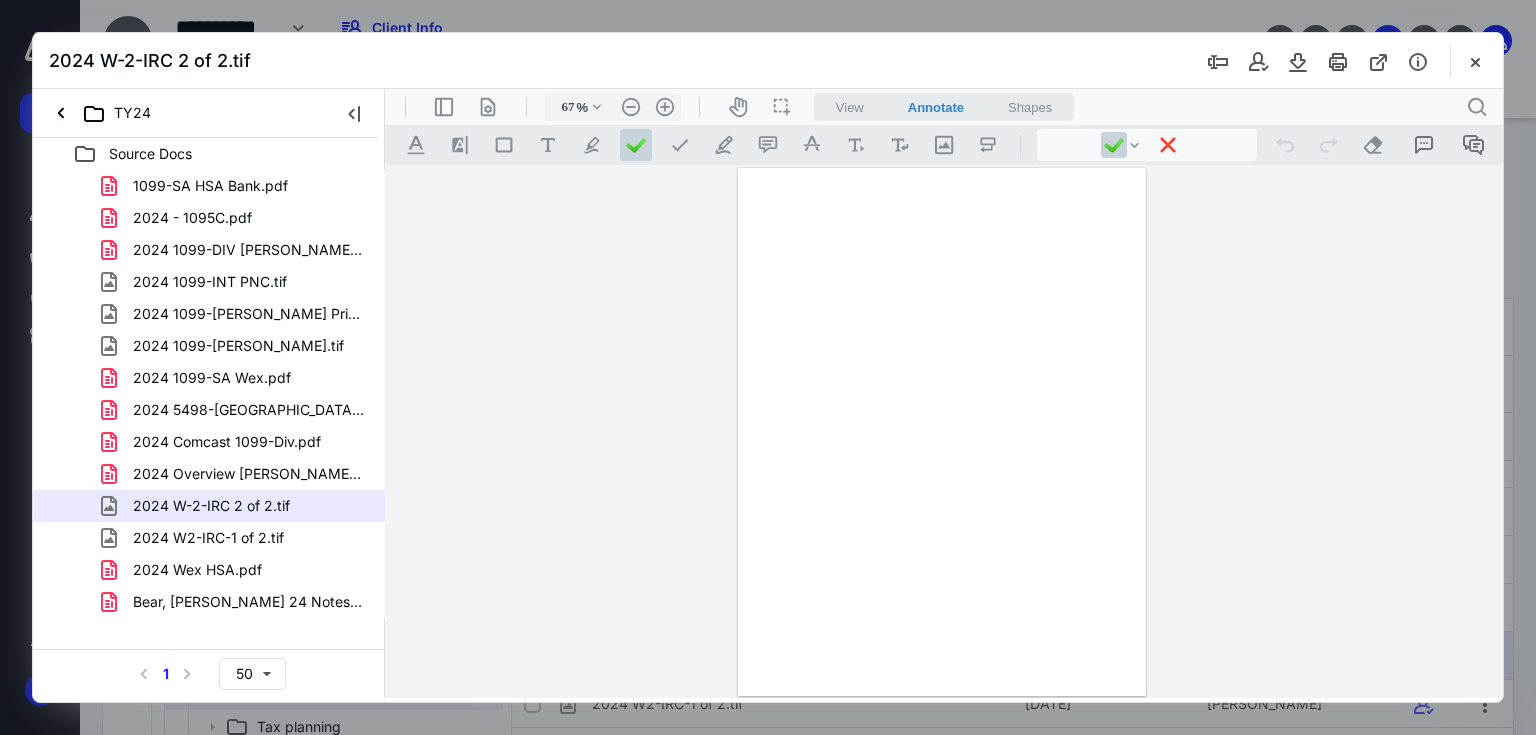 type on "178" 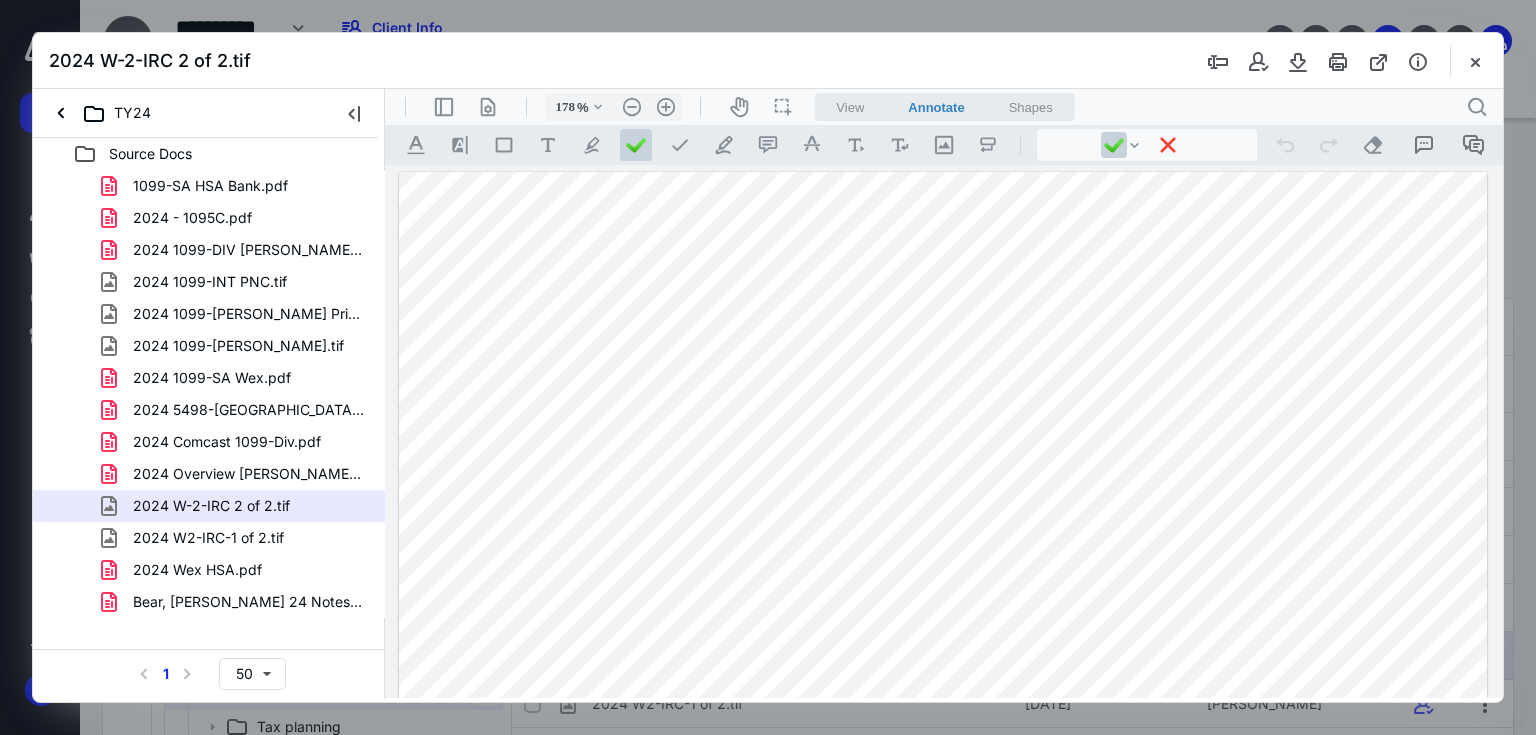 click at bounding box center (943, 876) 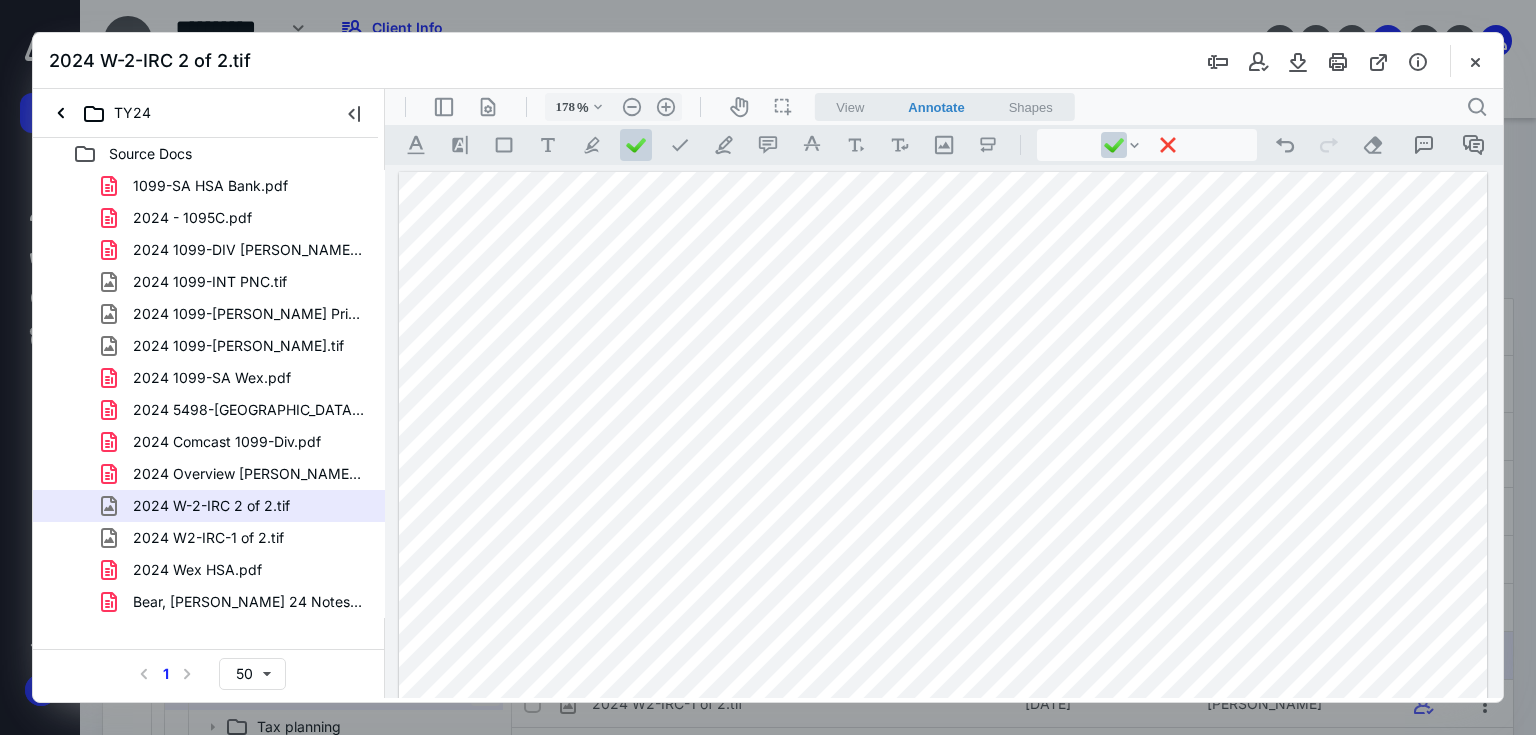 click at bounding box center (943, 876) 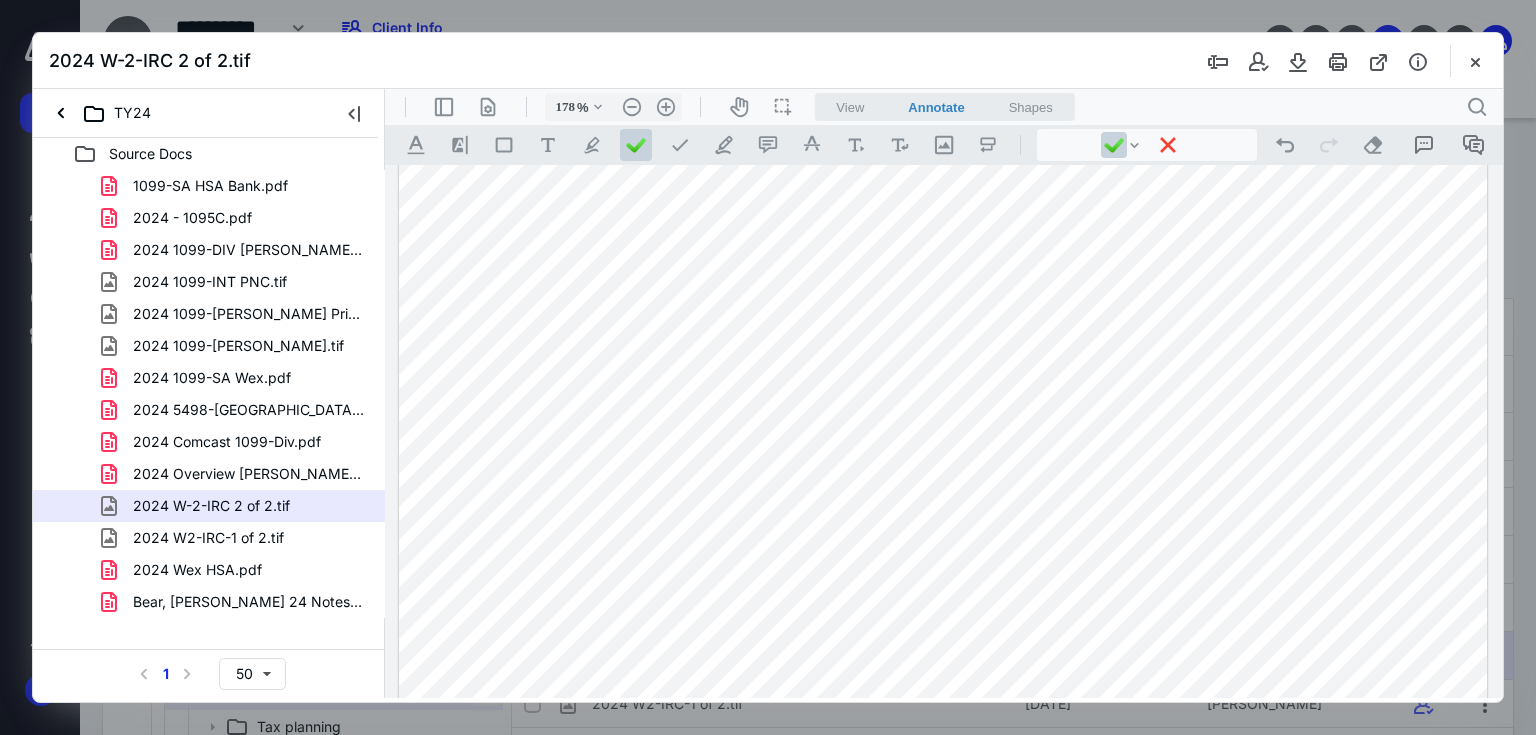 scroll, scrollTop: 160, scrollLeft: 0, axis: vertical 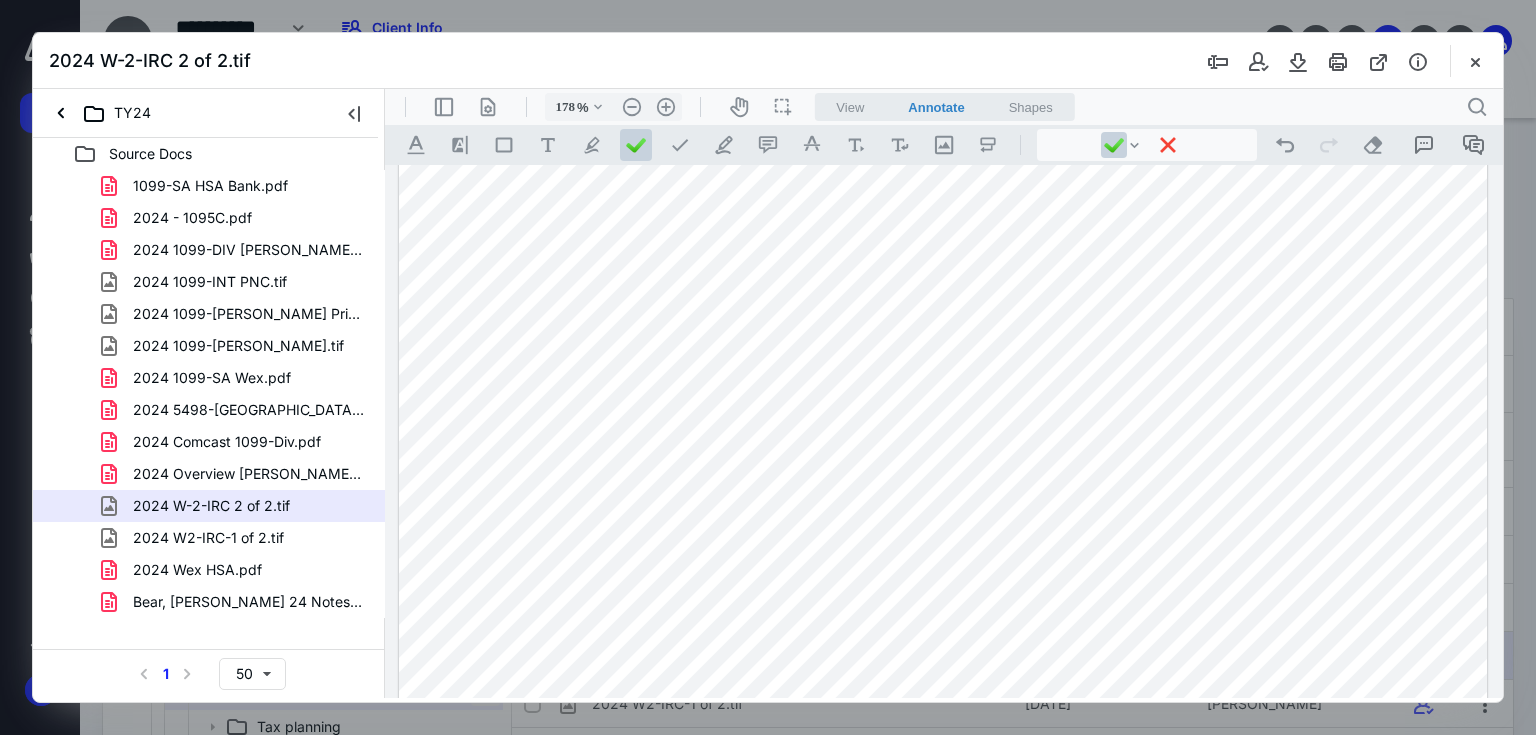 click at bounding box center (943, 716) 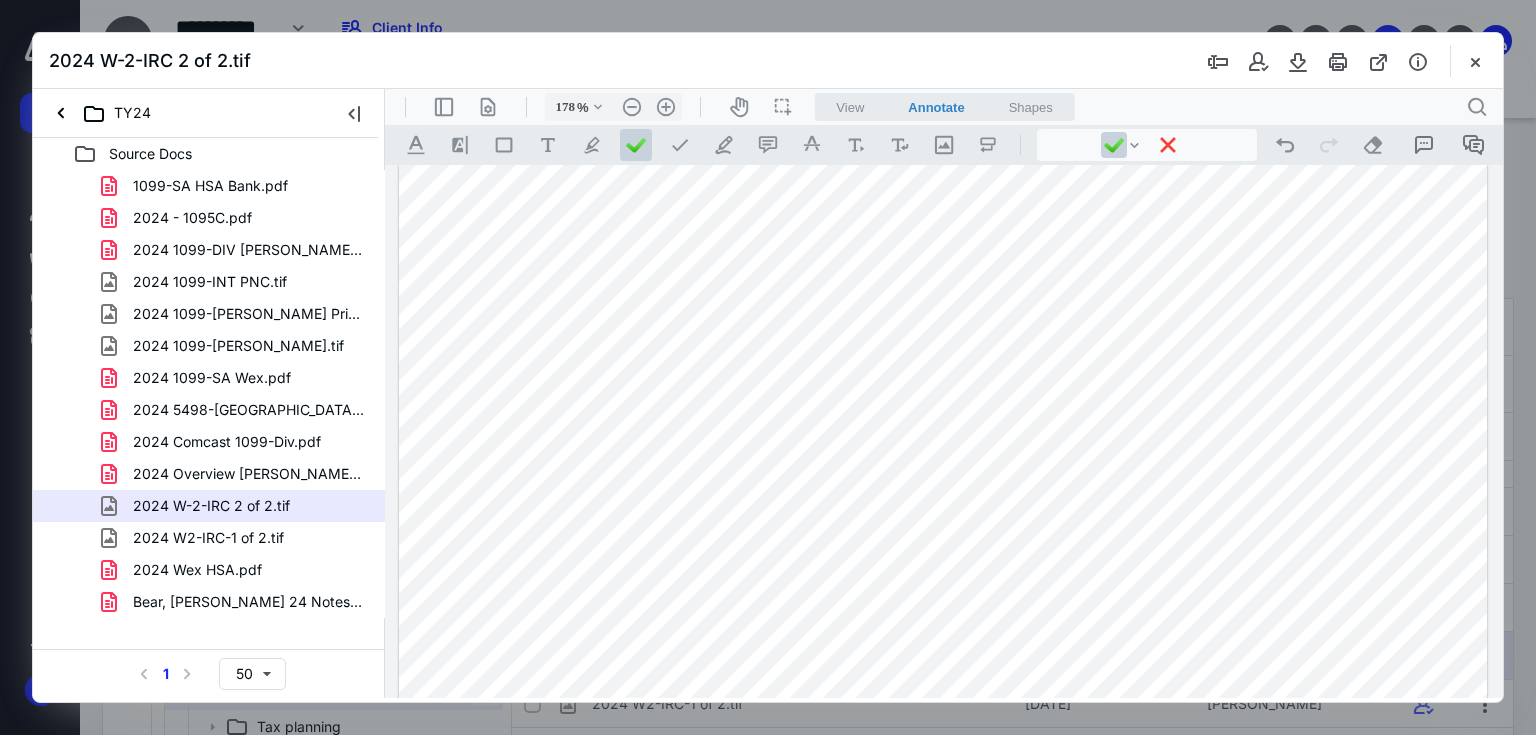 scroll, scrollTop: 0, scrollLeft: 0, axis: both 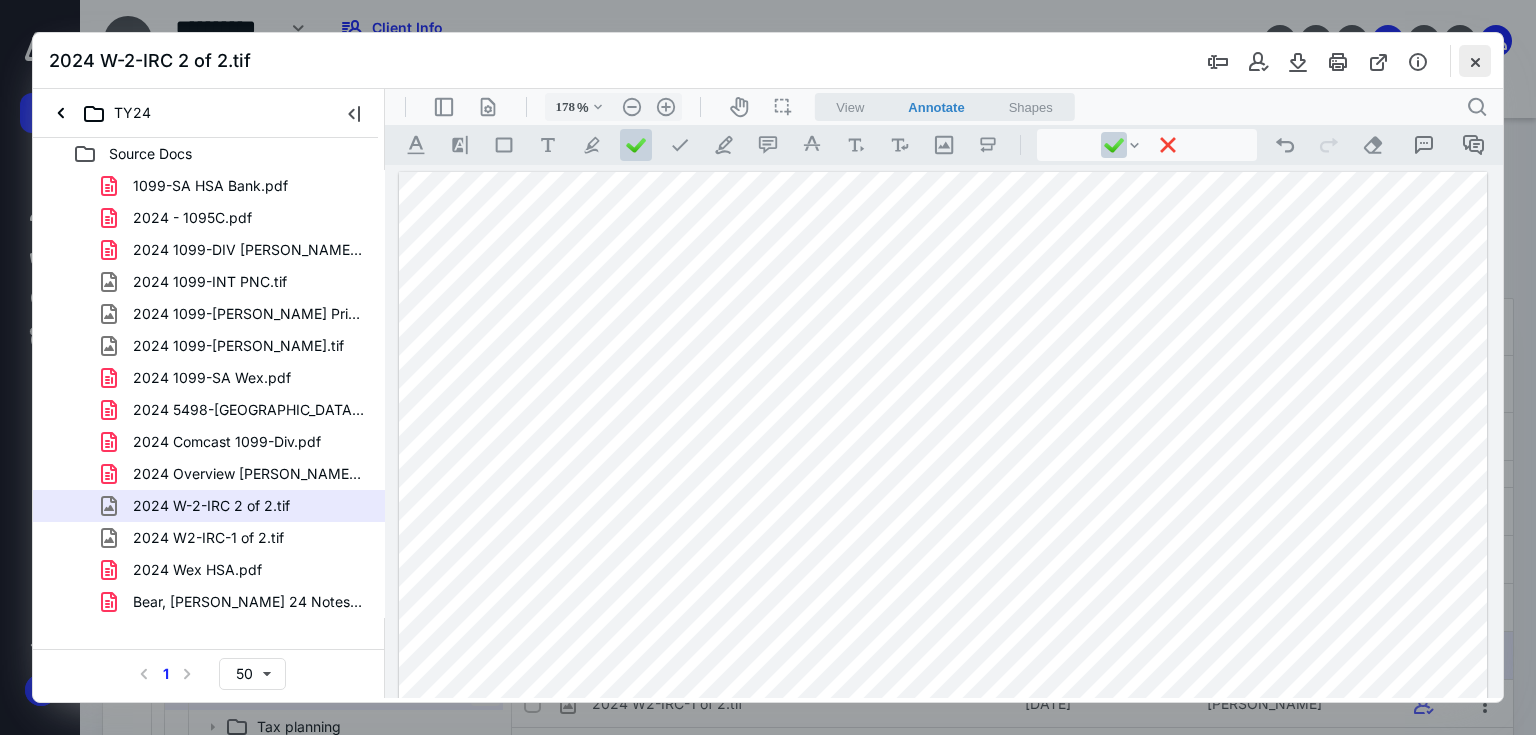 click at bounding box center [1475, 61] 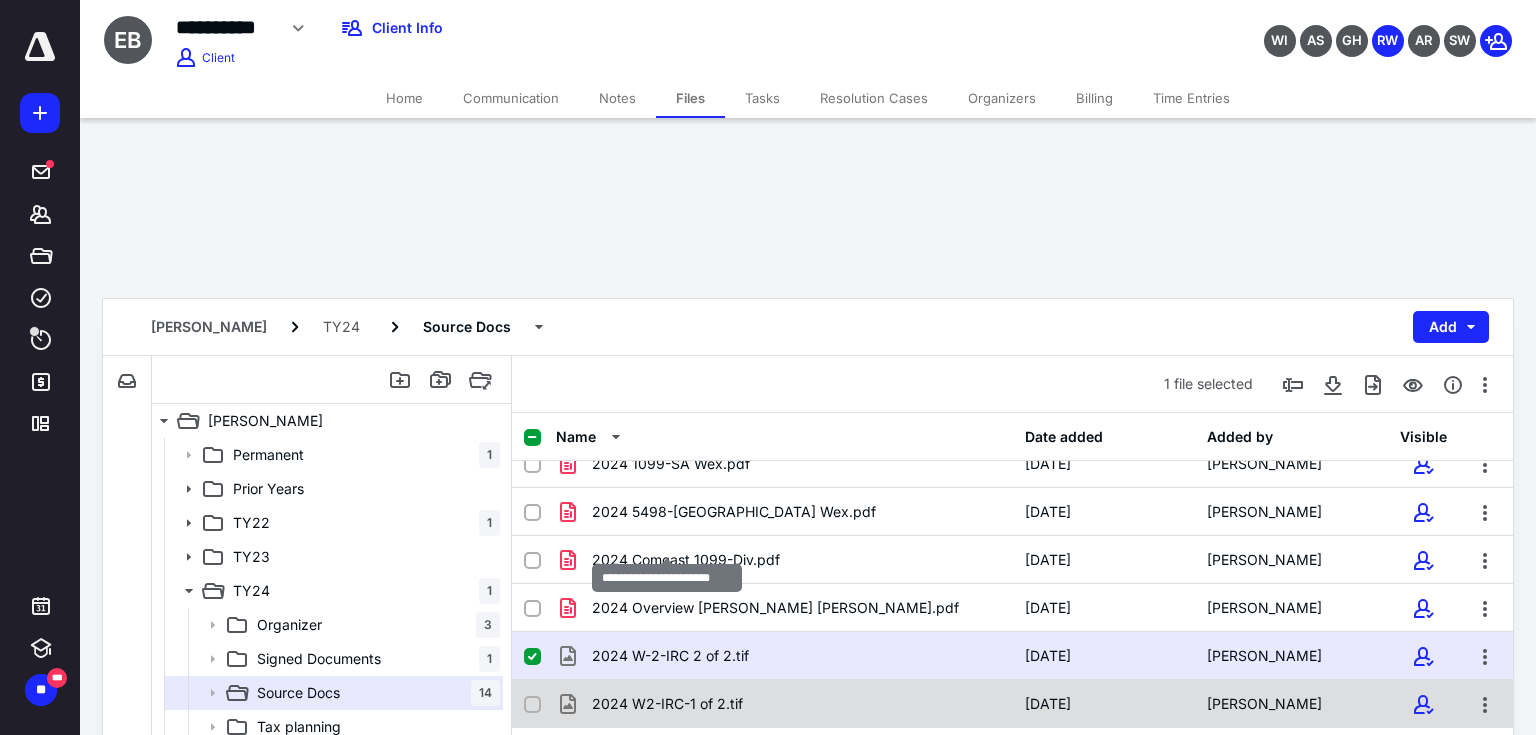 click on "2024 W2-IRC-1 of 2.tif" at bounding box center (667, 704) 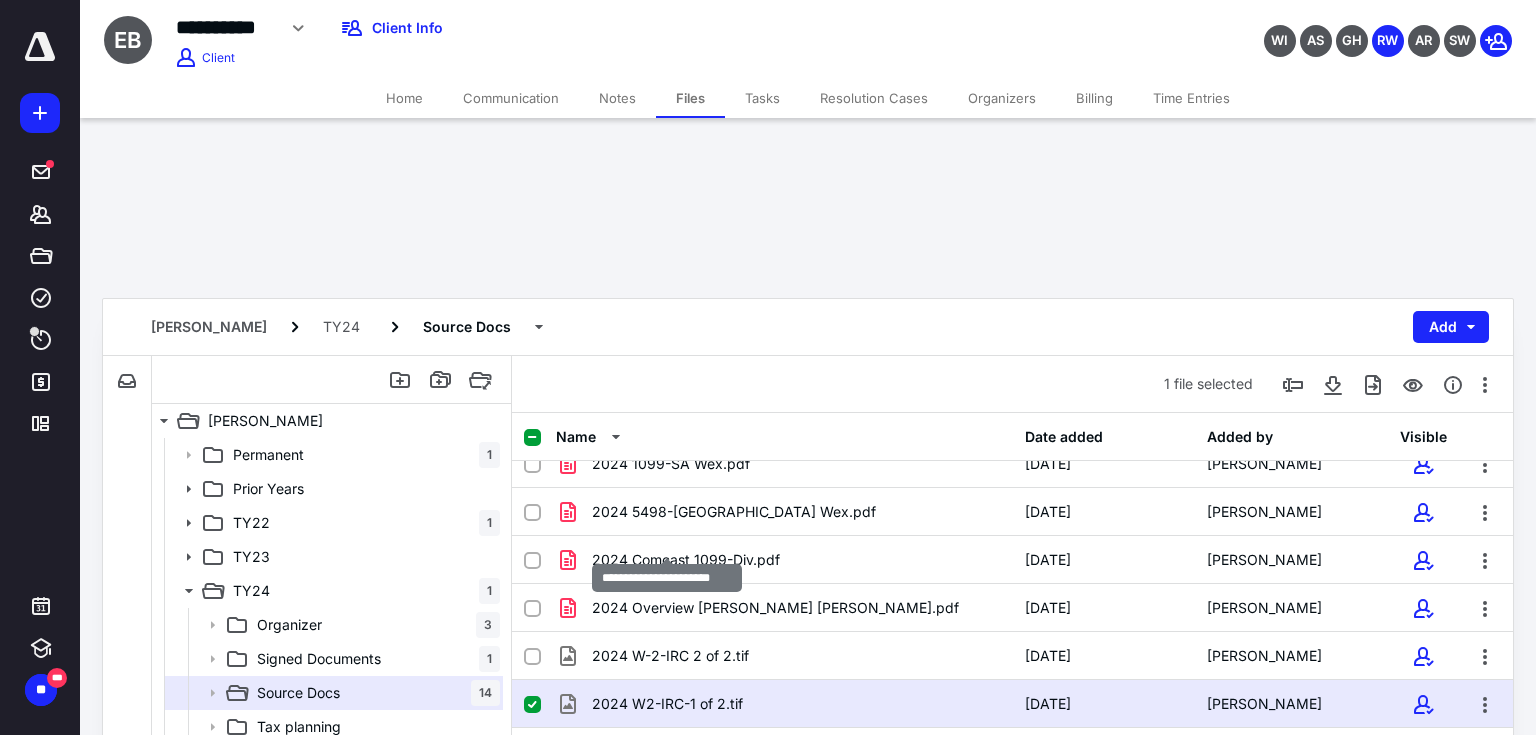 click on "2024 W2-IRC-1 of 2.tif" at bounding box center [667, 704] 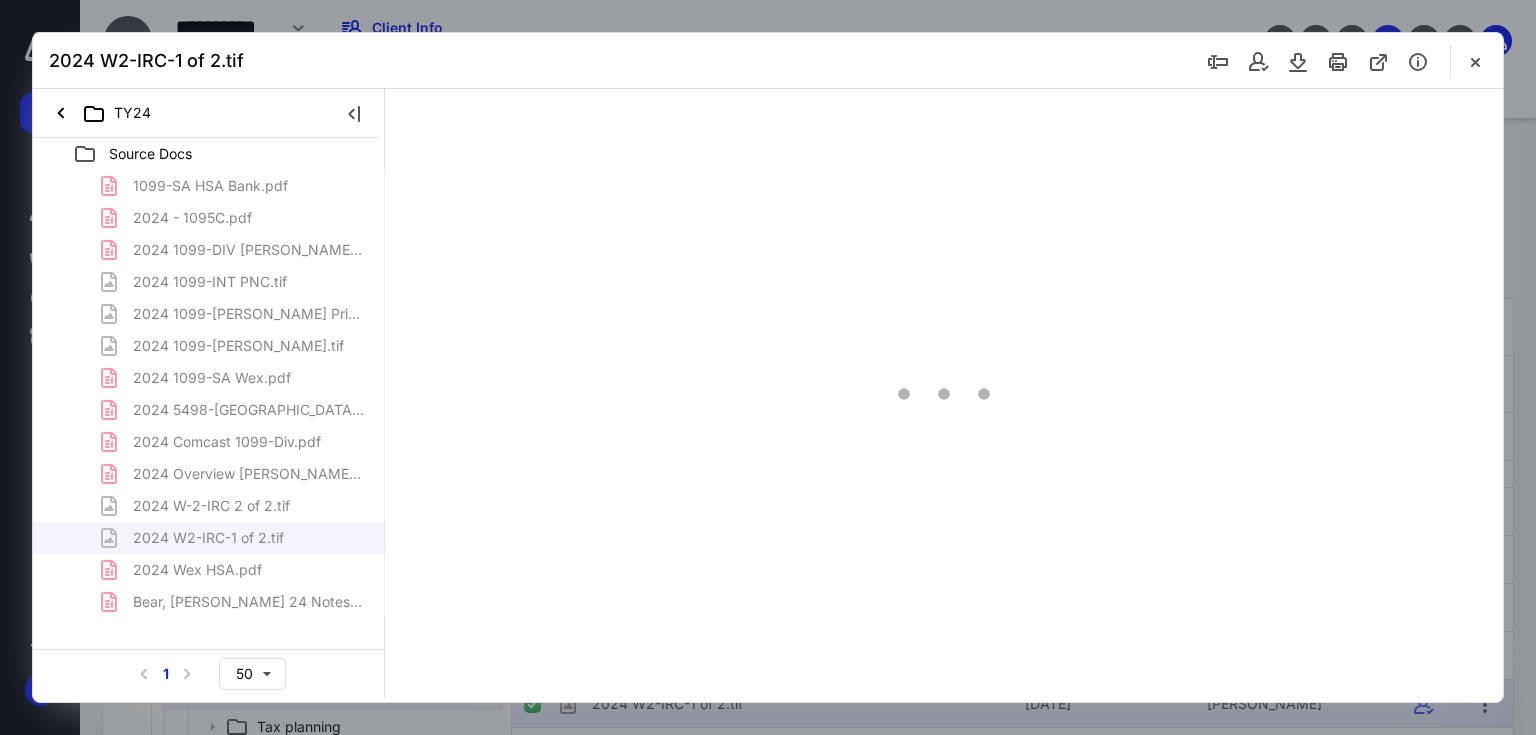 scroll, scrollTop: 0, scrollLeft: 0, axis: both 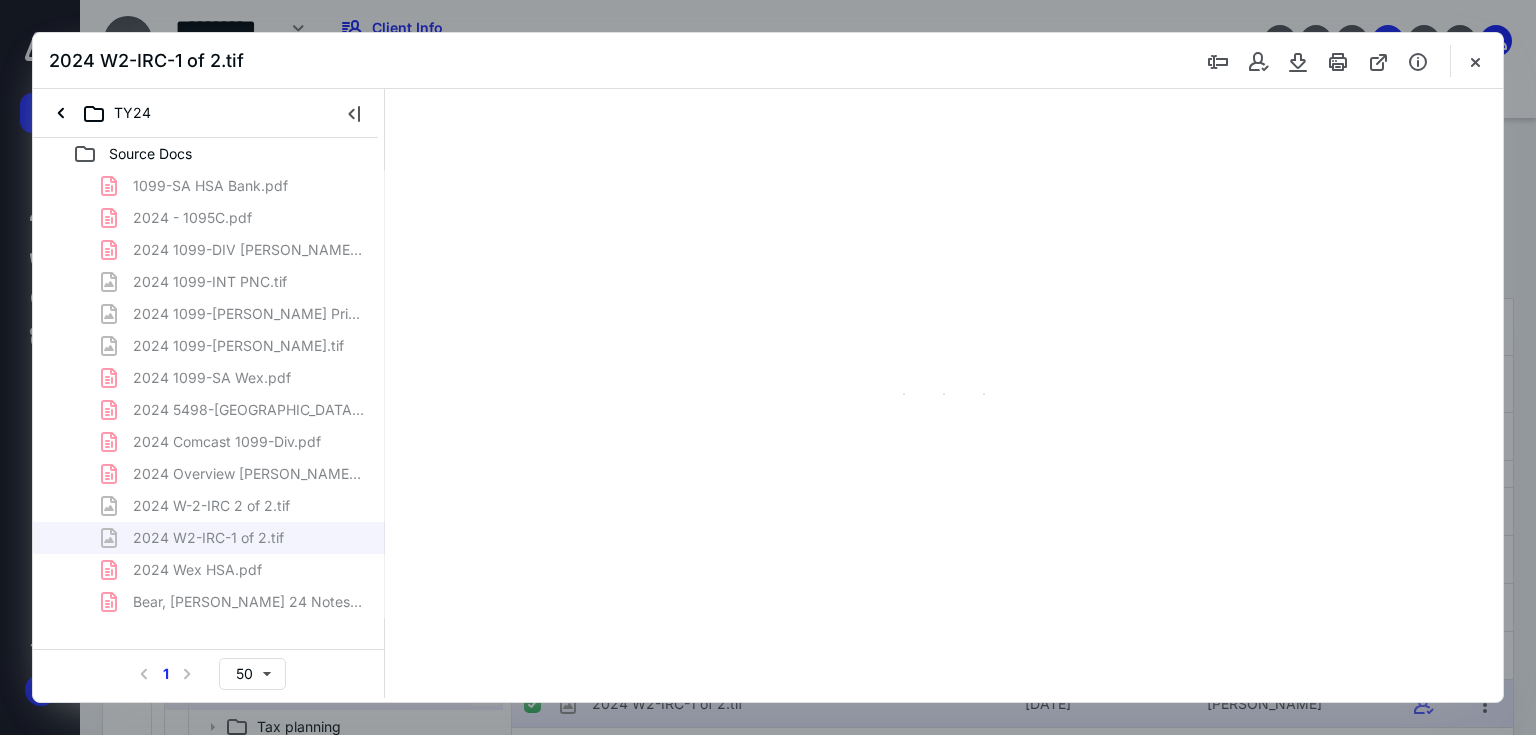 type on "178" 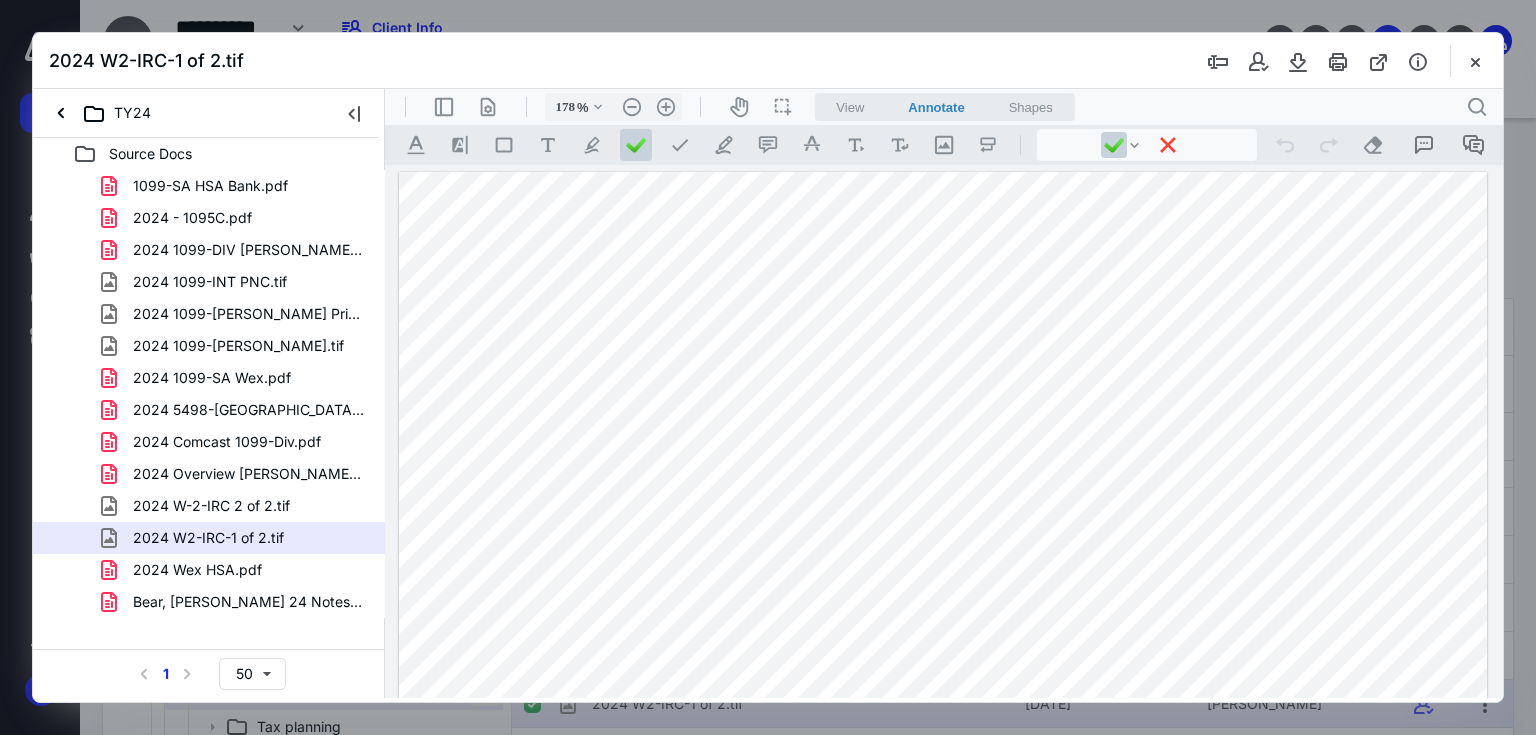 click at bounding box center [943, 876] 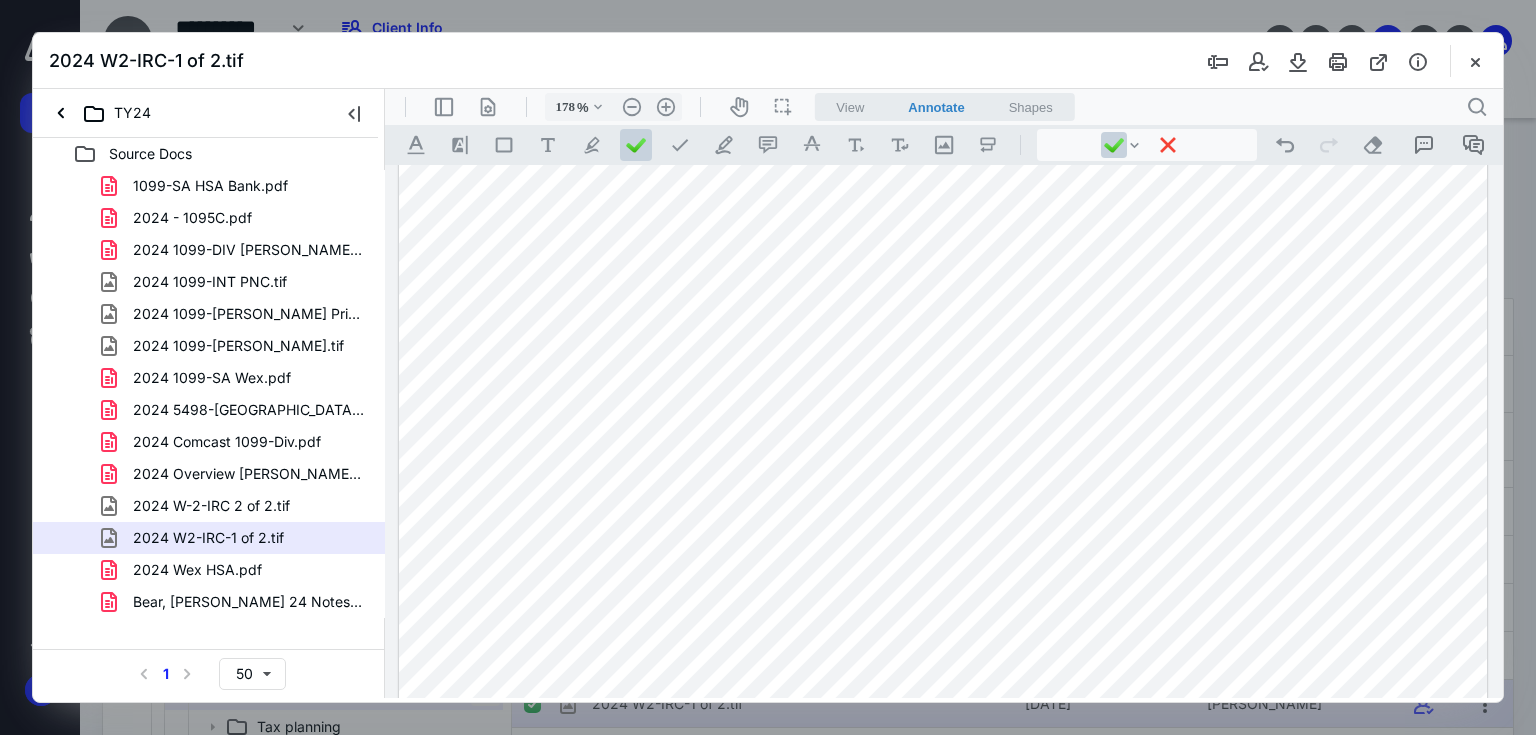 scroll, scrollTop: 240, scrollLeft: 0, axis: vertical 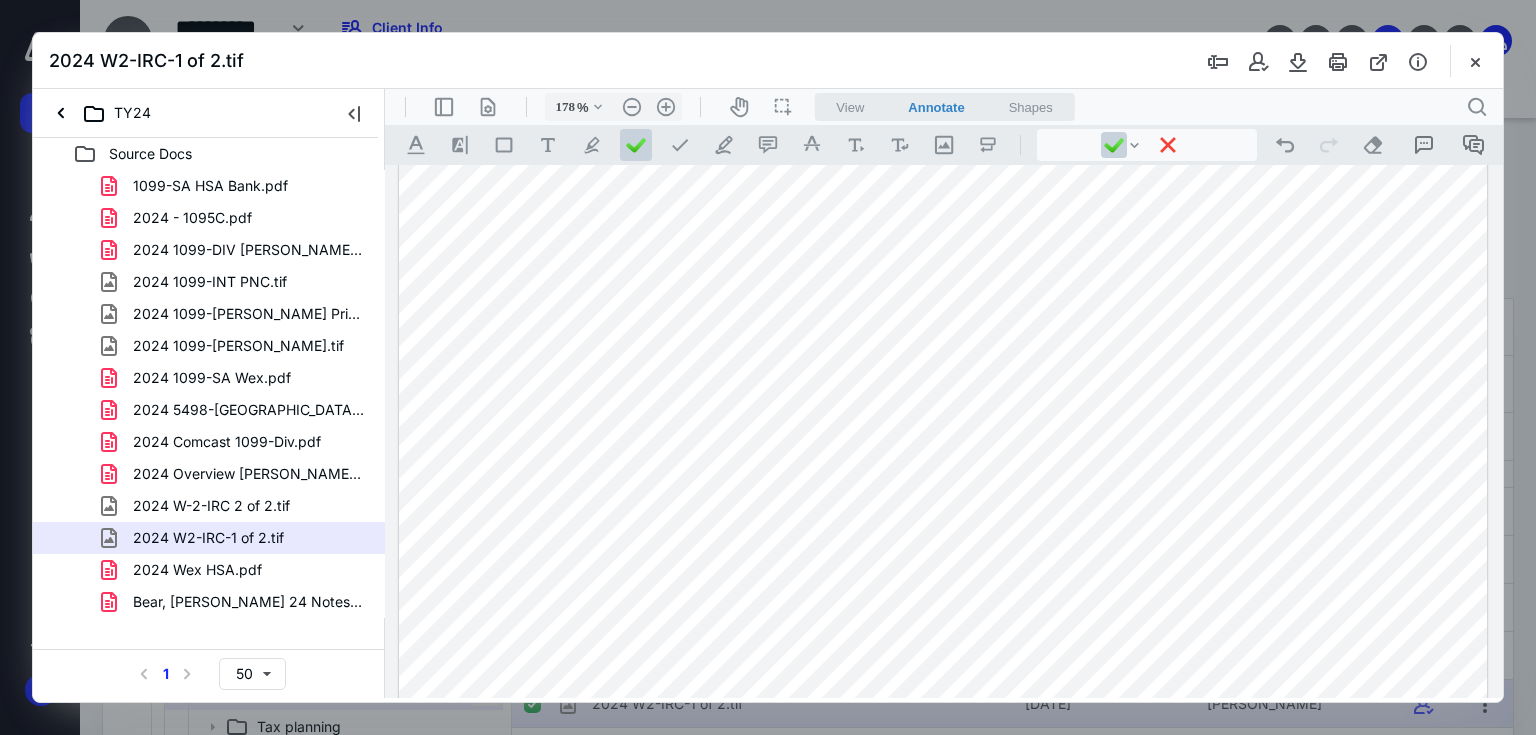 click at bounding box center [943, 636] 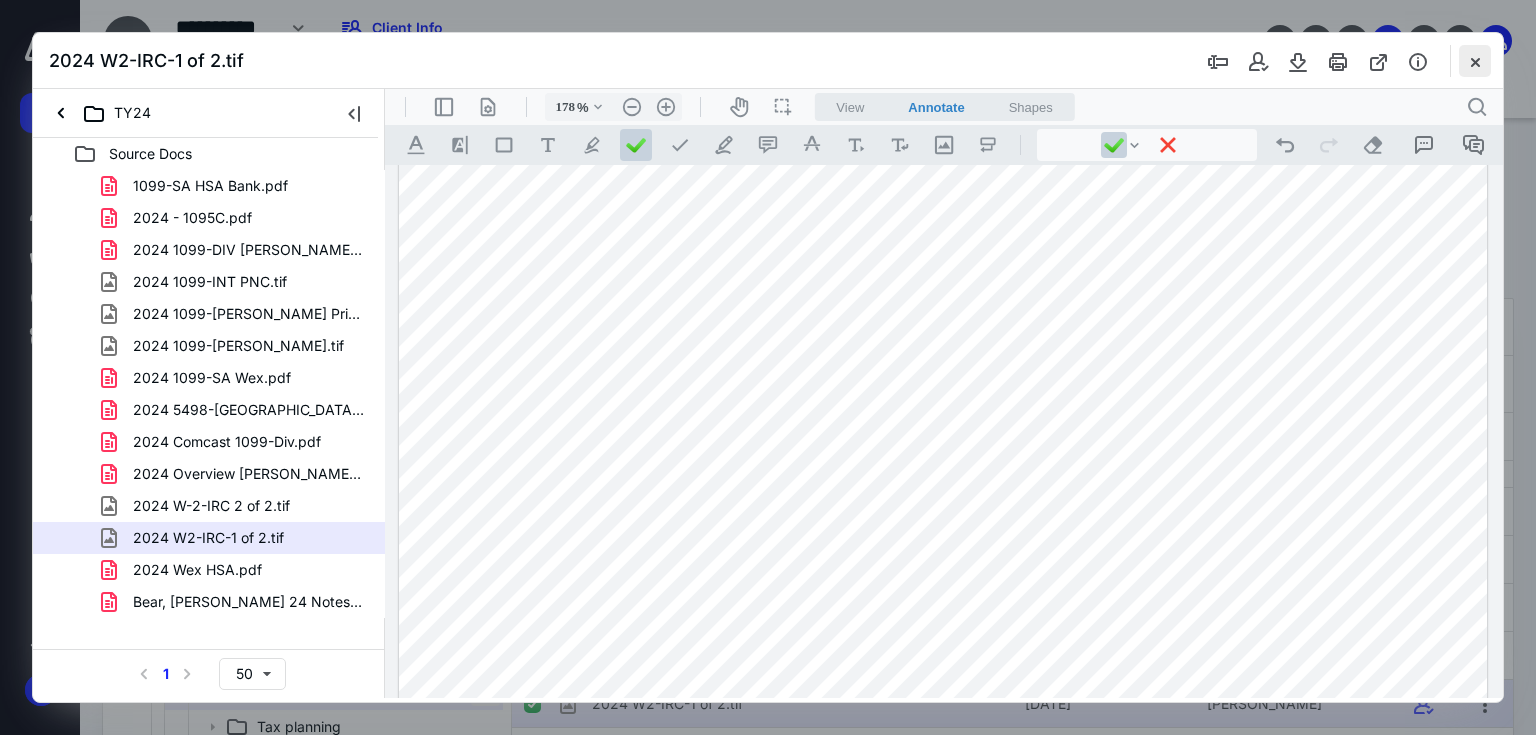 click at bounding box center [1475, 61] 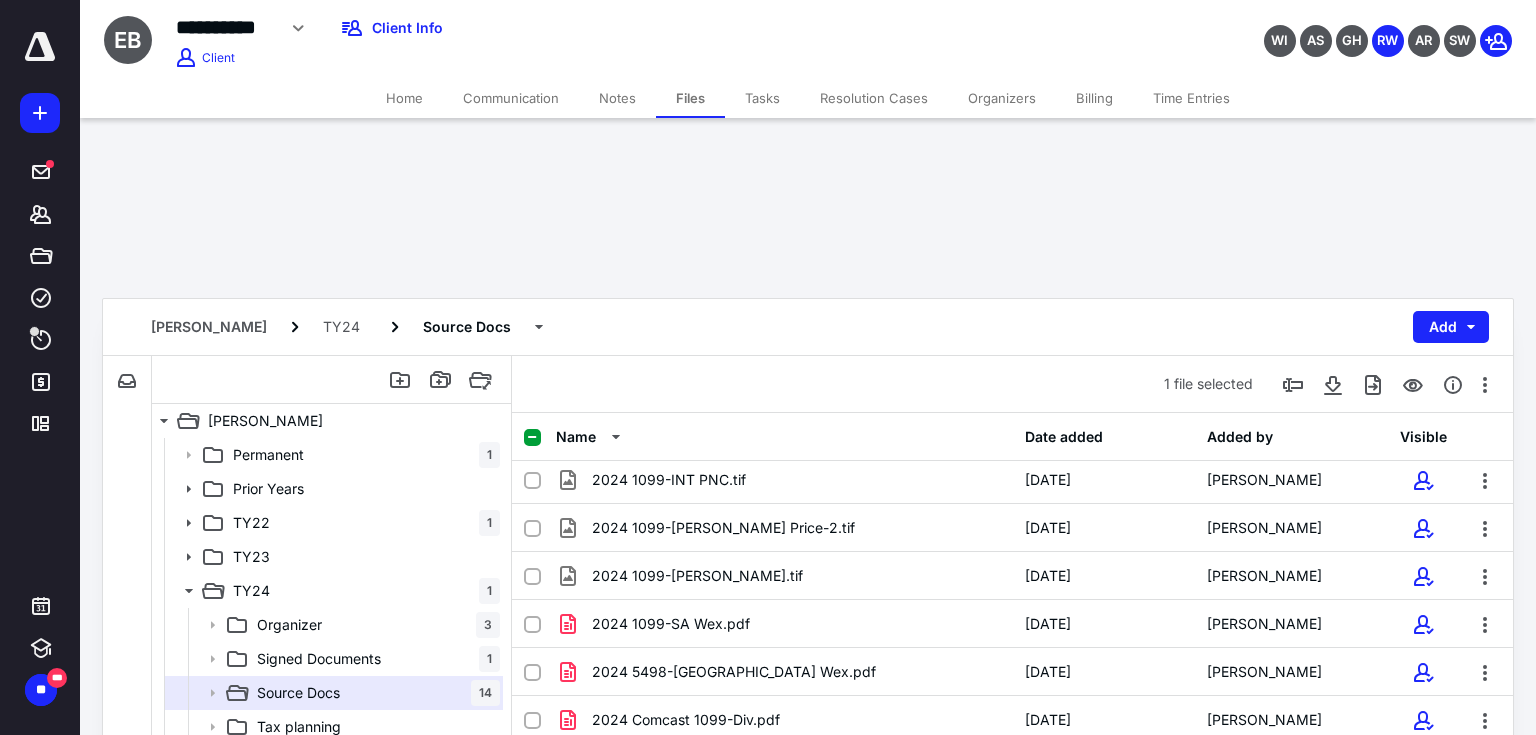 scroll, scrollTop: 0, scrollLeft: 0, axis: both 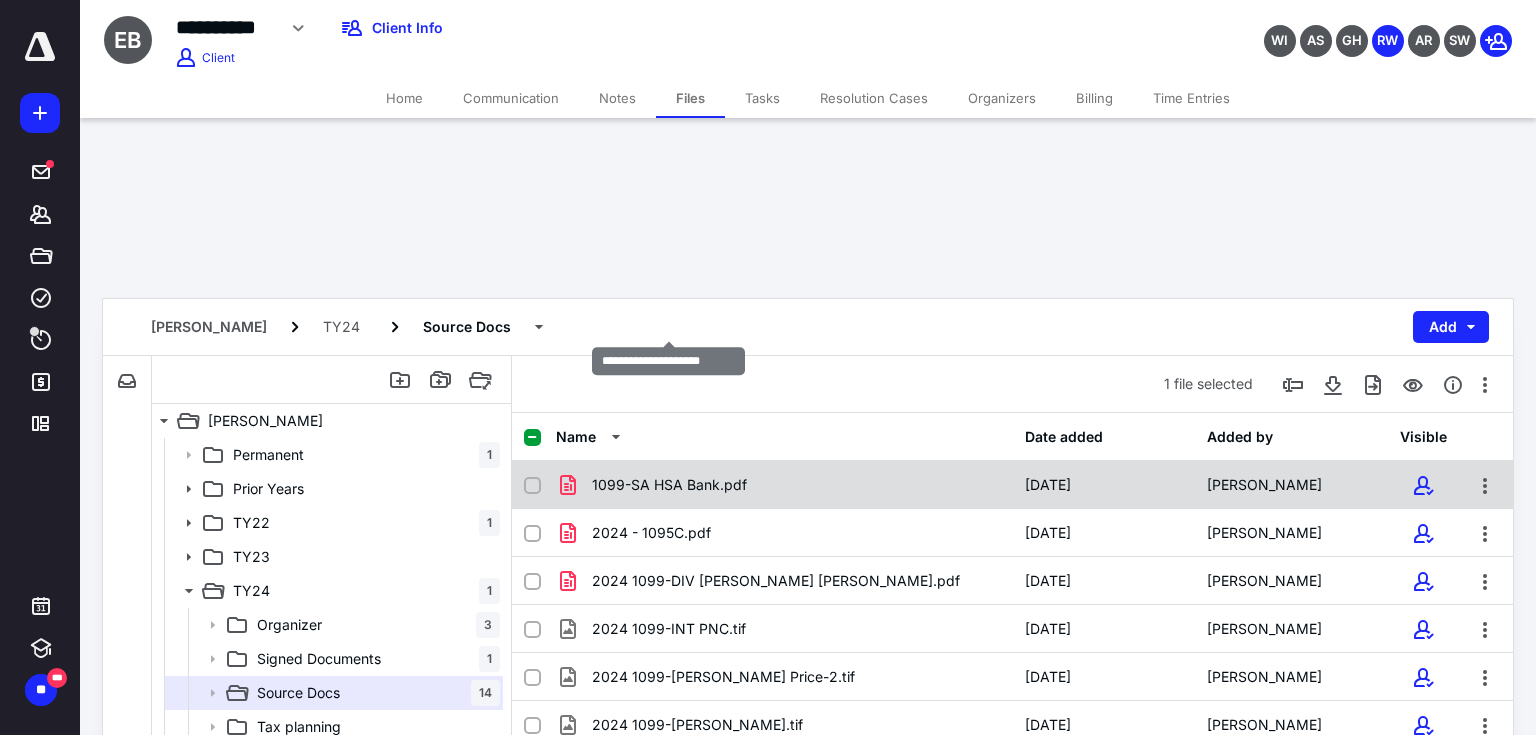 click on "1099-SA HSA Bank.pdf" at bounding box center [669, 485] 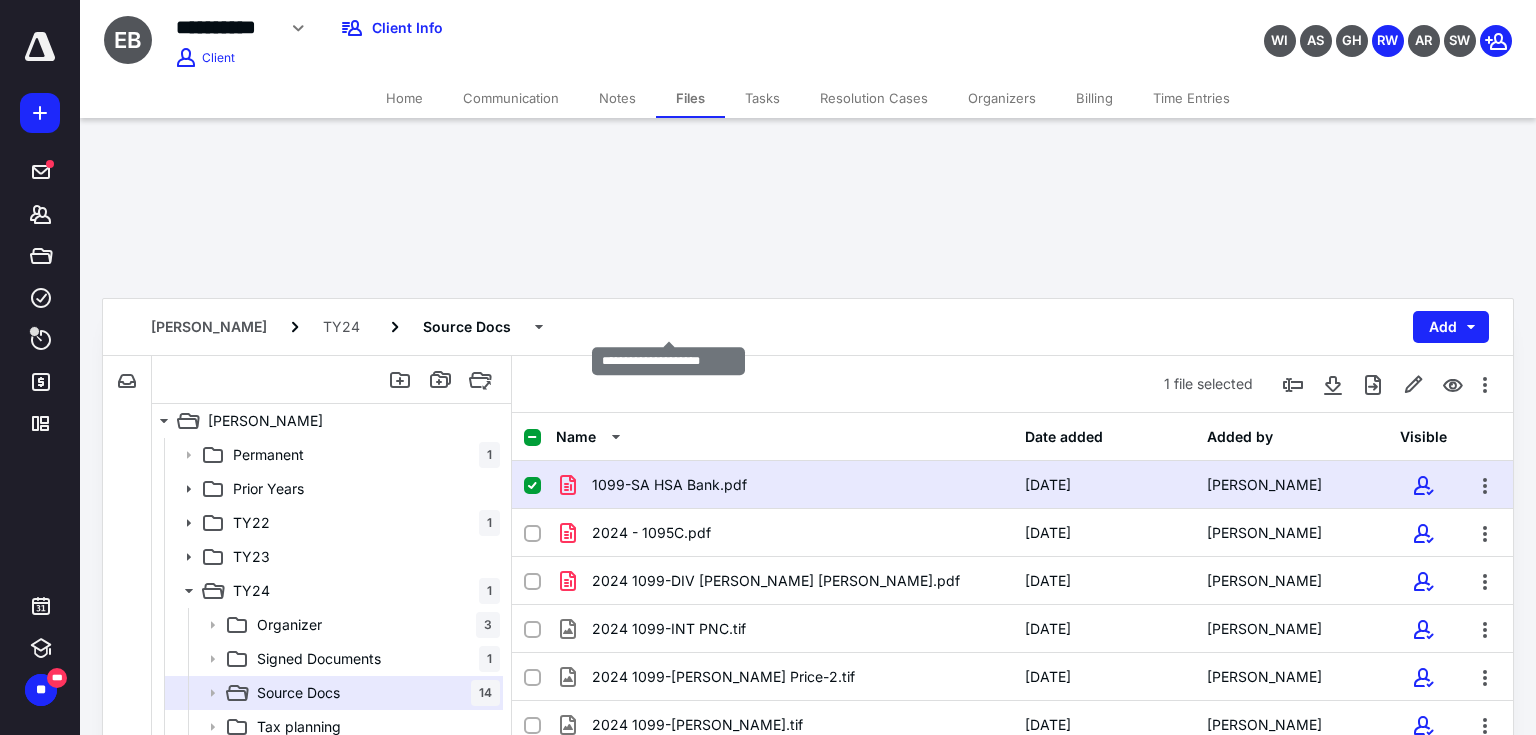 click on "1099-SA HSA Bank.pdf" at bounding box center (669, 485) 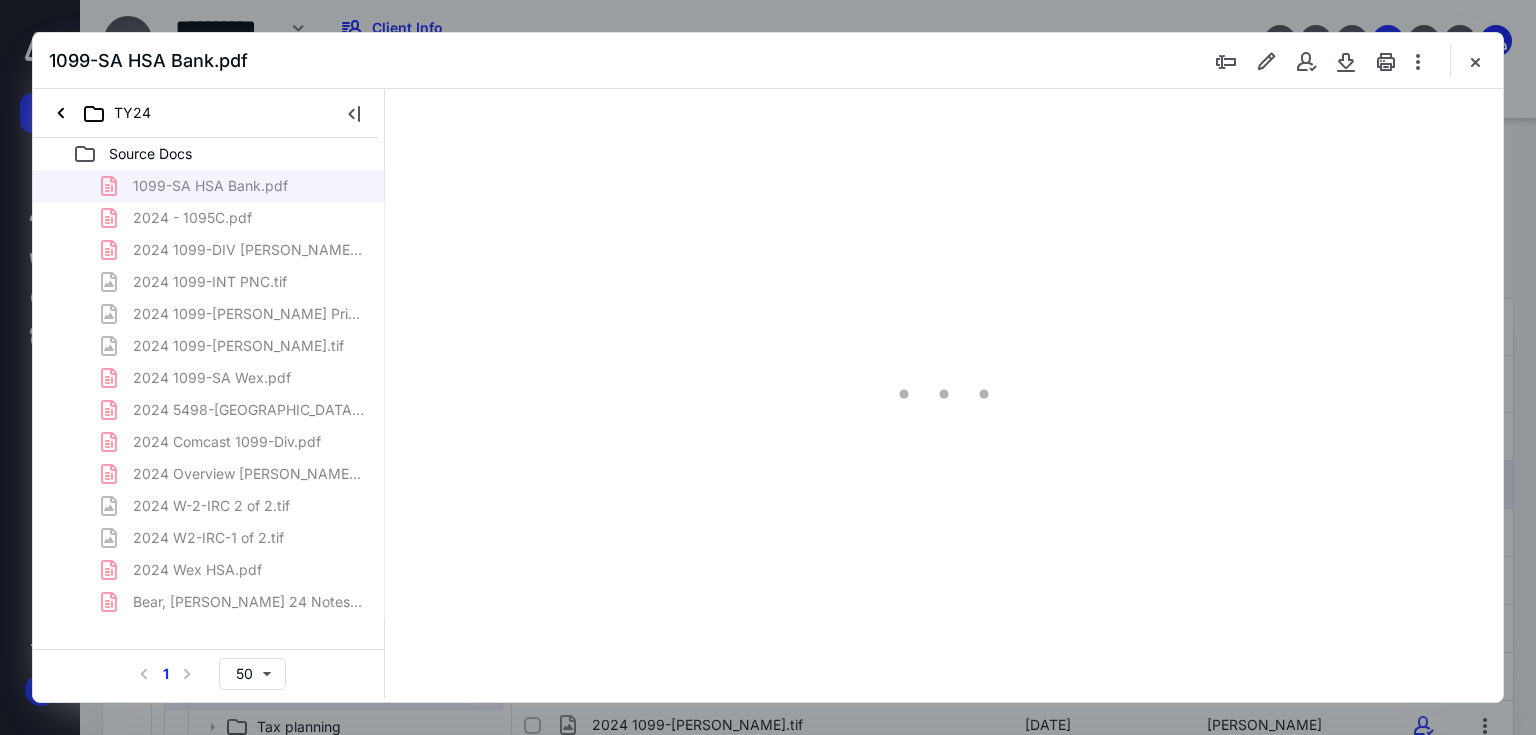 scroll, scrollTop: 0, scrollLeft: 0, axis: both 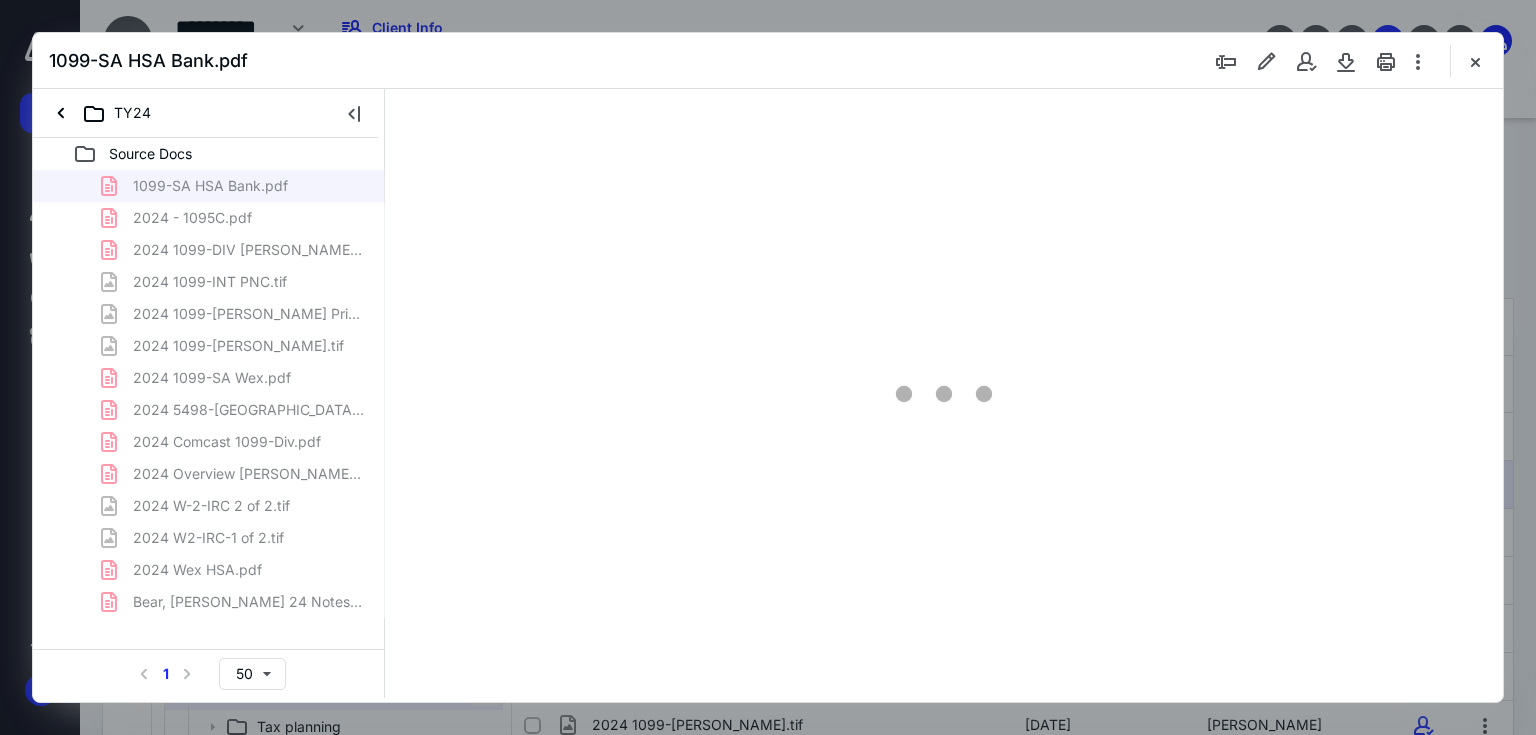 type on "183" 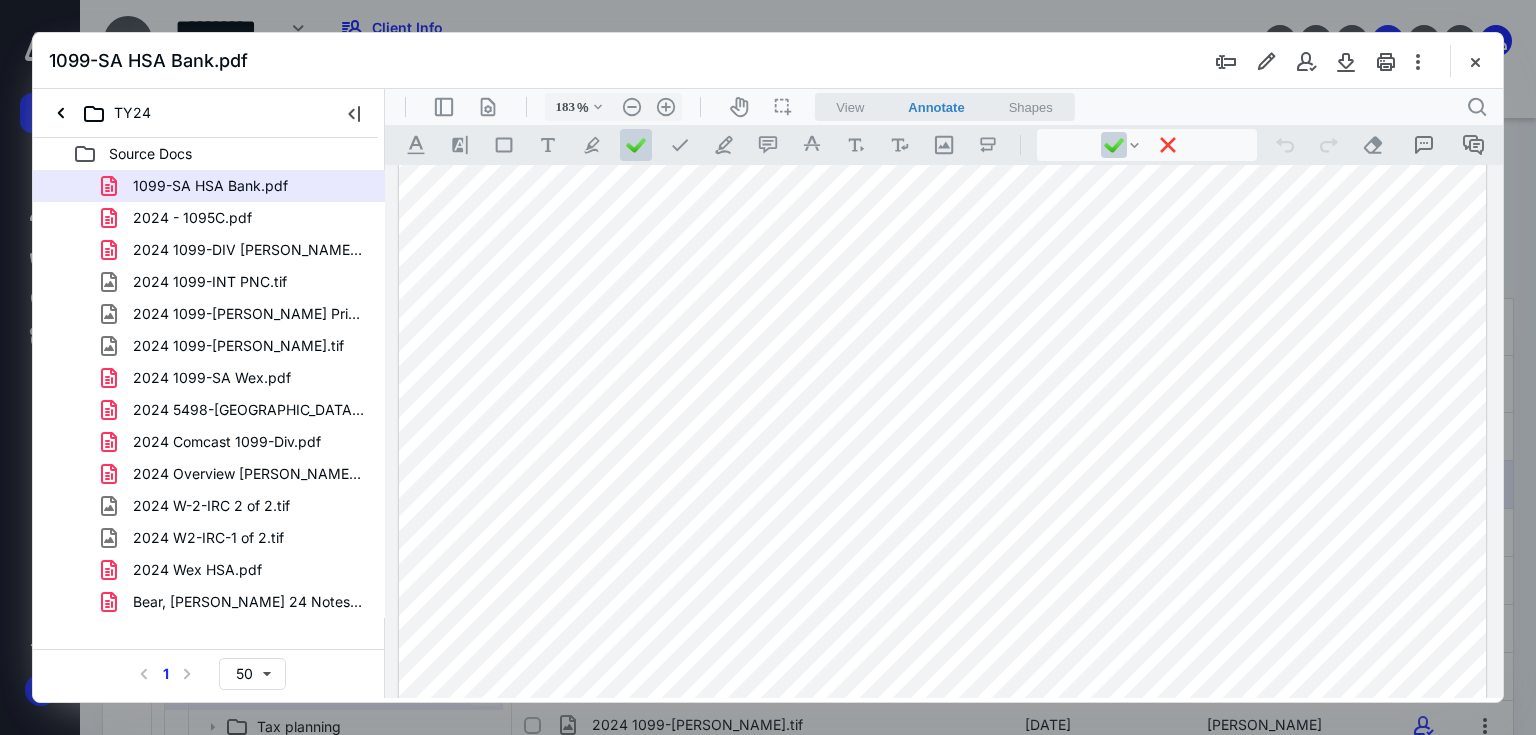scroll, scrollTop: 480, scrollLeft: 0, axis: vertical 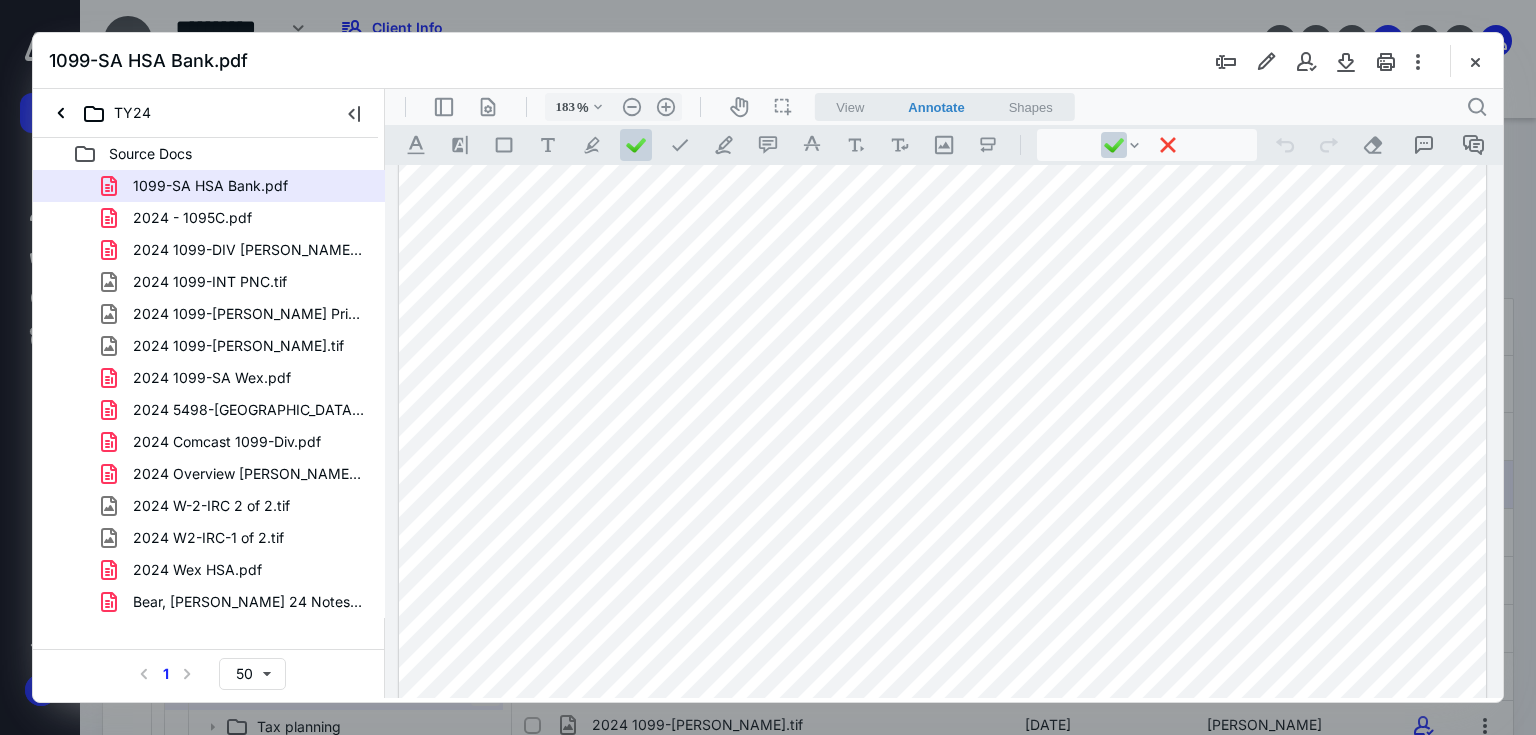 click at bounding box center (943, 461) 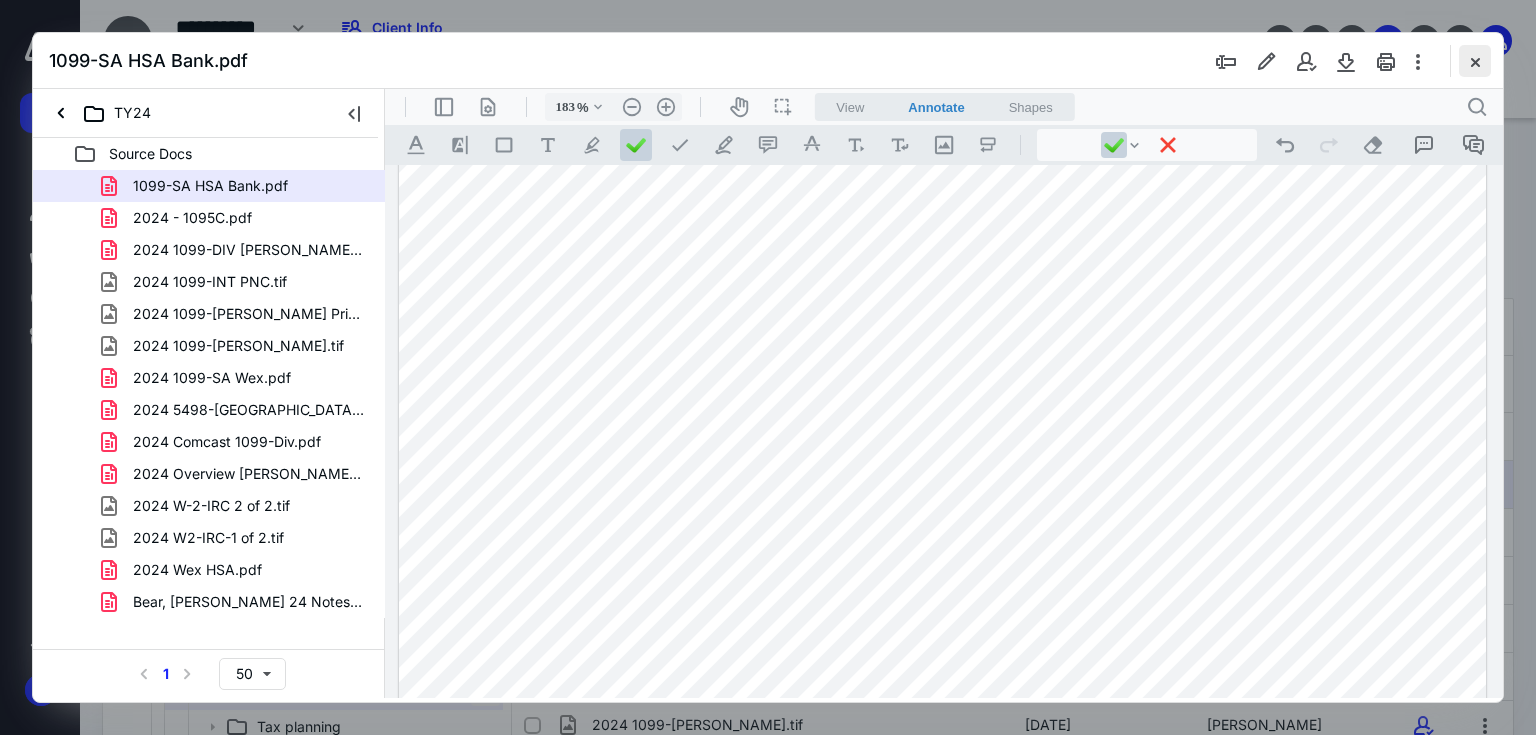 click at bounding box center (1475, 61) 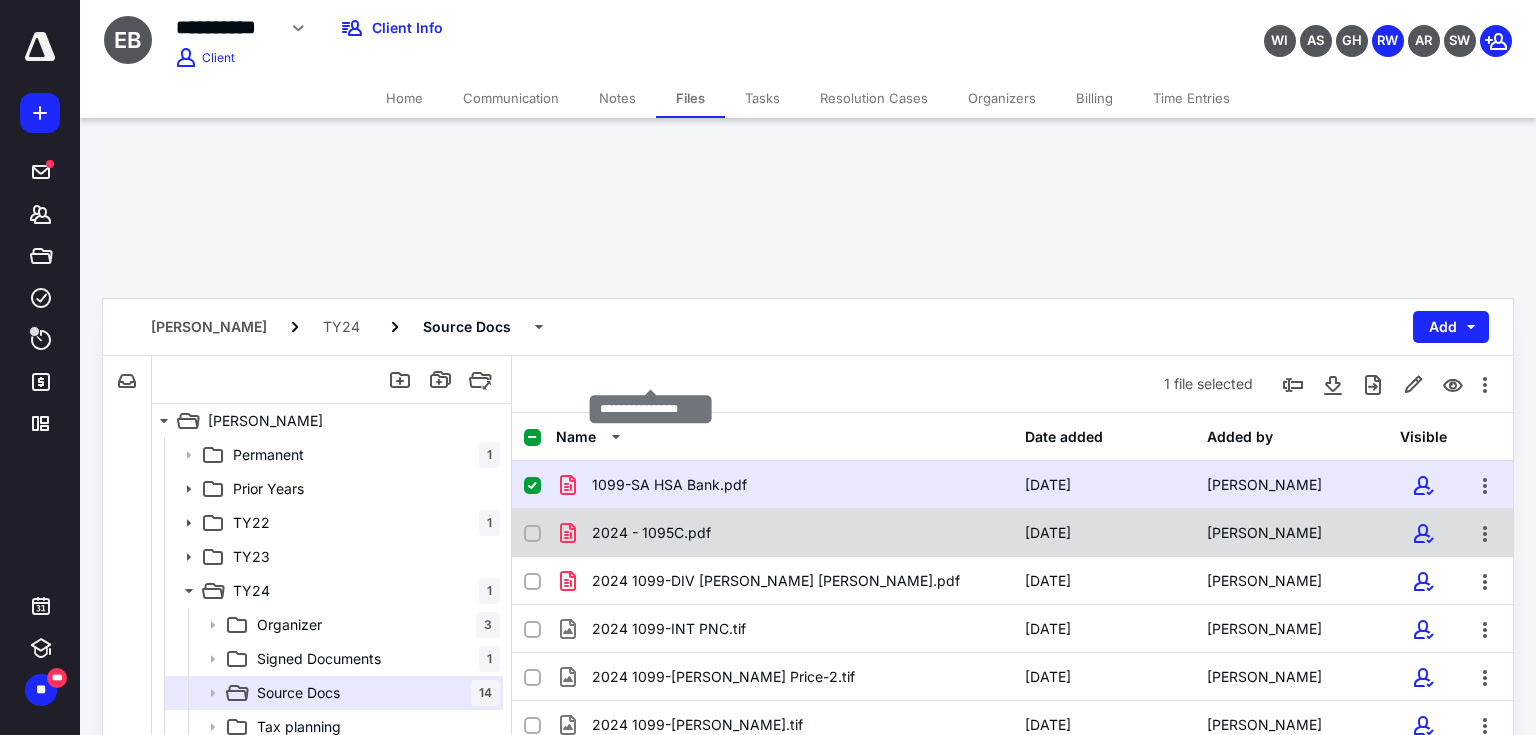 click on "2024 - 1095C.pdf" at bounding box center [651, 533] 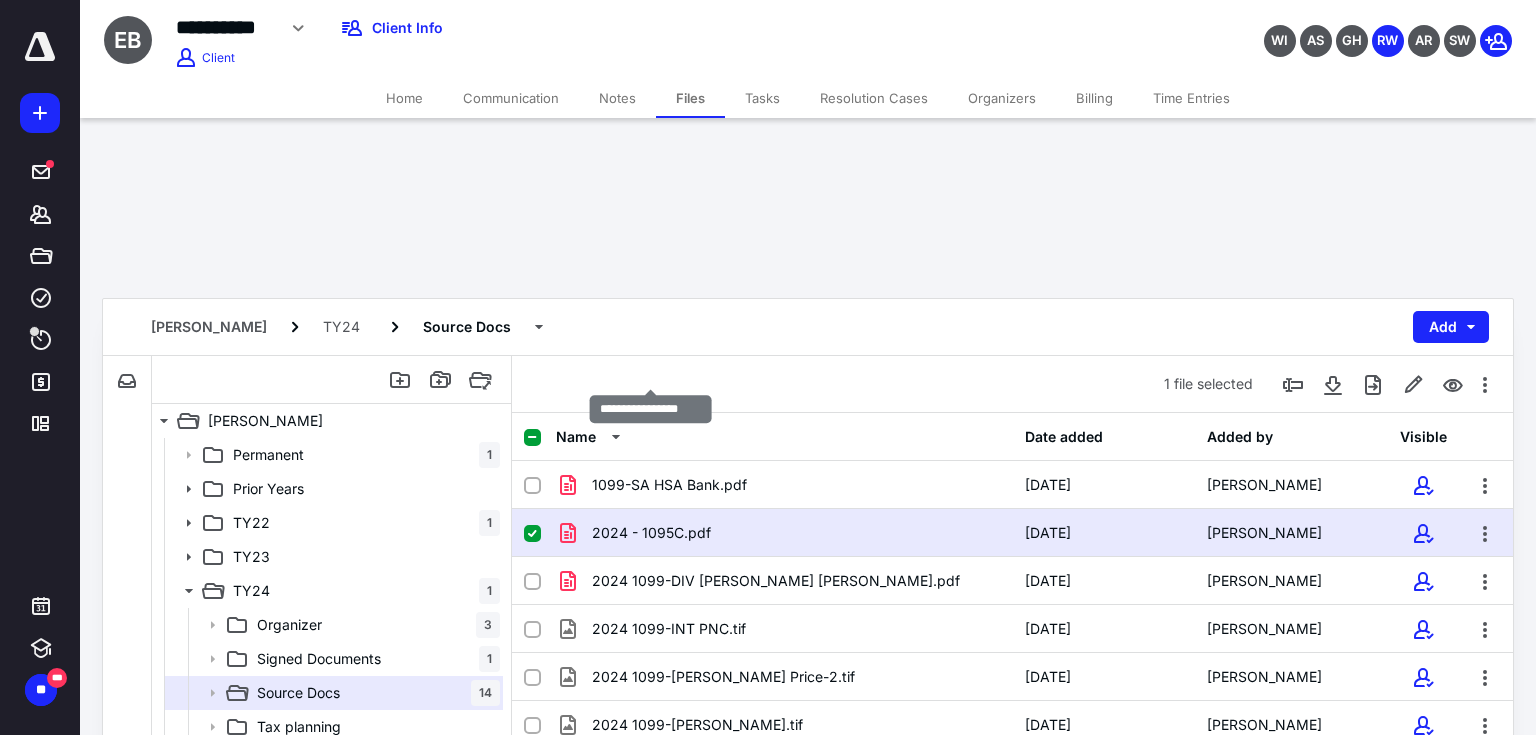 click on "2024 - 1095C.pdf" at bounding box center [651, 533] 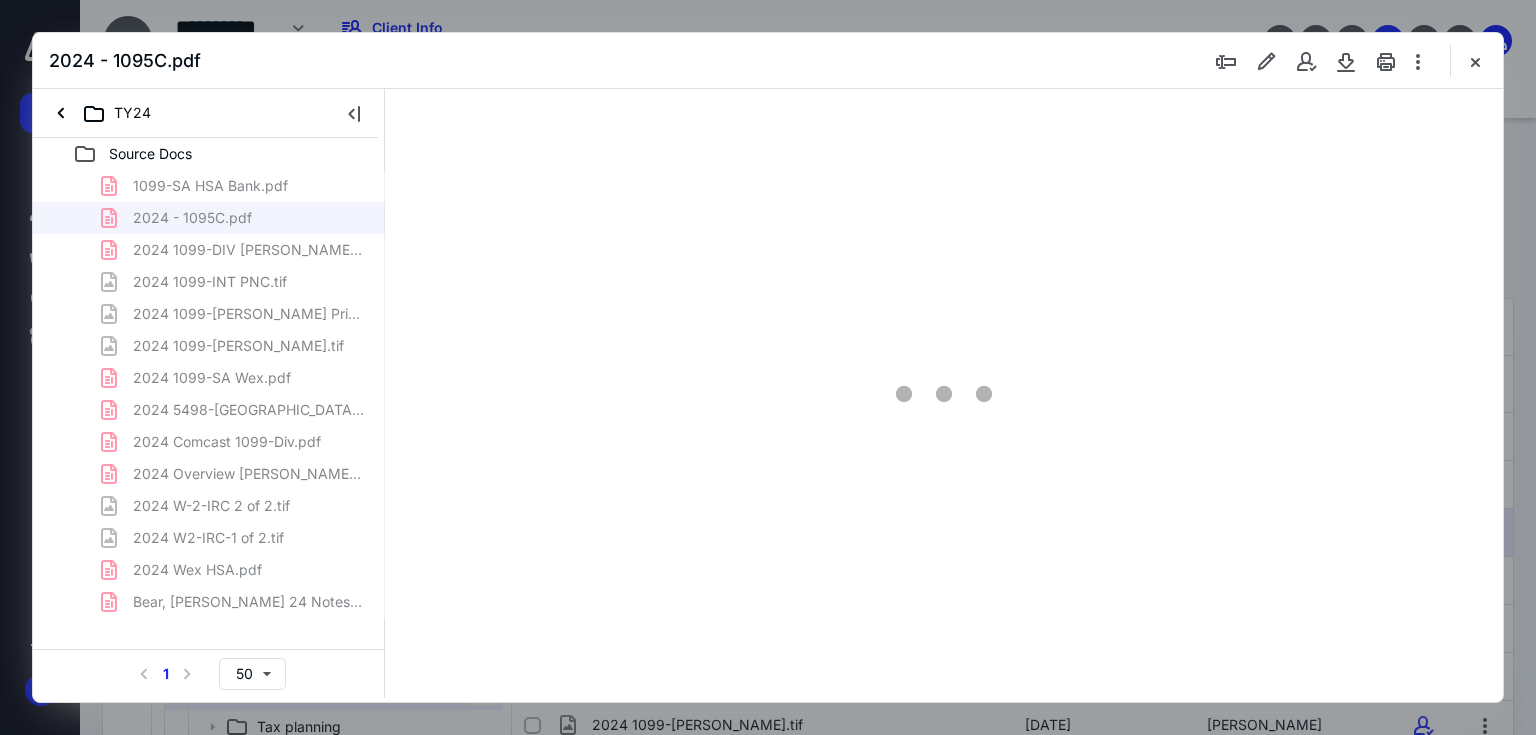 scroll, scrollTop: 0, scrollLeft: 0, axis: both 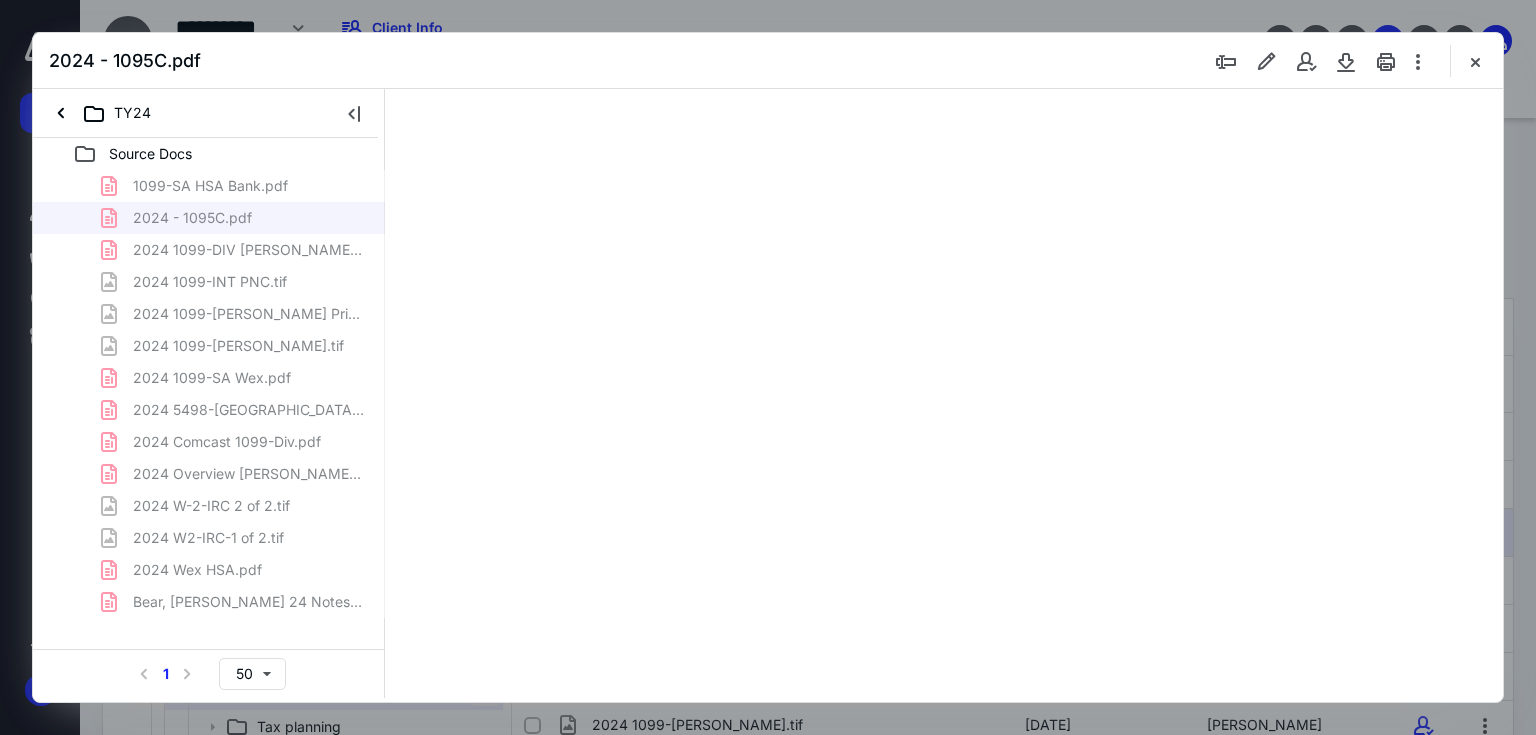 type on "139" 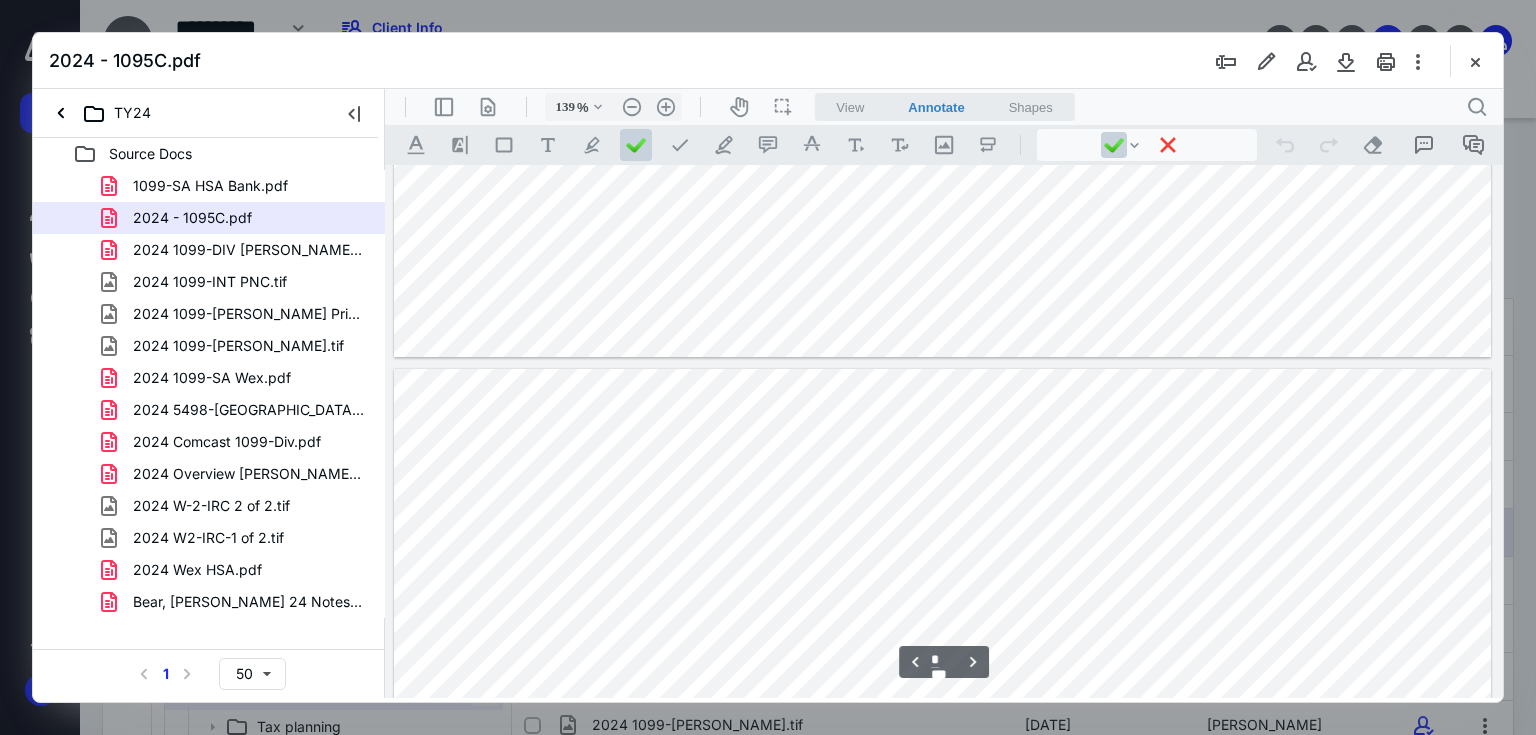 scroll, scrollTop: 1602, scrollLeft: 0, axis: vertical 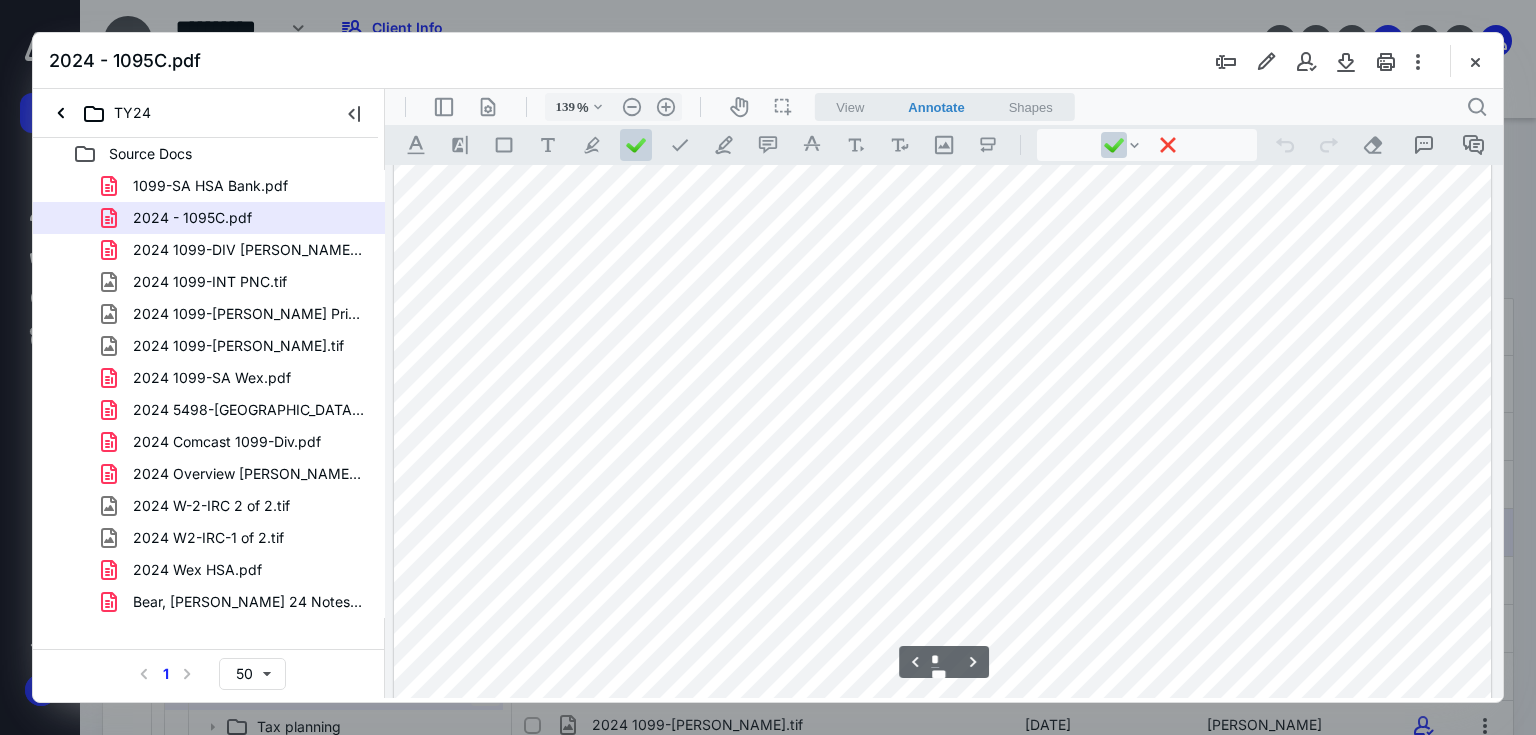 type on "*" 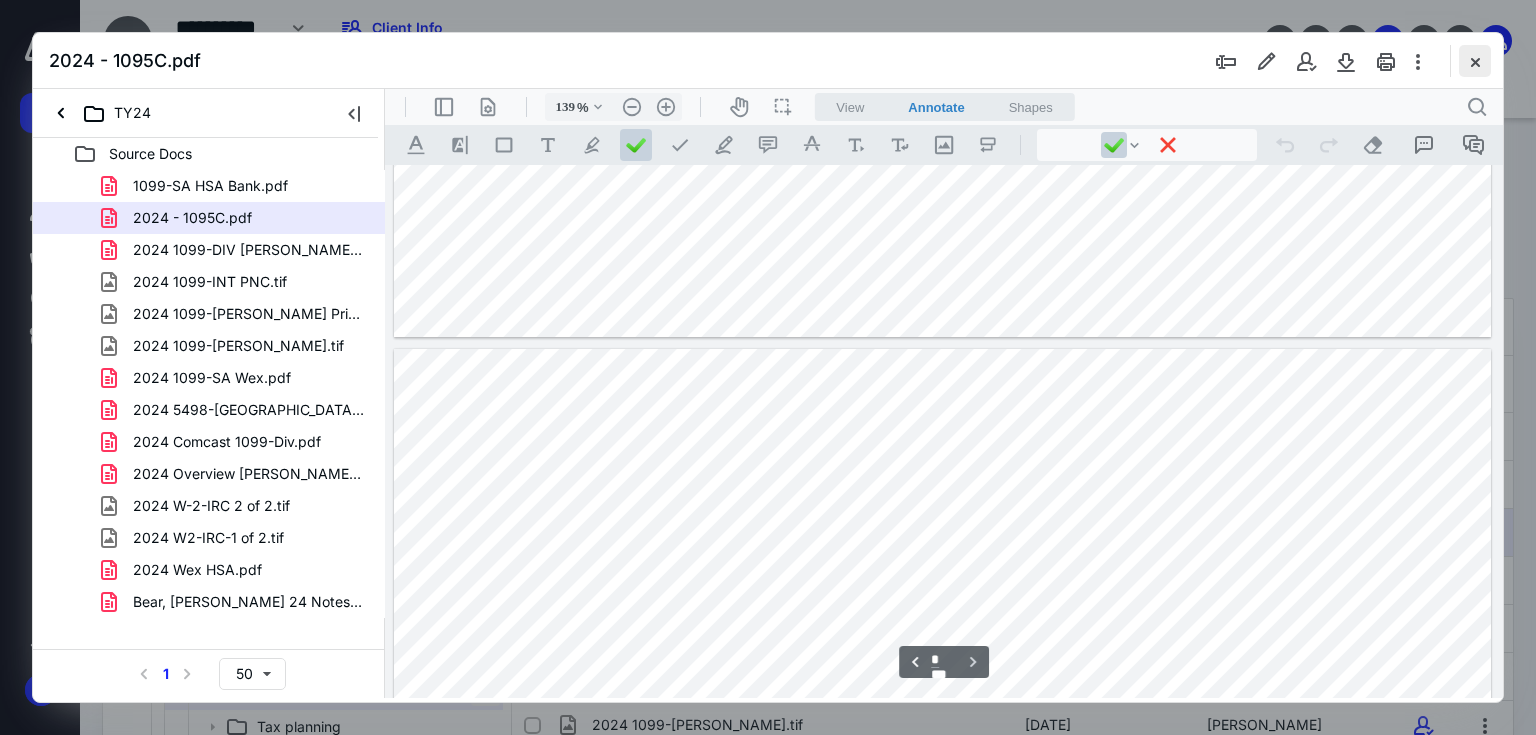 click at bounding box center (1475, 61) 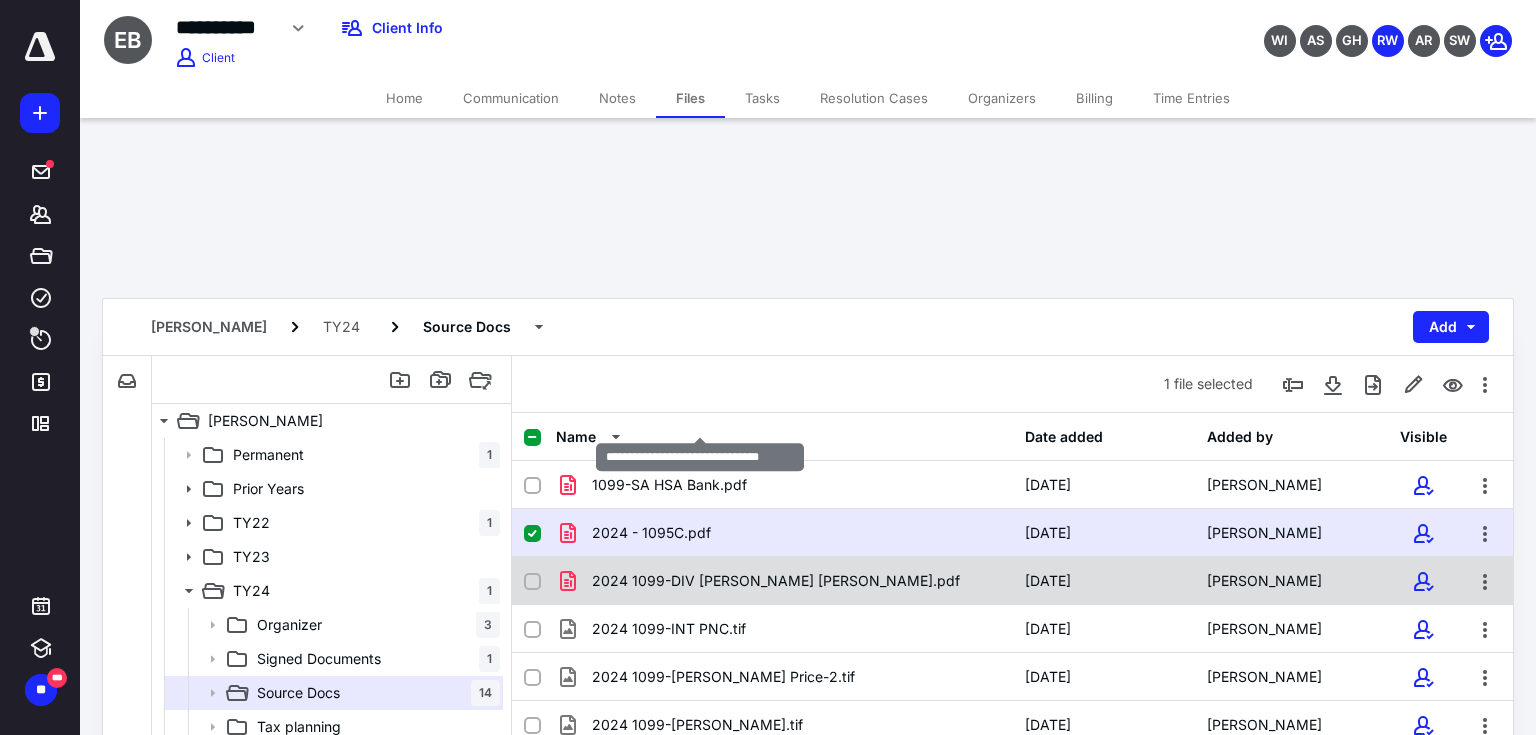 click on "2024 1099-DIV [PERSON_NAME] [PERSON_NAME].pdf" at bounding box center (776, 581) 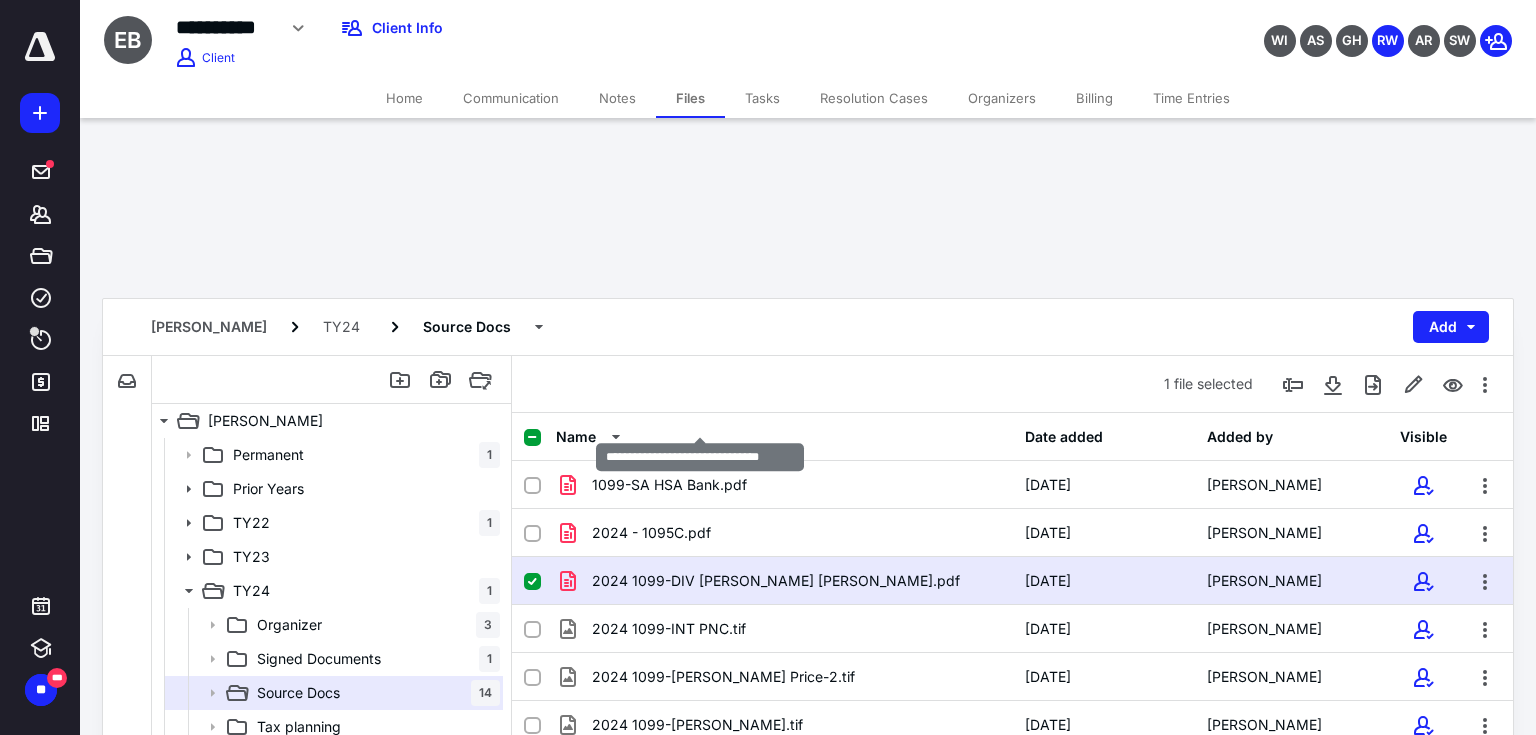 click on "2024 1099-DIV [PERSON_NAME] [PERSON_NAME].pdf" at bounding box center [776, 581] 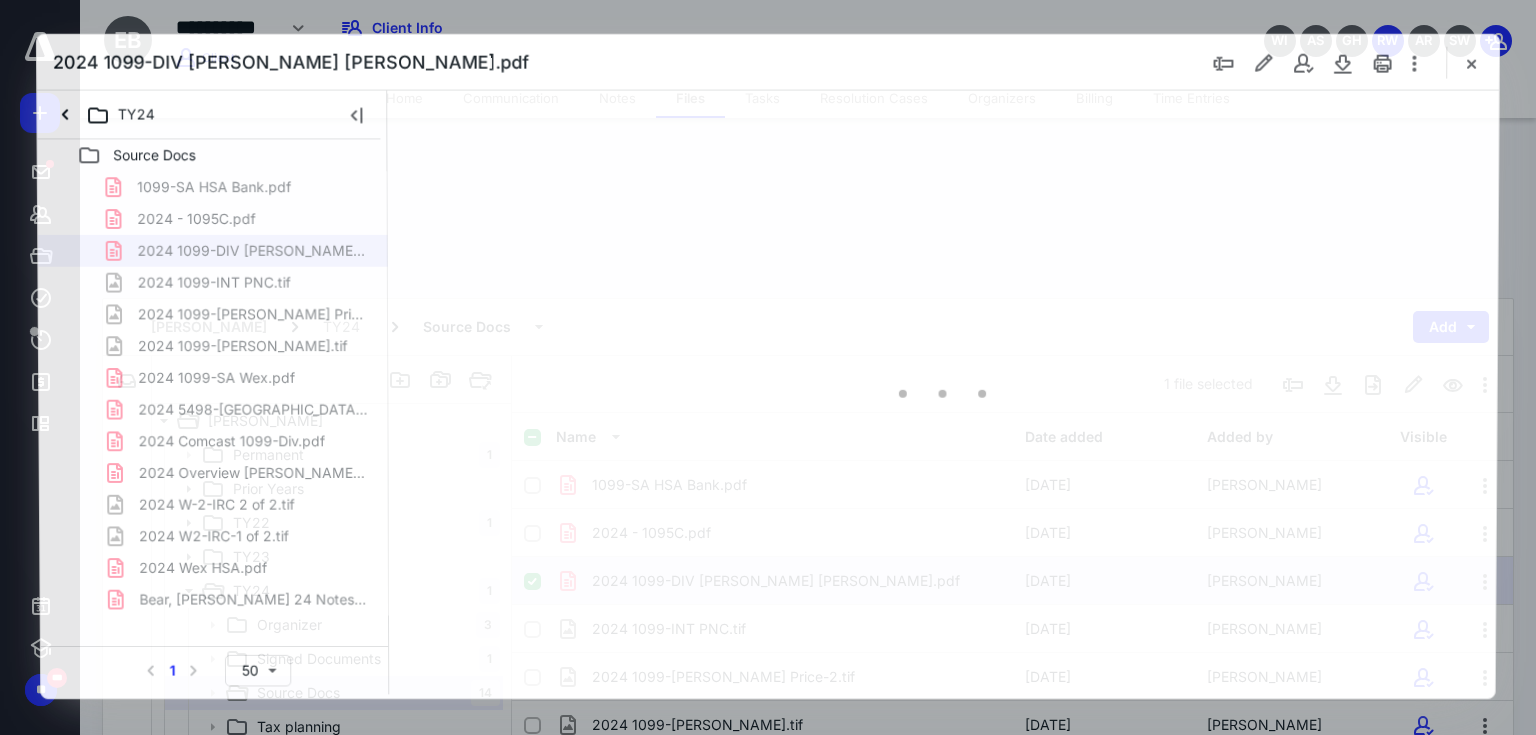 scroll, scrollTop: 0, scrollLeft: 0, axis: both 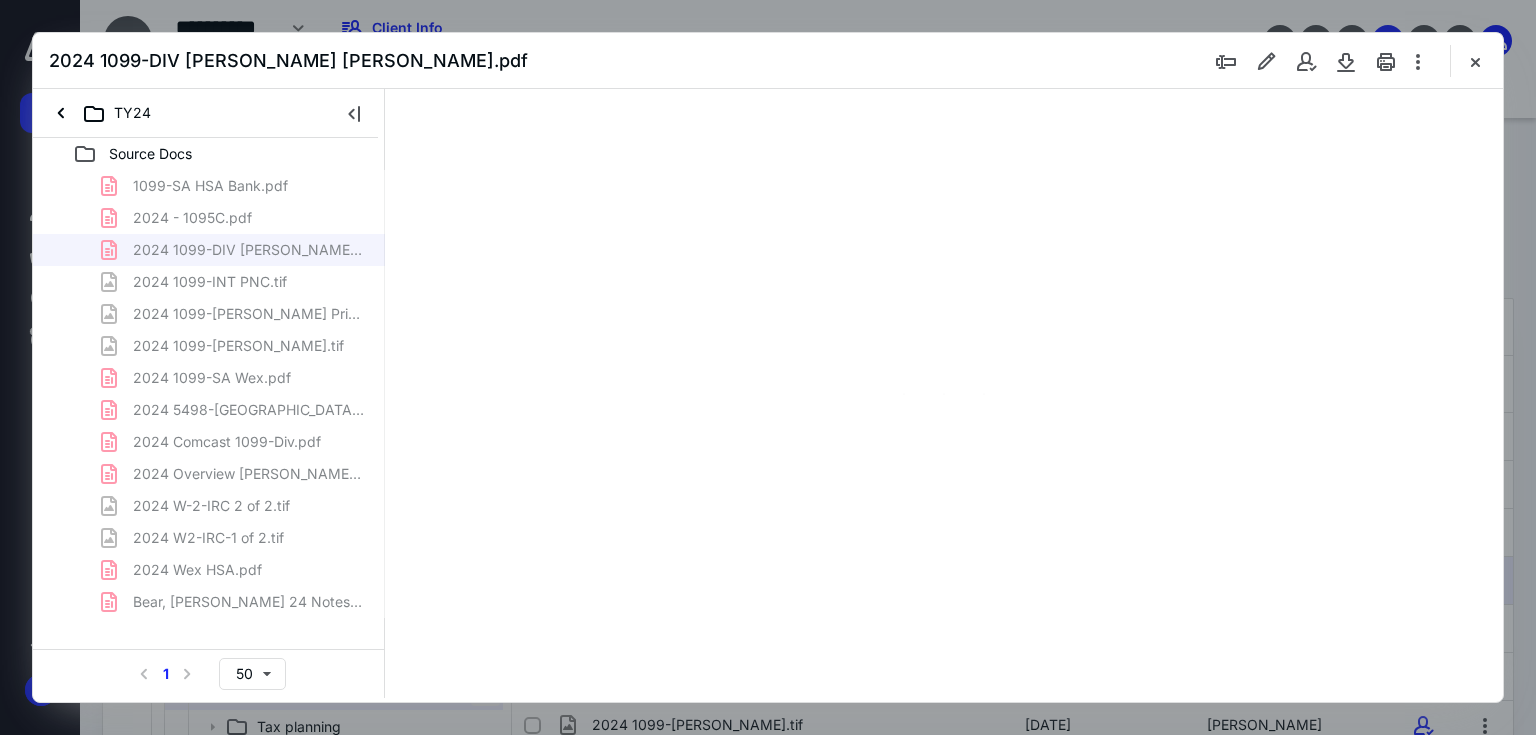 type on "139" 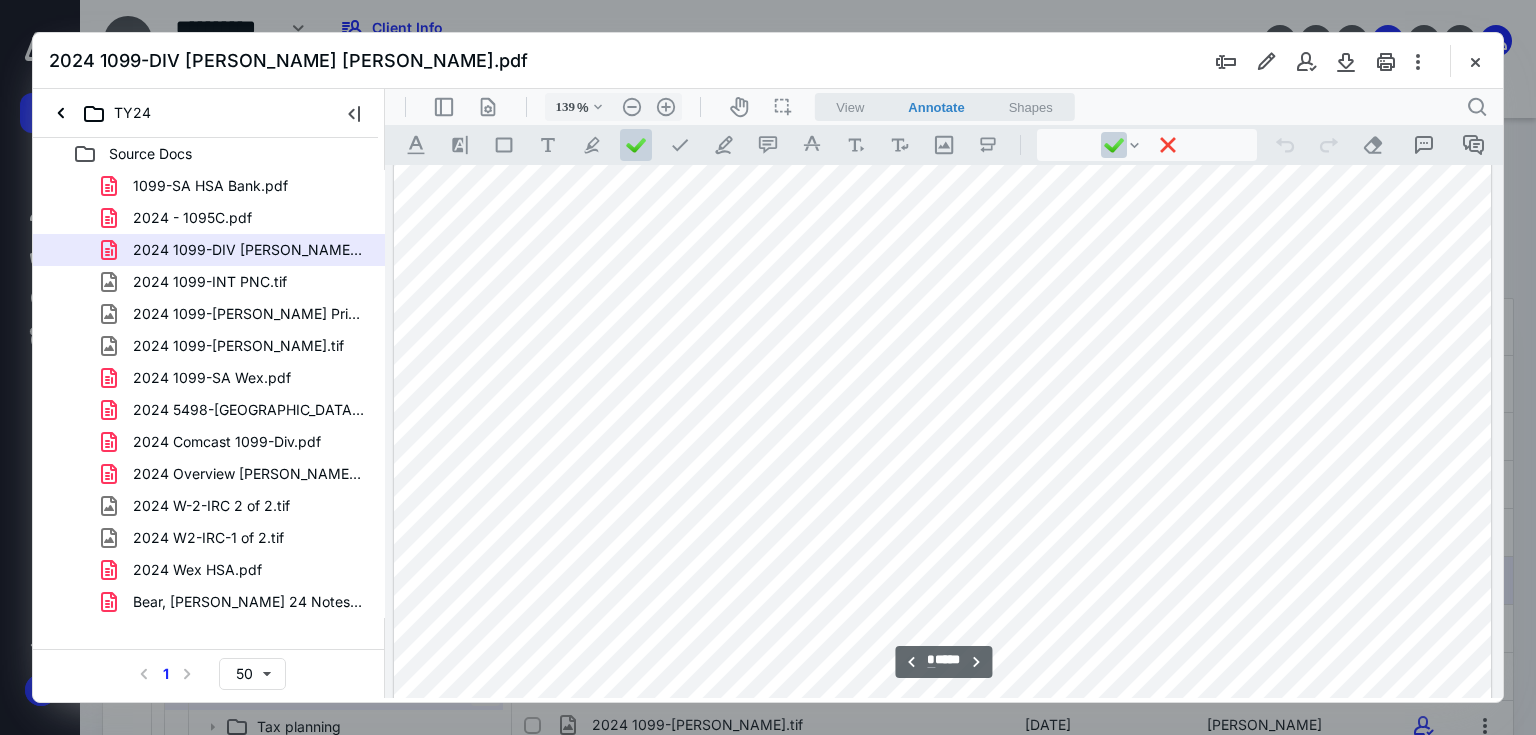 scroll, scrollTop: 1922, scrollLeft: 0, axis: vertical 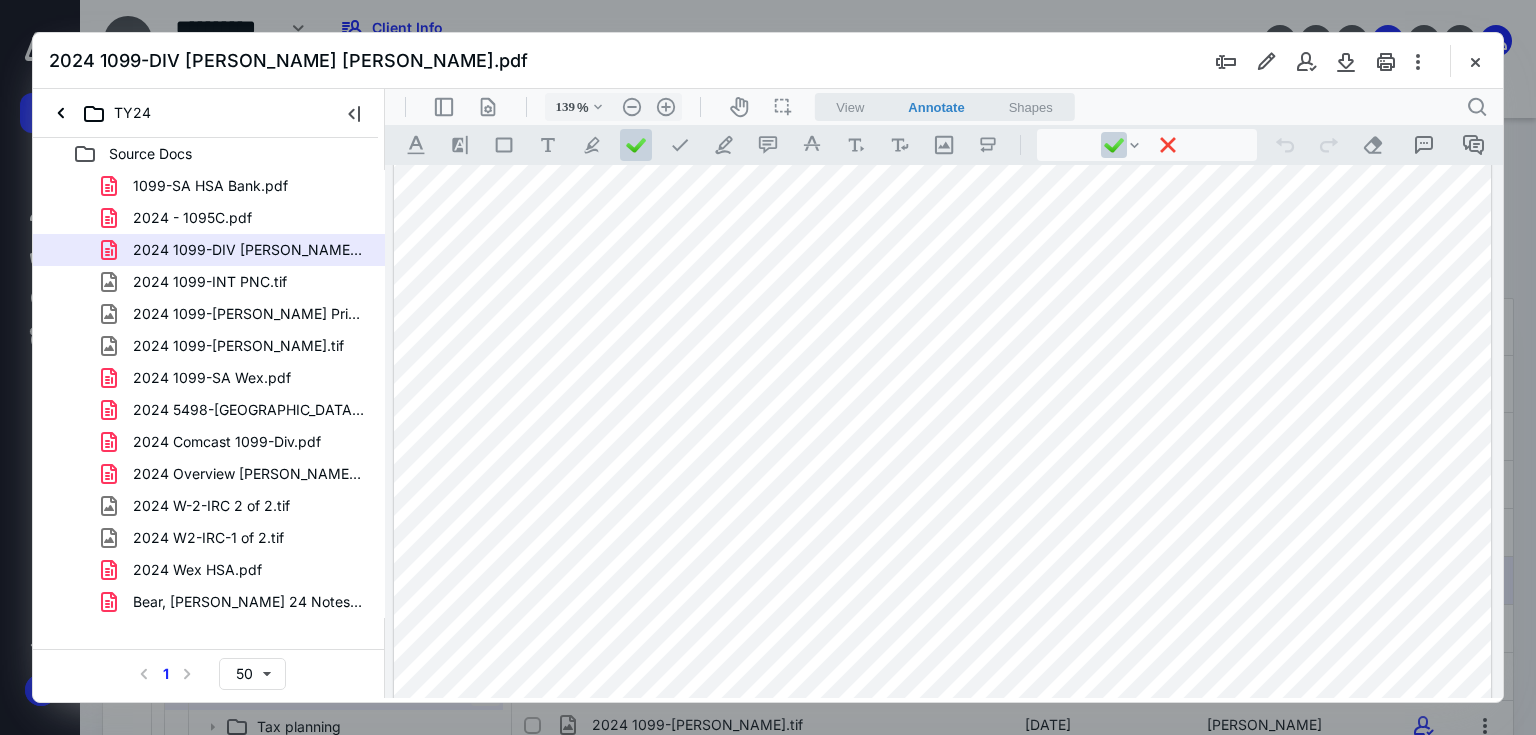 click at bounding box center (943, 393) 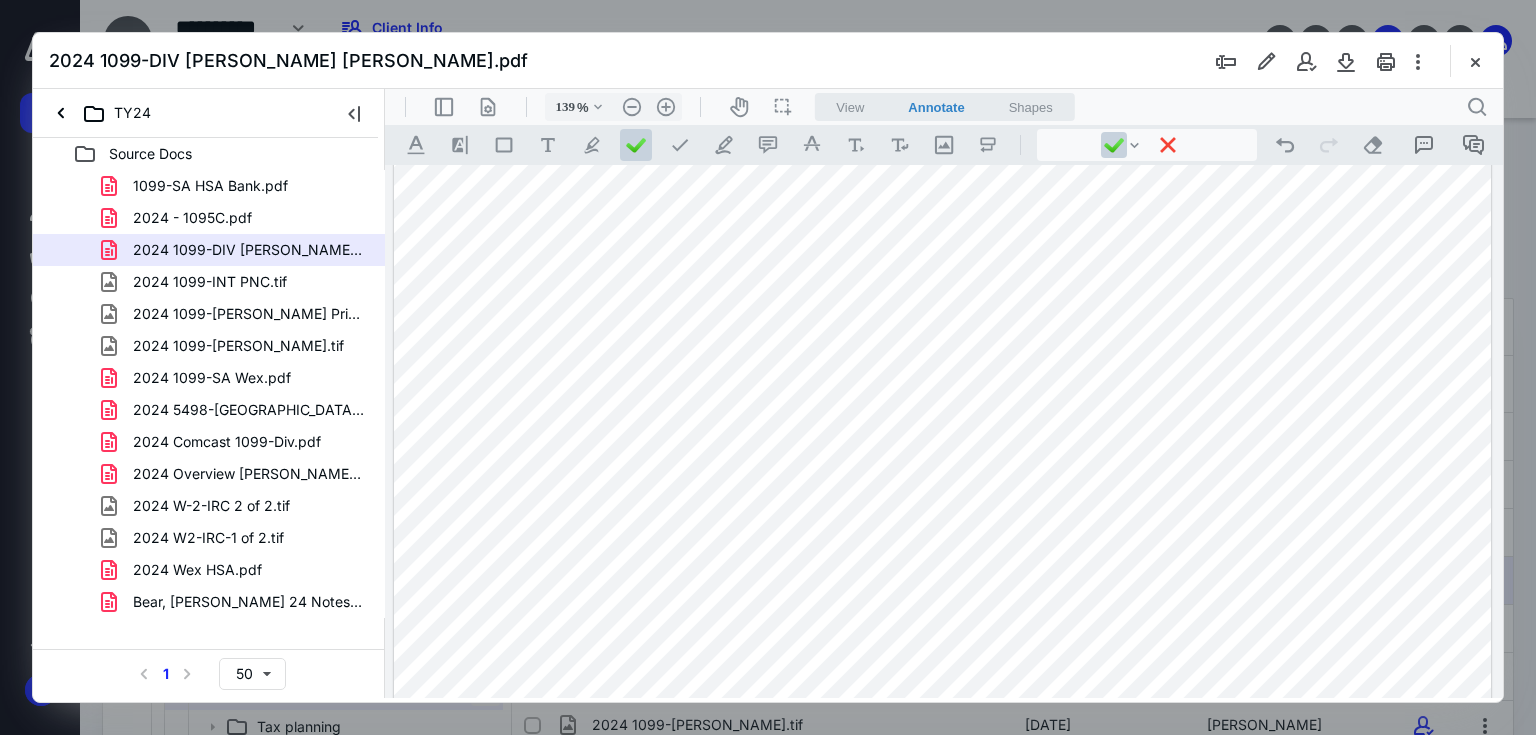 click at bounding box center (943, 393) 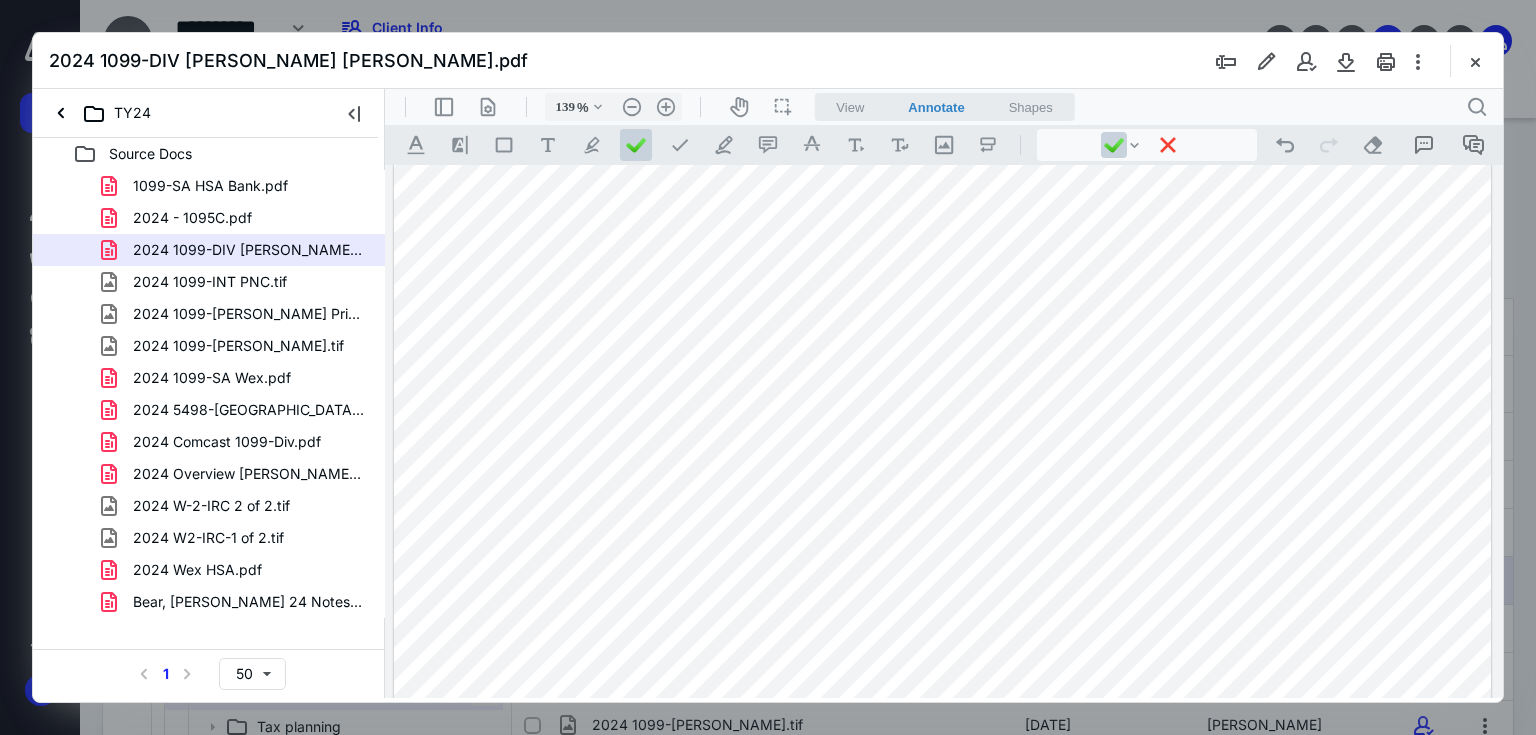 click at bounding box center (943, 393) 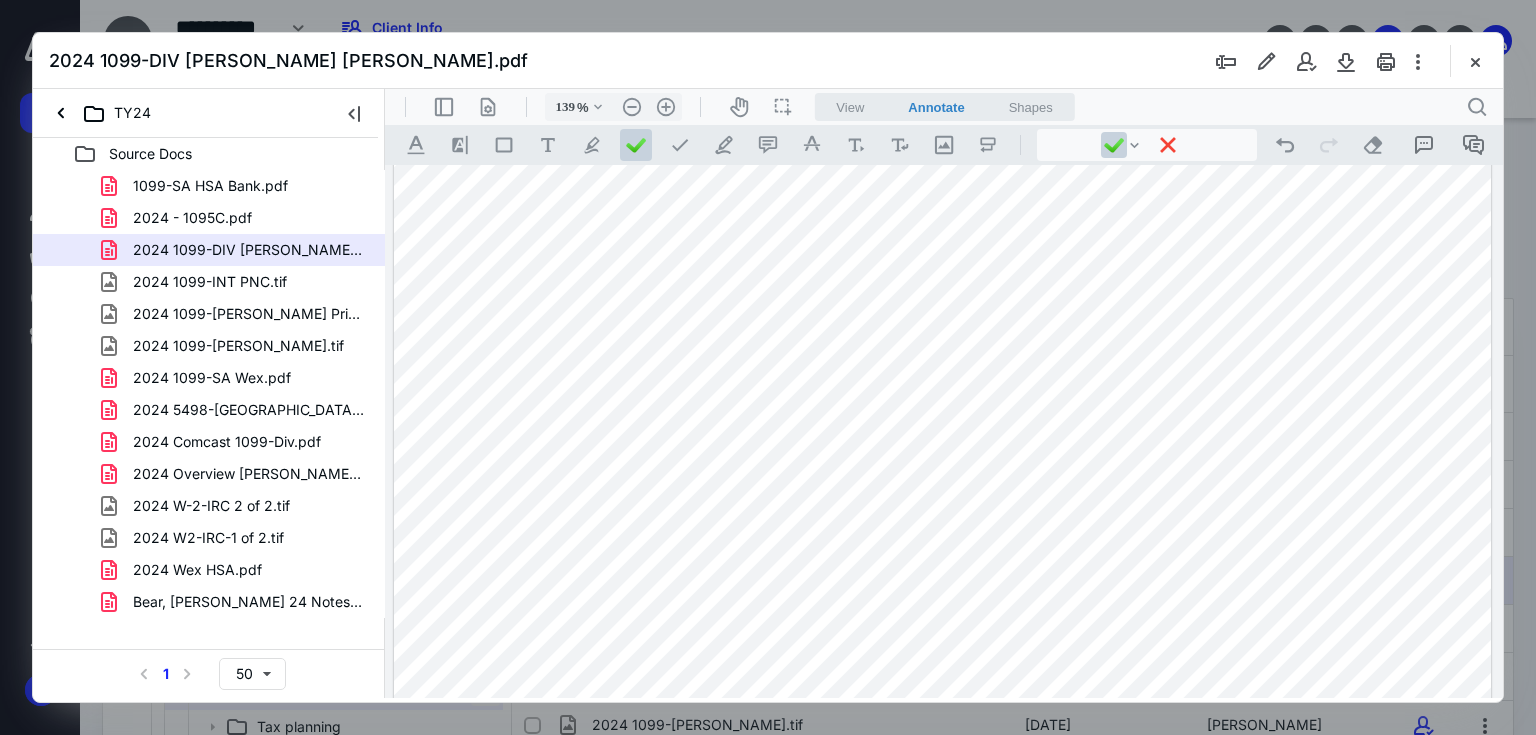 click at bounding box center (943, 393) 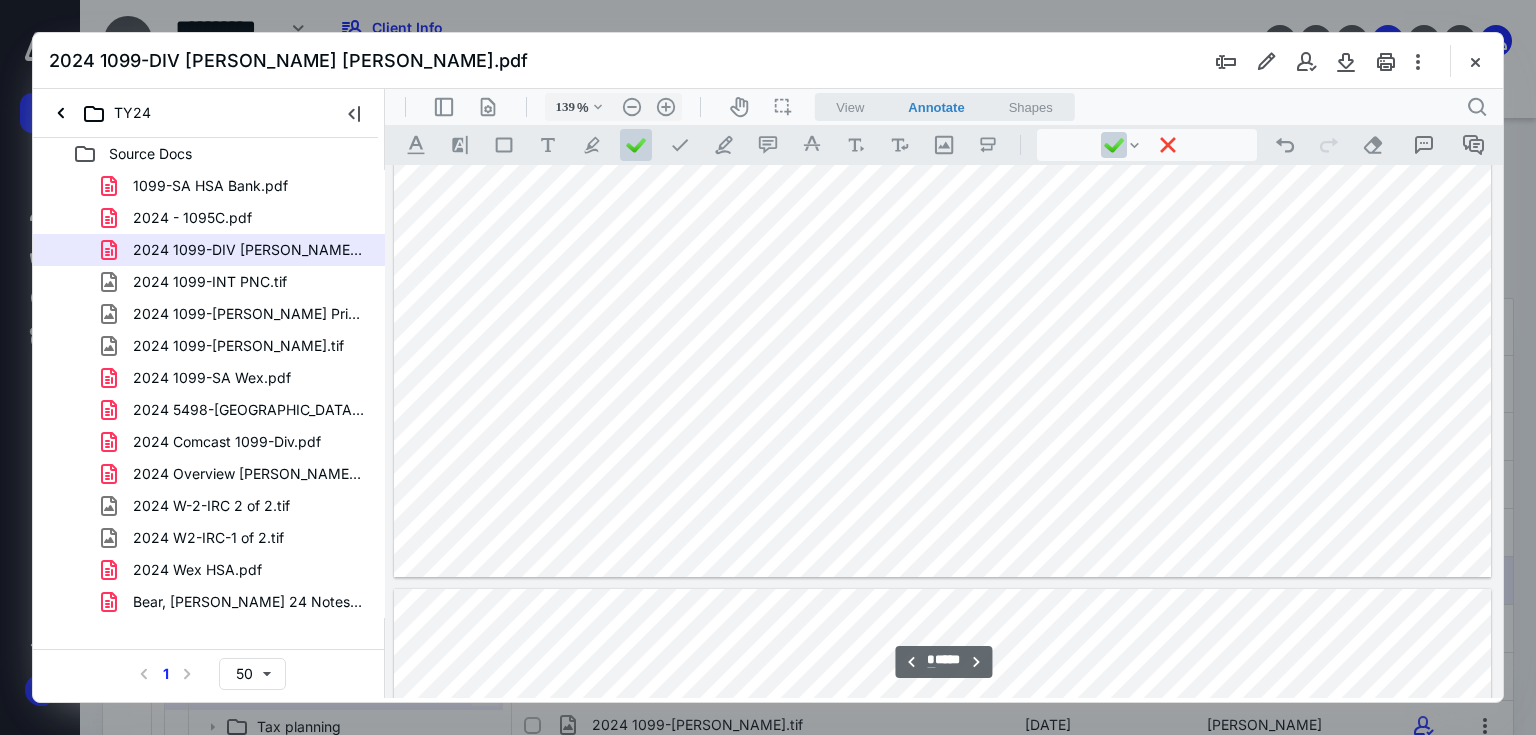 scroll, scrollTop: 5522, scrollLeft: 0, axis: vertical 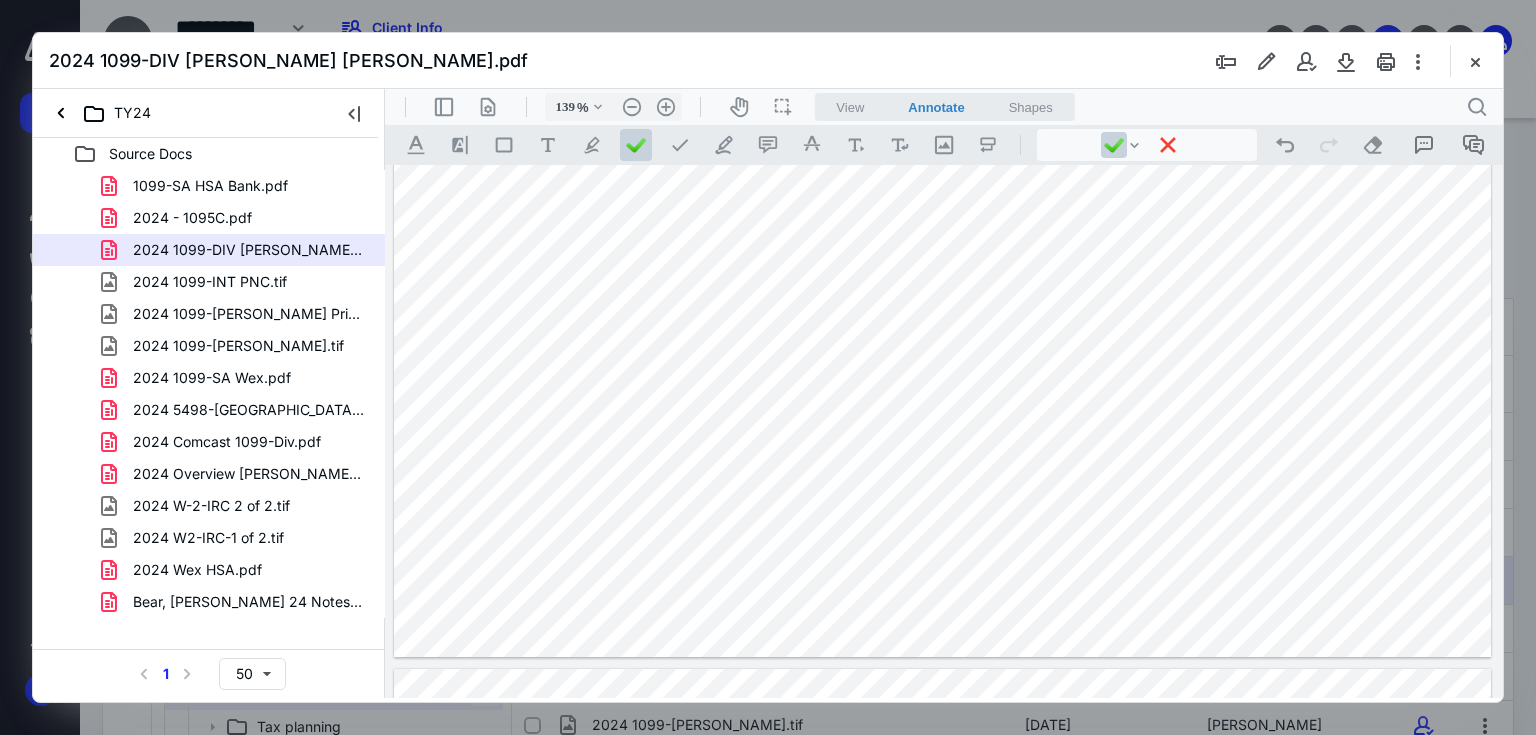click at bounding box center [943, 233] 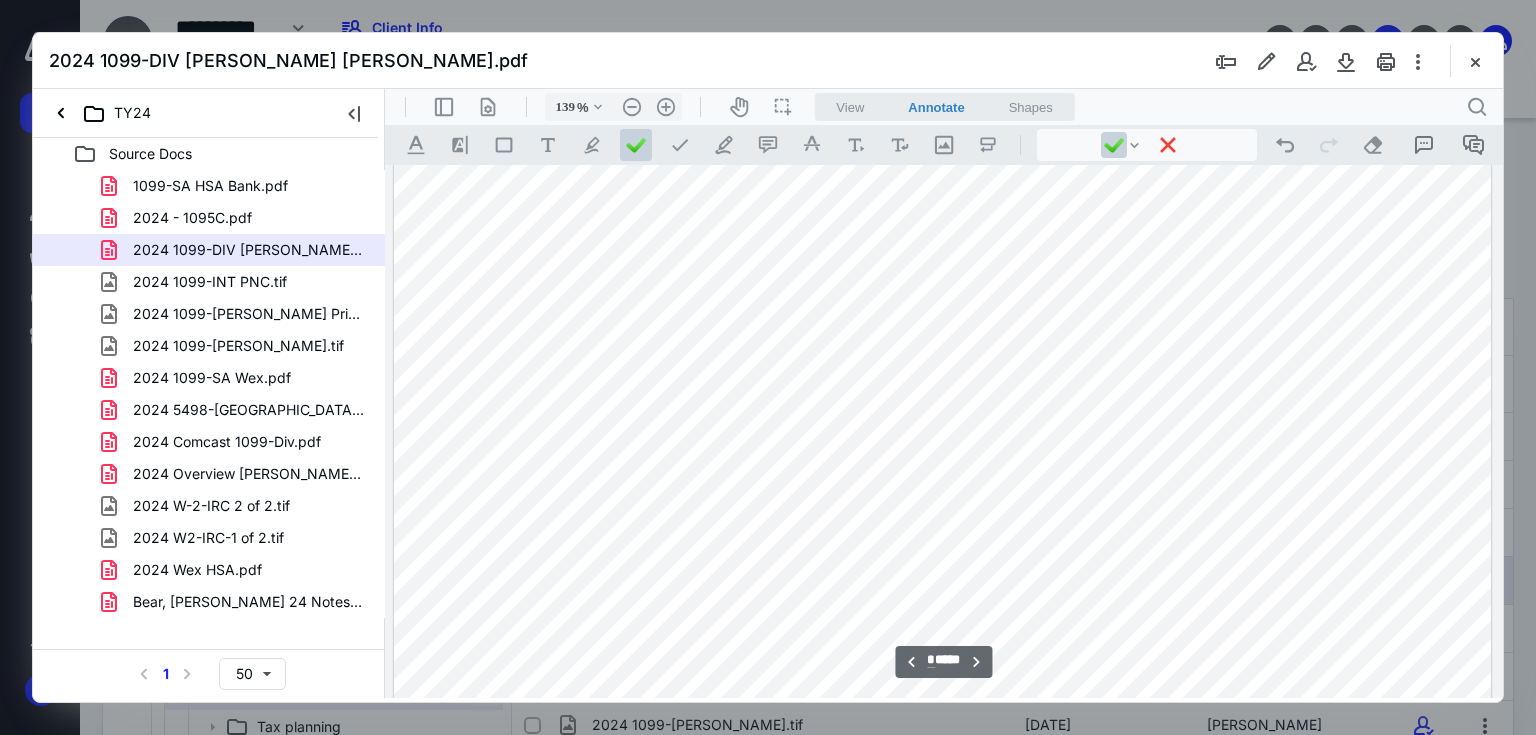 scroll, scrollTop: 6242, scrollLeft: 0, axis: vertical 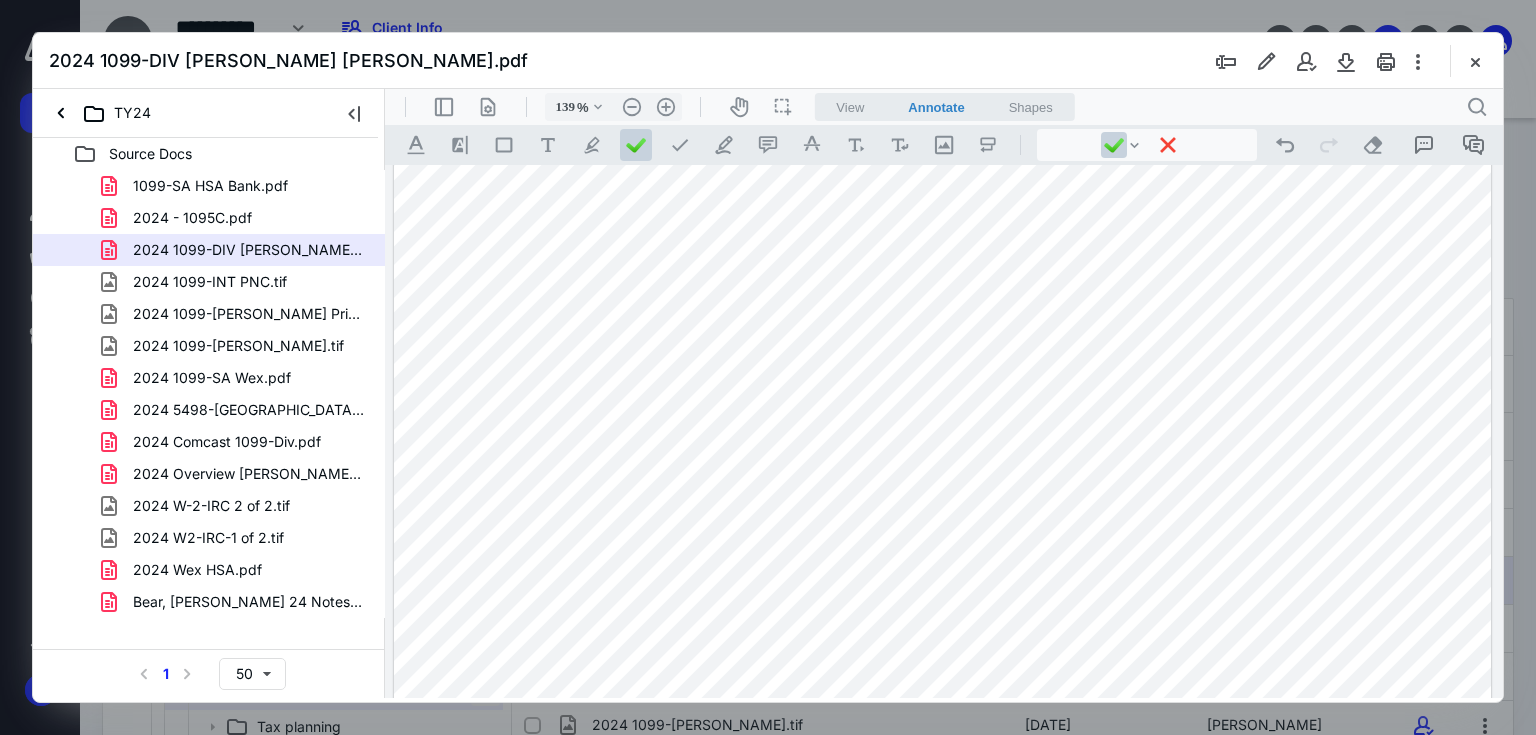 click at bounding box center (943, 373) 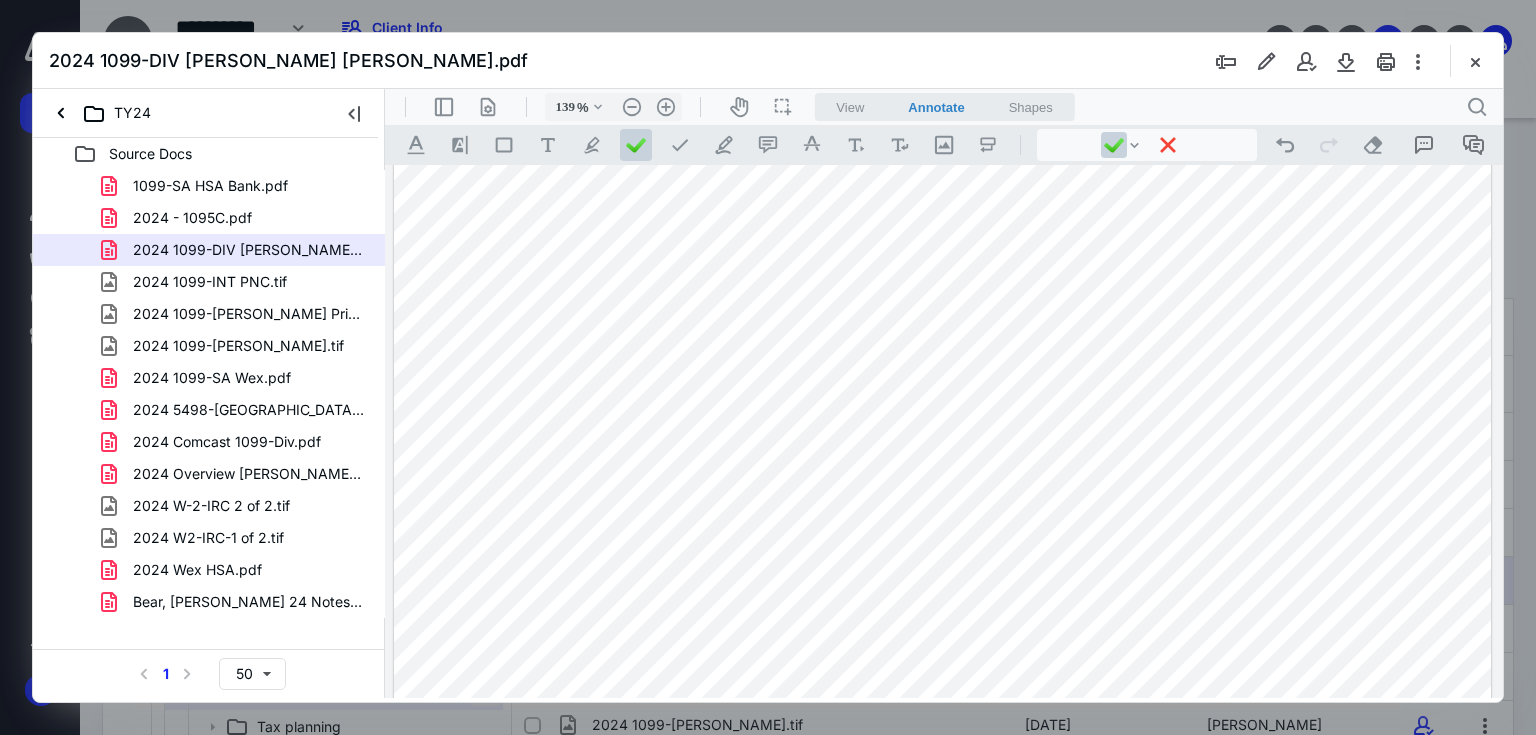 click at bounding box center (943, 373) 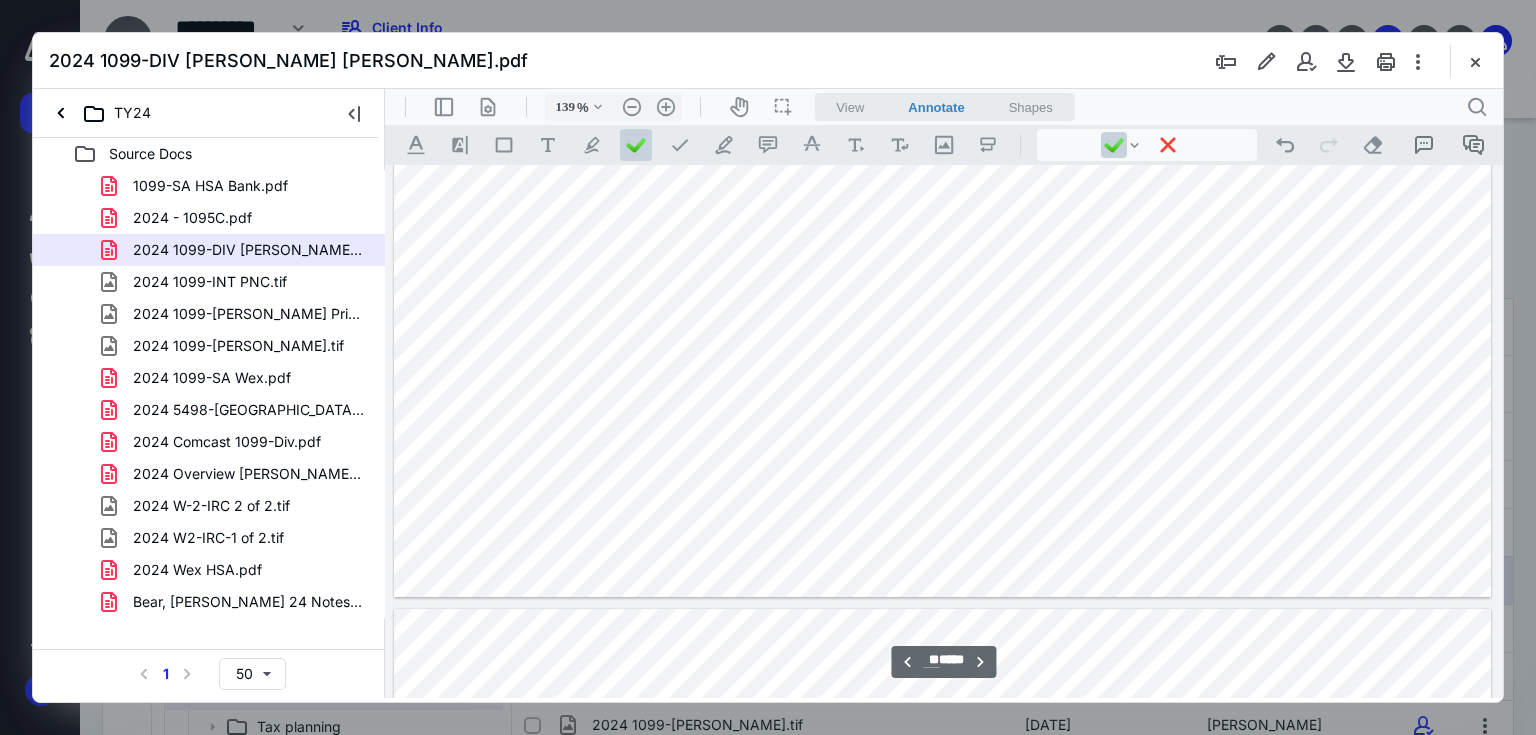 type on "**" 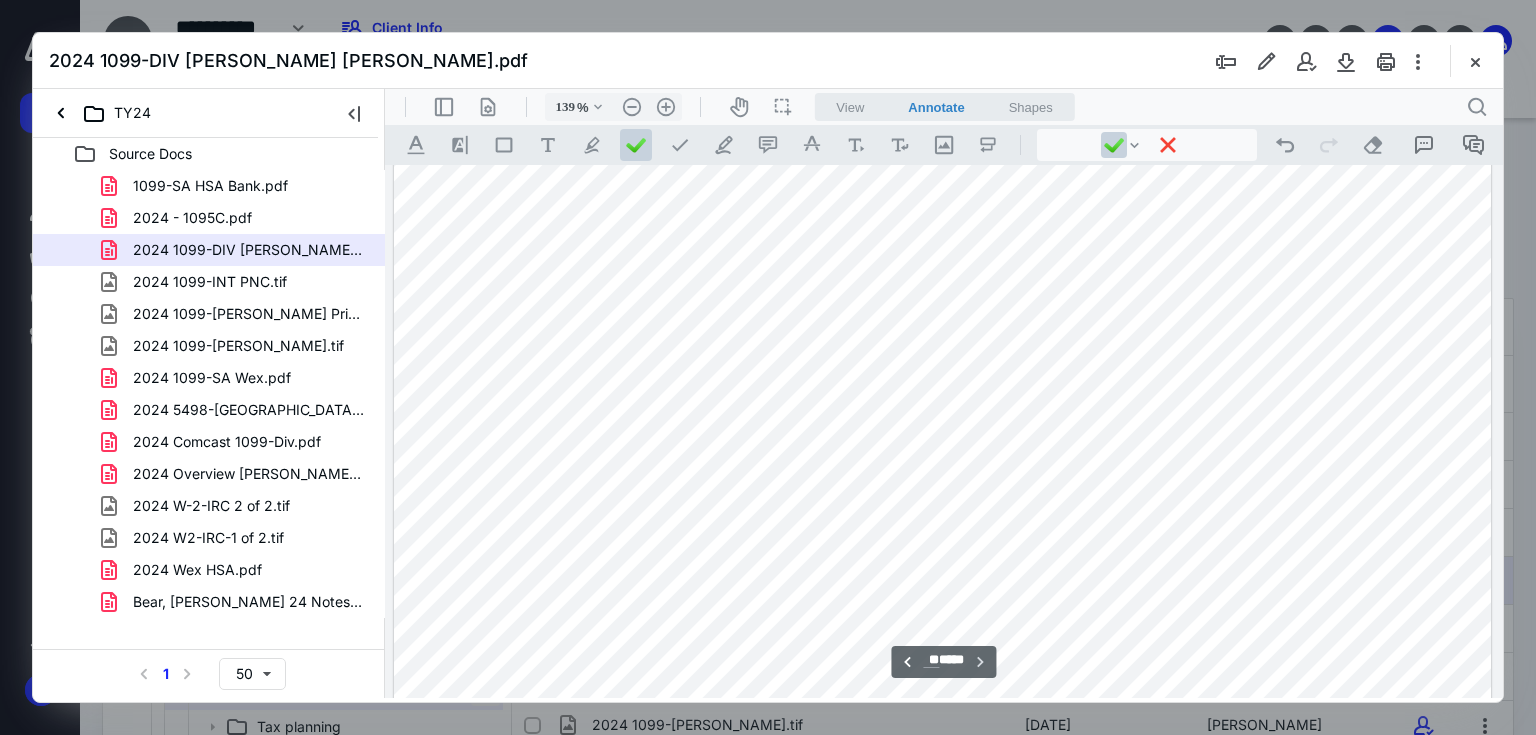 scroll, scrollTop: 12372, scrollLeft: 0, axis: vertical 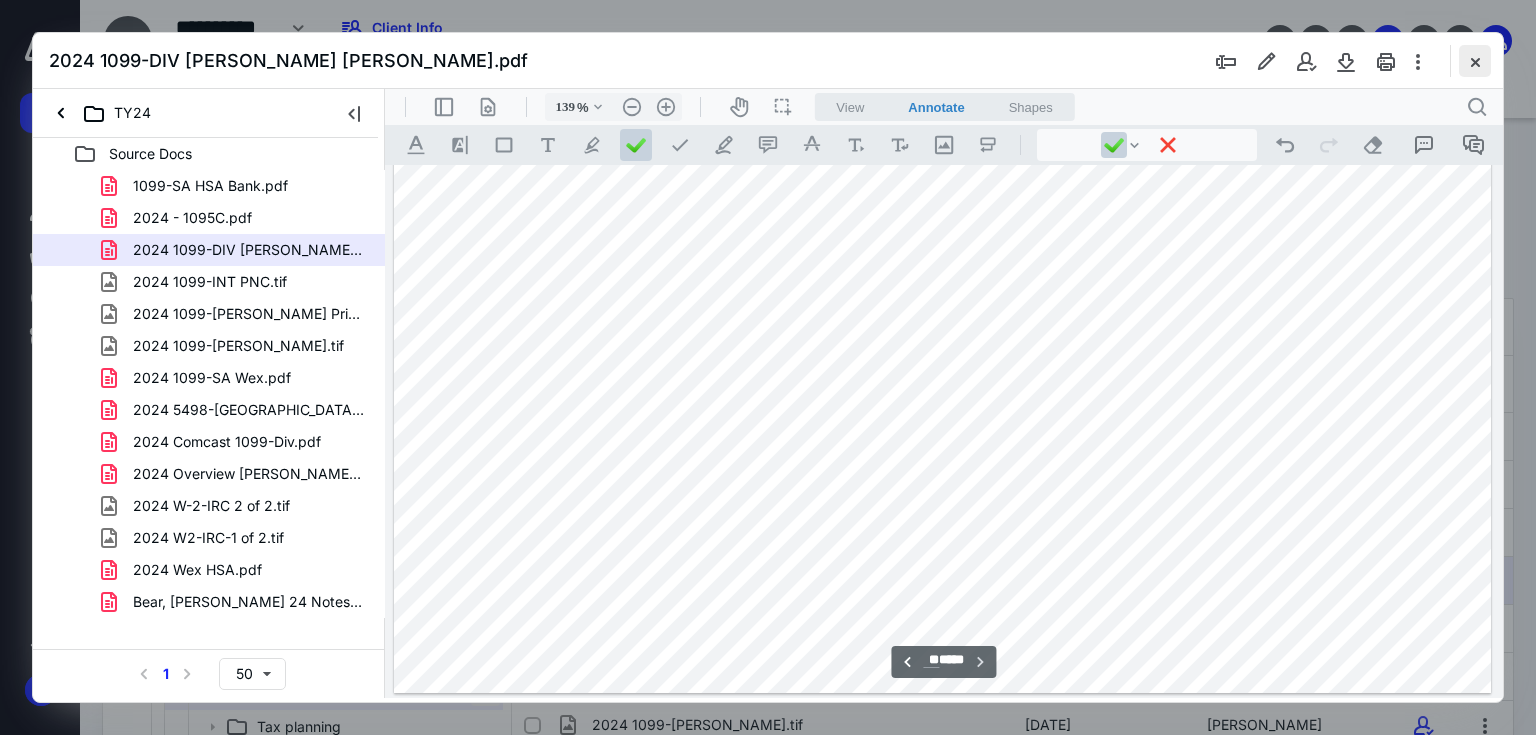 click at bounding box center (1475, 61) 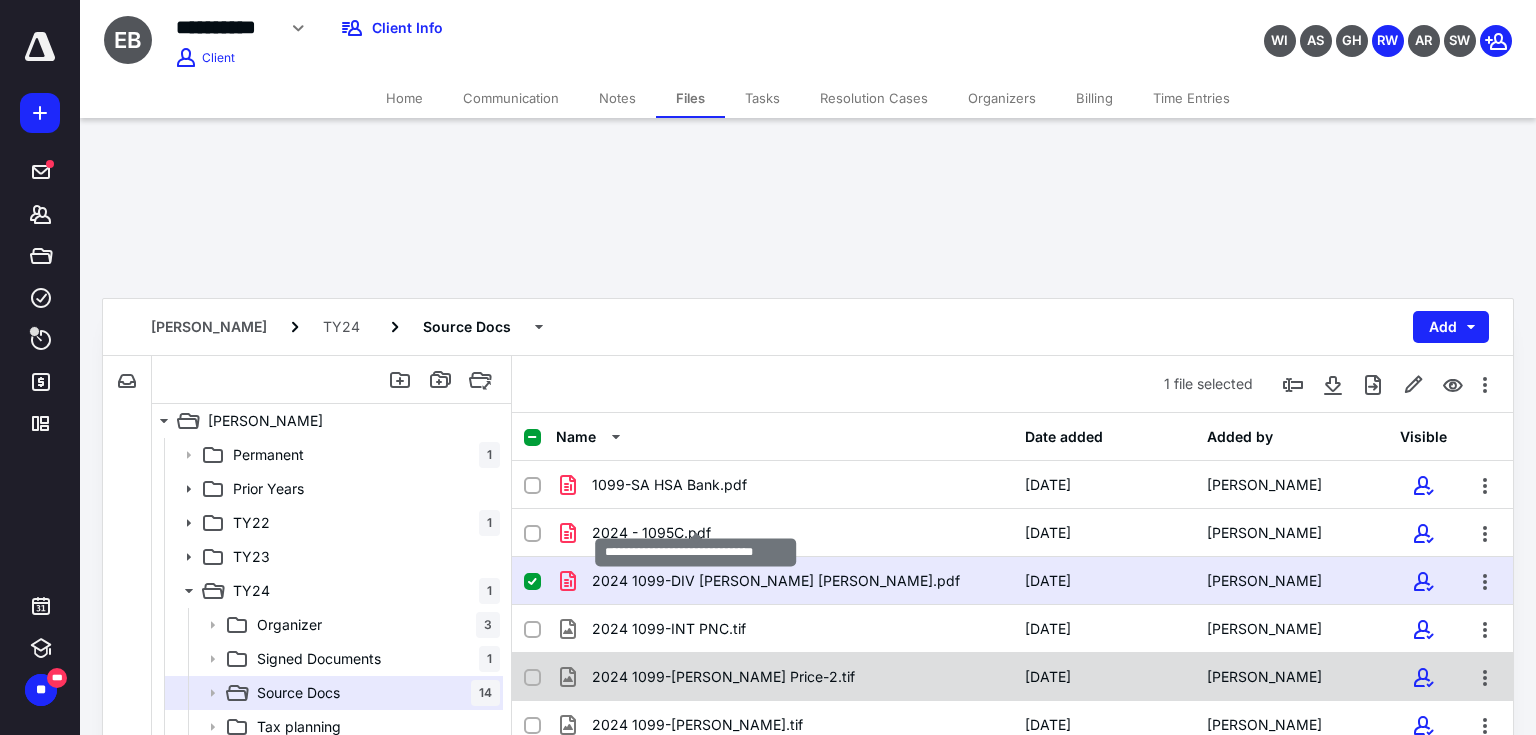click on "2024 1099-[PERSON_NAME] Price-2.tif" at bounding box center (723, 677) 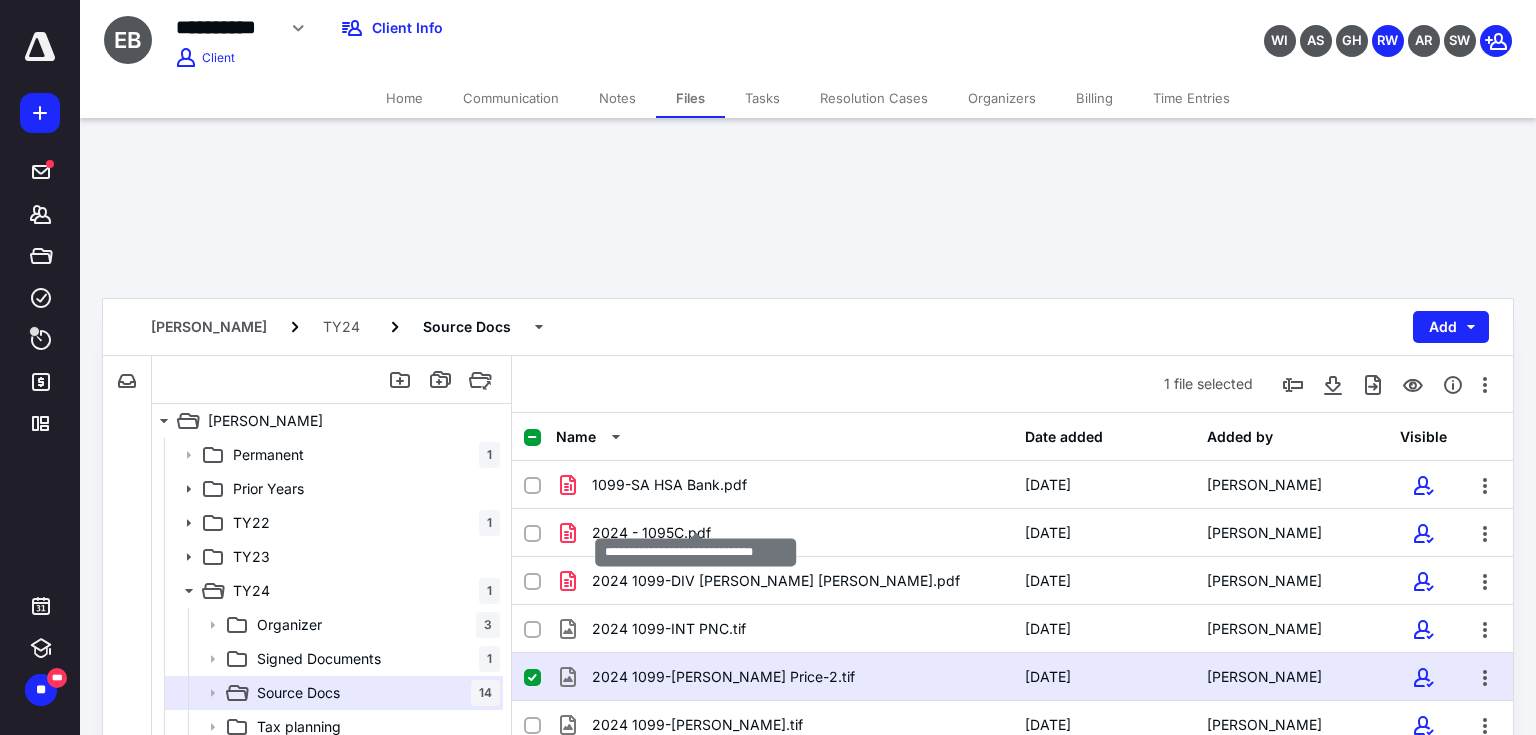 click on "2024 1099-[PERSON_NAME] Price-2.tif" at bounding box center (723, 677) 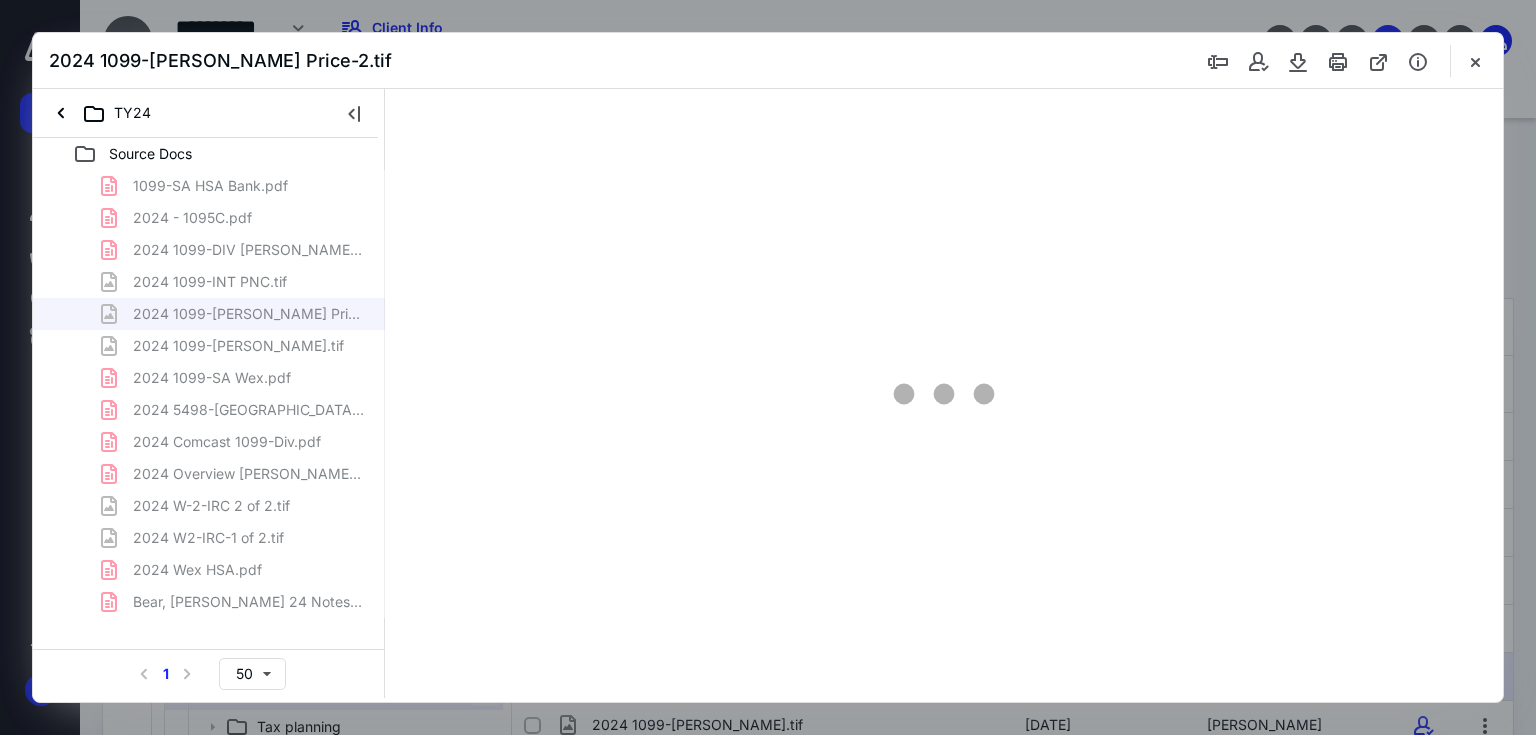 scroll, scrollTop: 0, scrollLeft: 0, axis: both 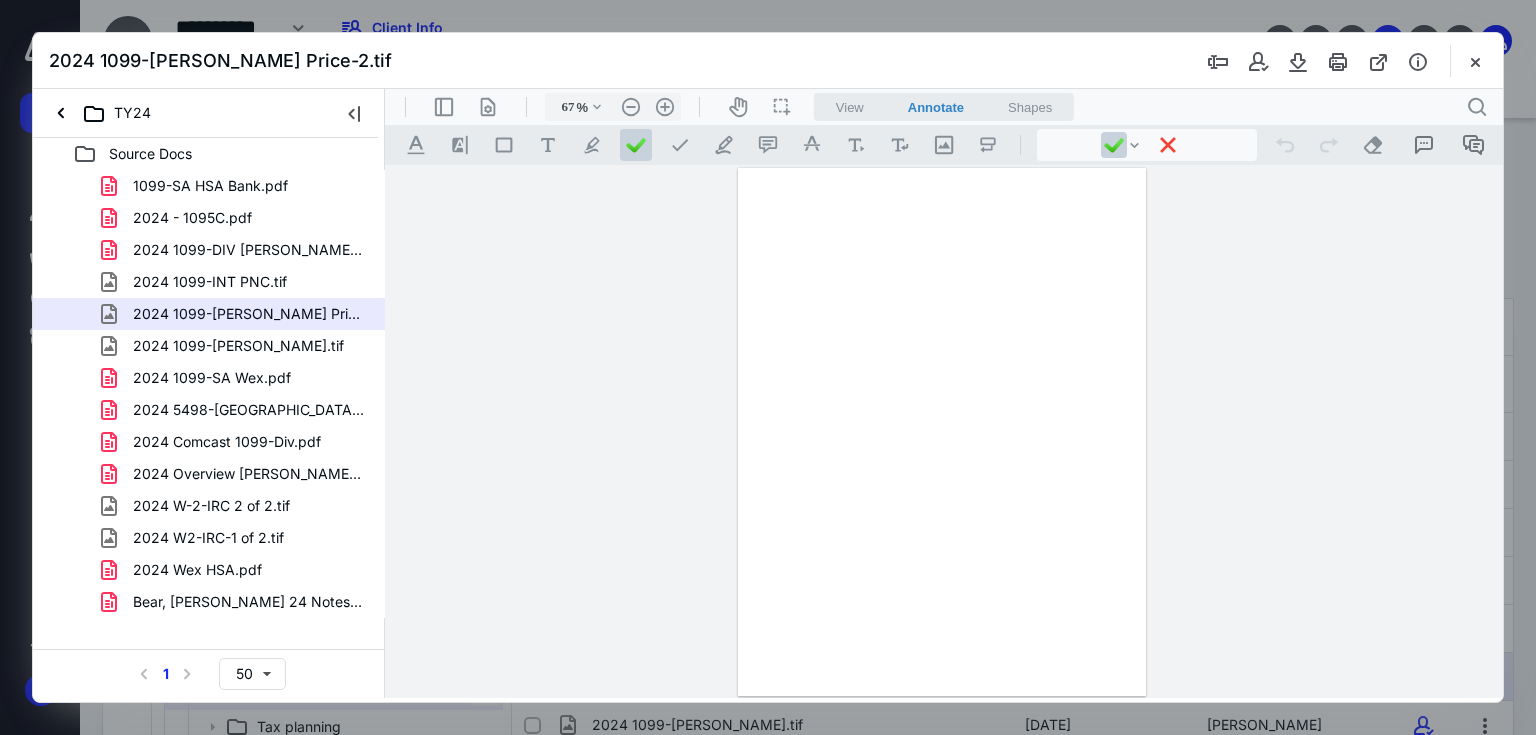type on "178" 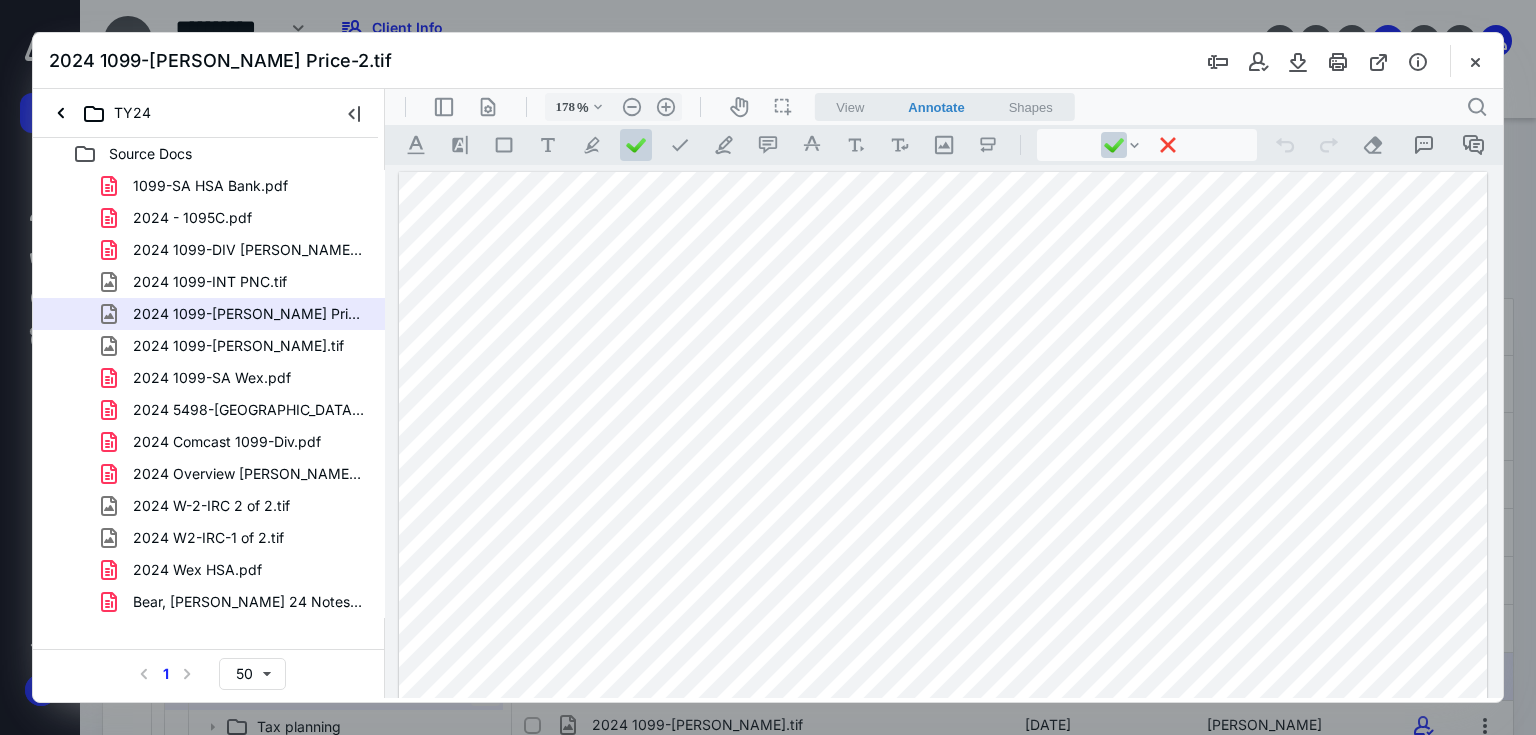 click at bounding box center (943, 876) 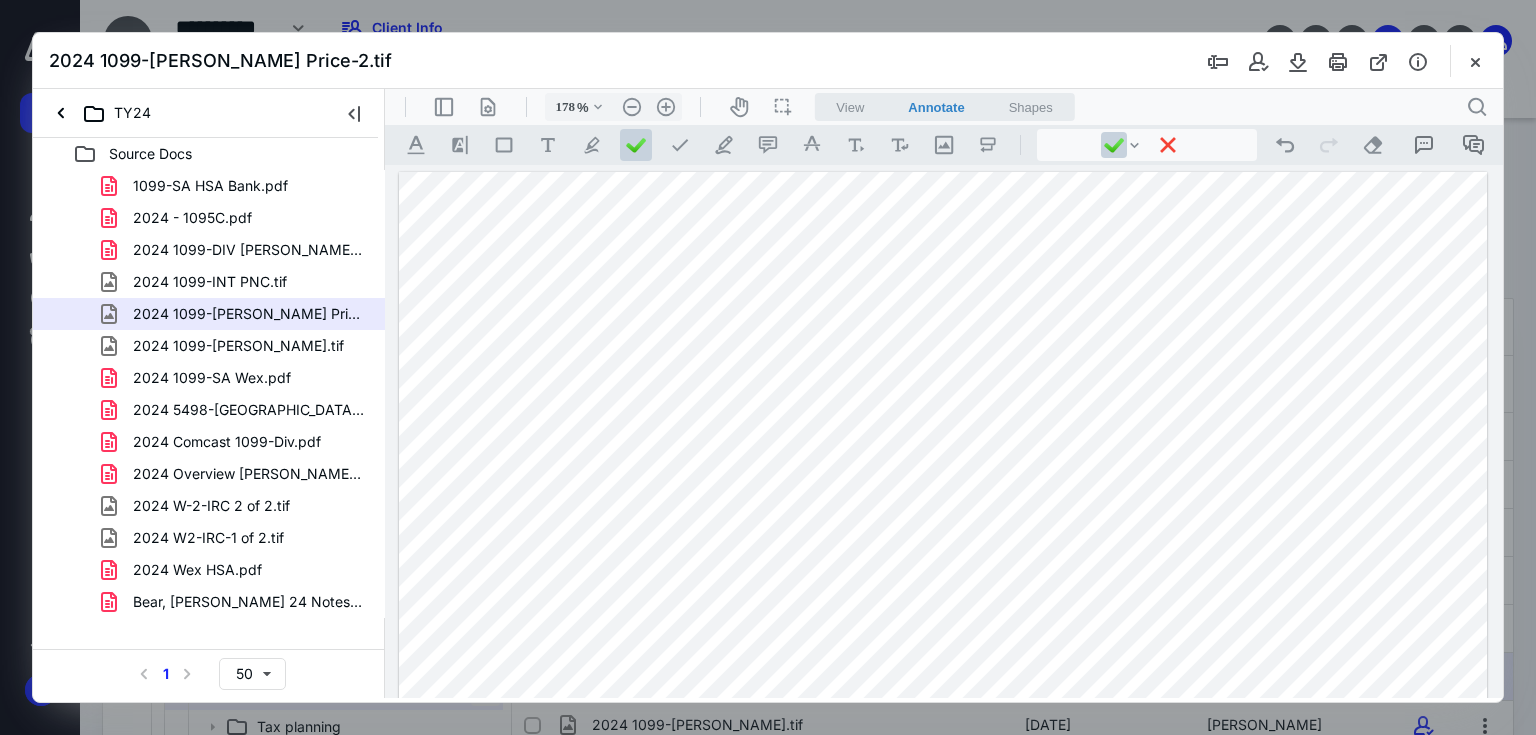 click at bounding box center (943, 876) 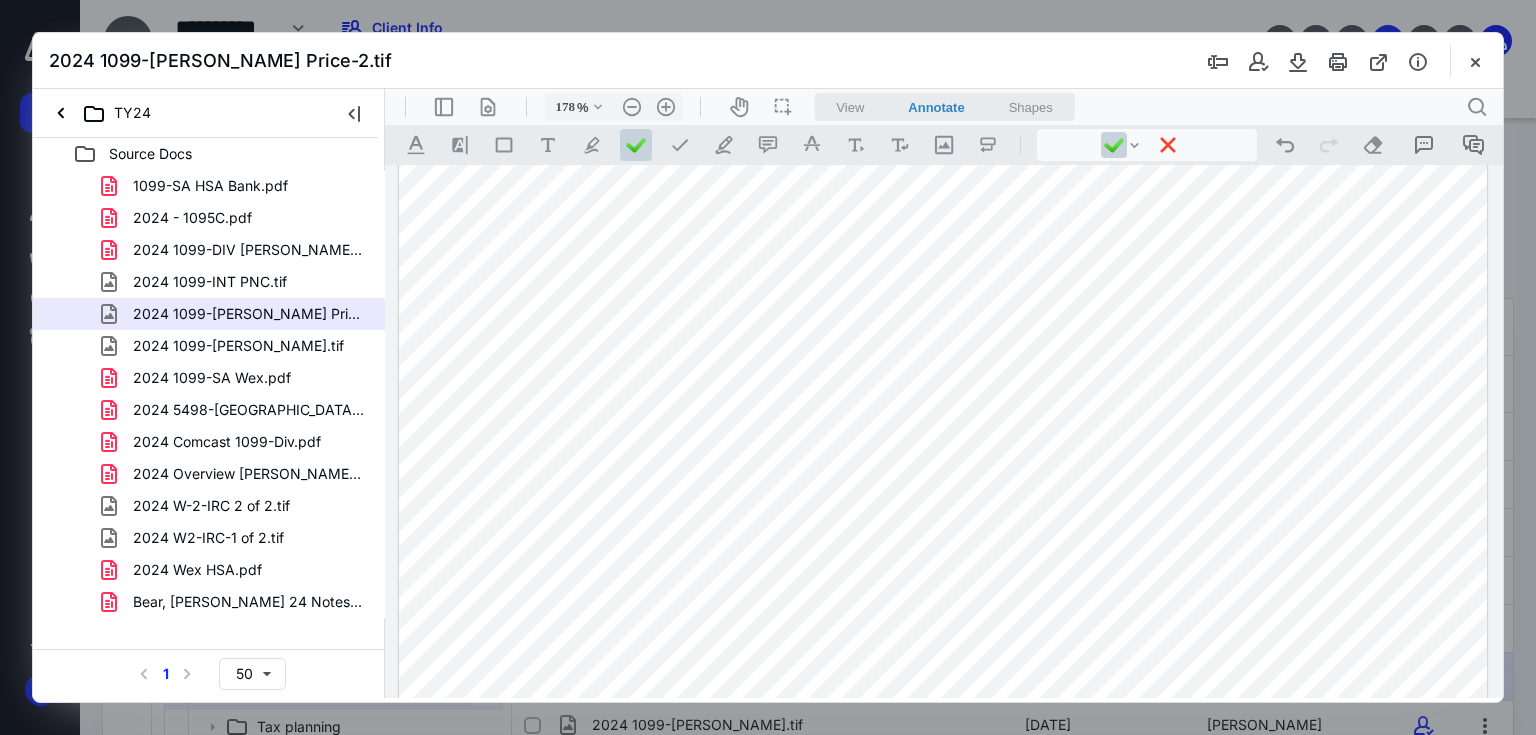scroll, scrollTop: 888, scrollLeft: 0, axis: vertical 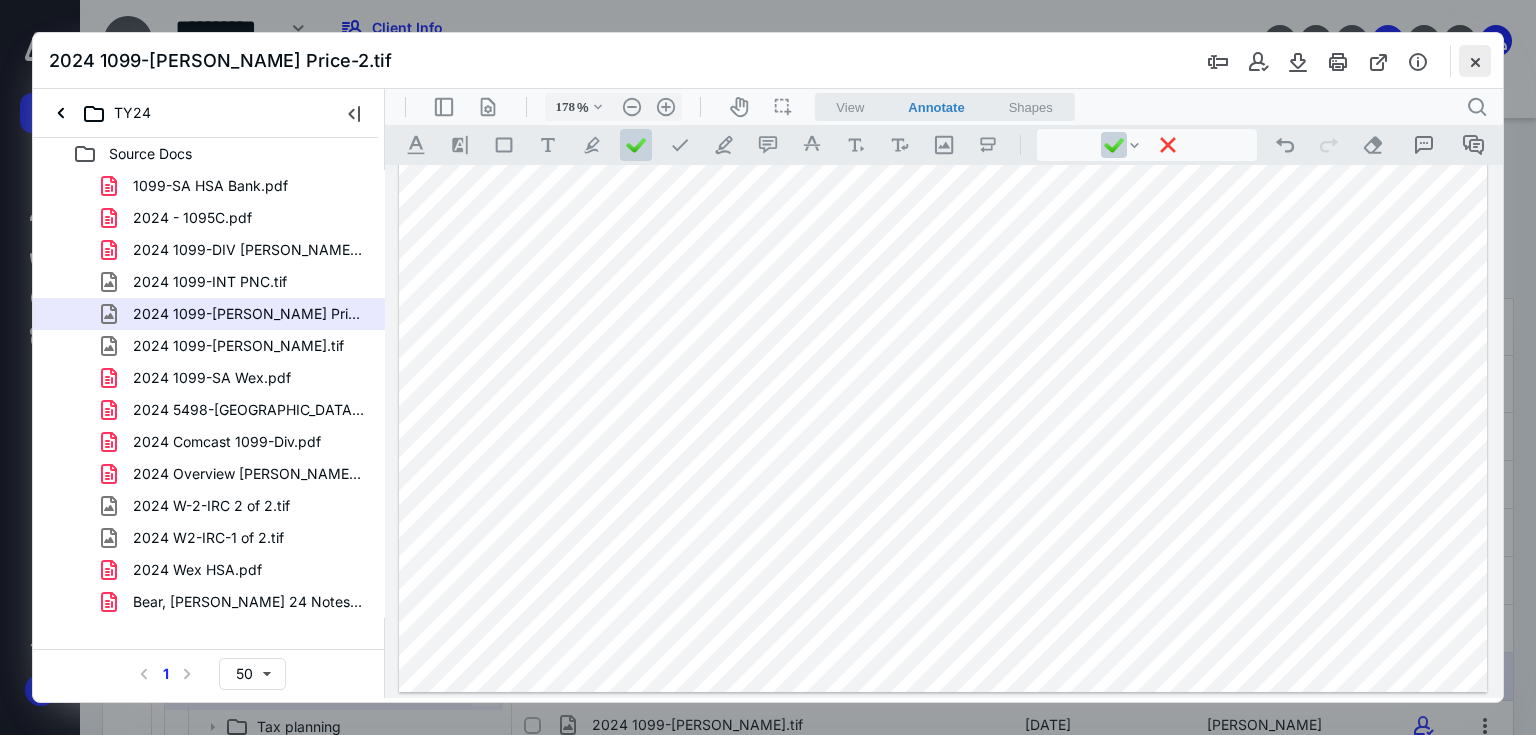 click at bounding box center (1475, 61) 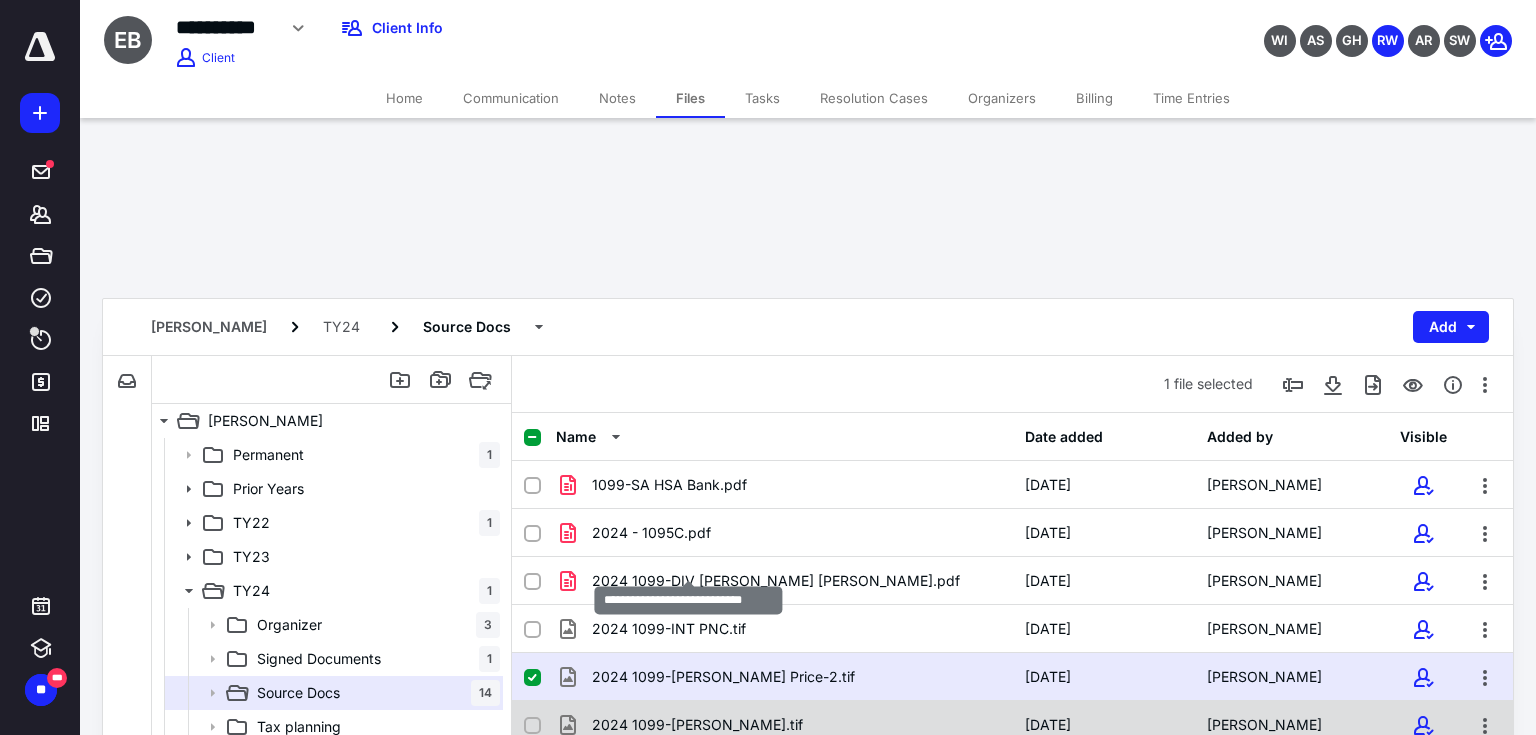 click on "2024 1099-[PERSON_NAME].tif" at bounding box center [697, 725] 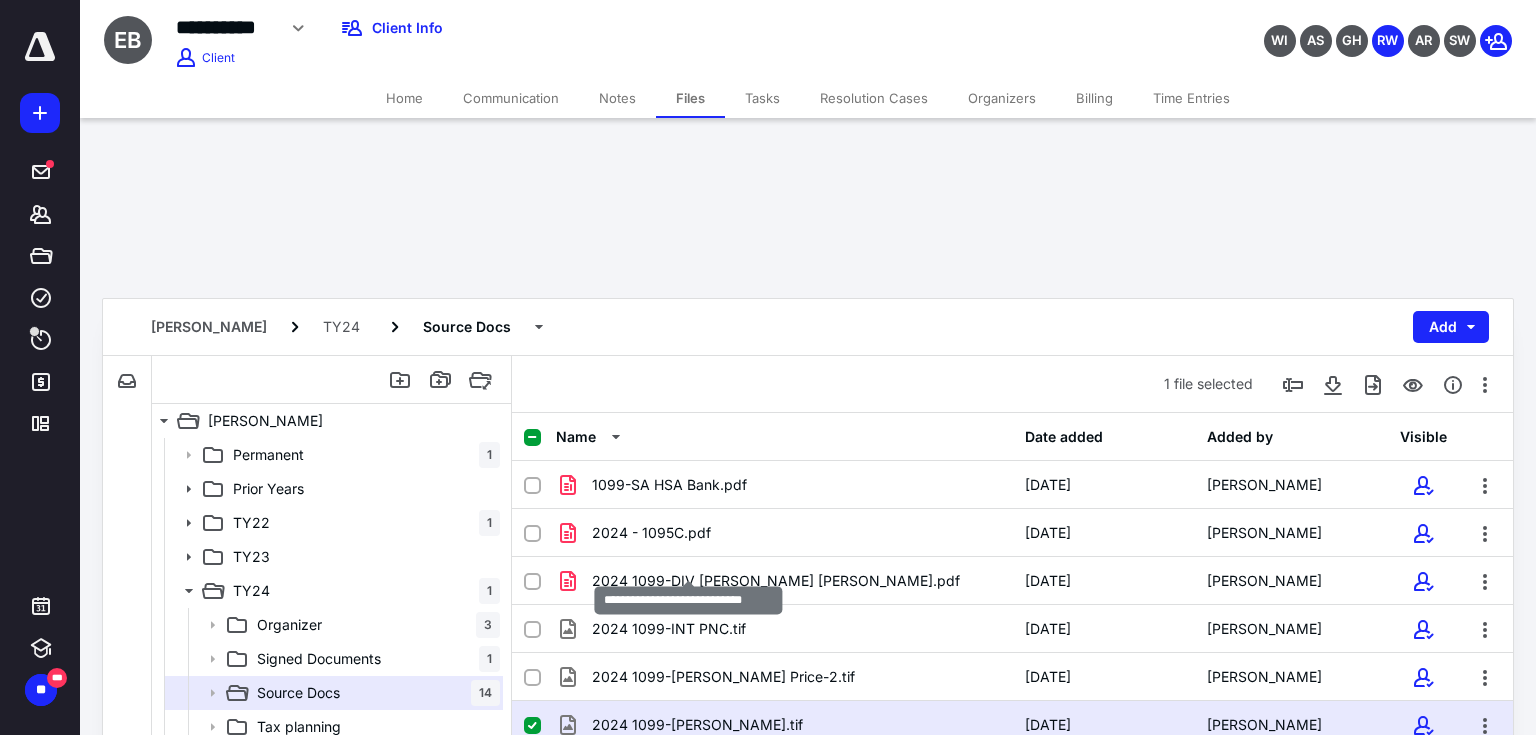 click on "2024 1099-[PERSON_NAME].tif" at bounding box center (697, 725) 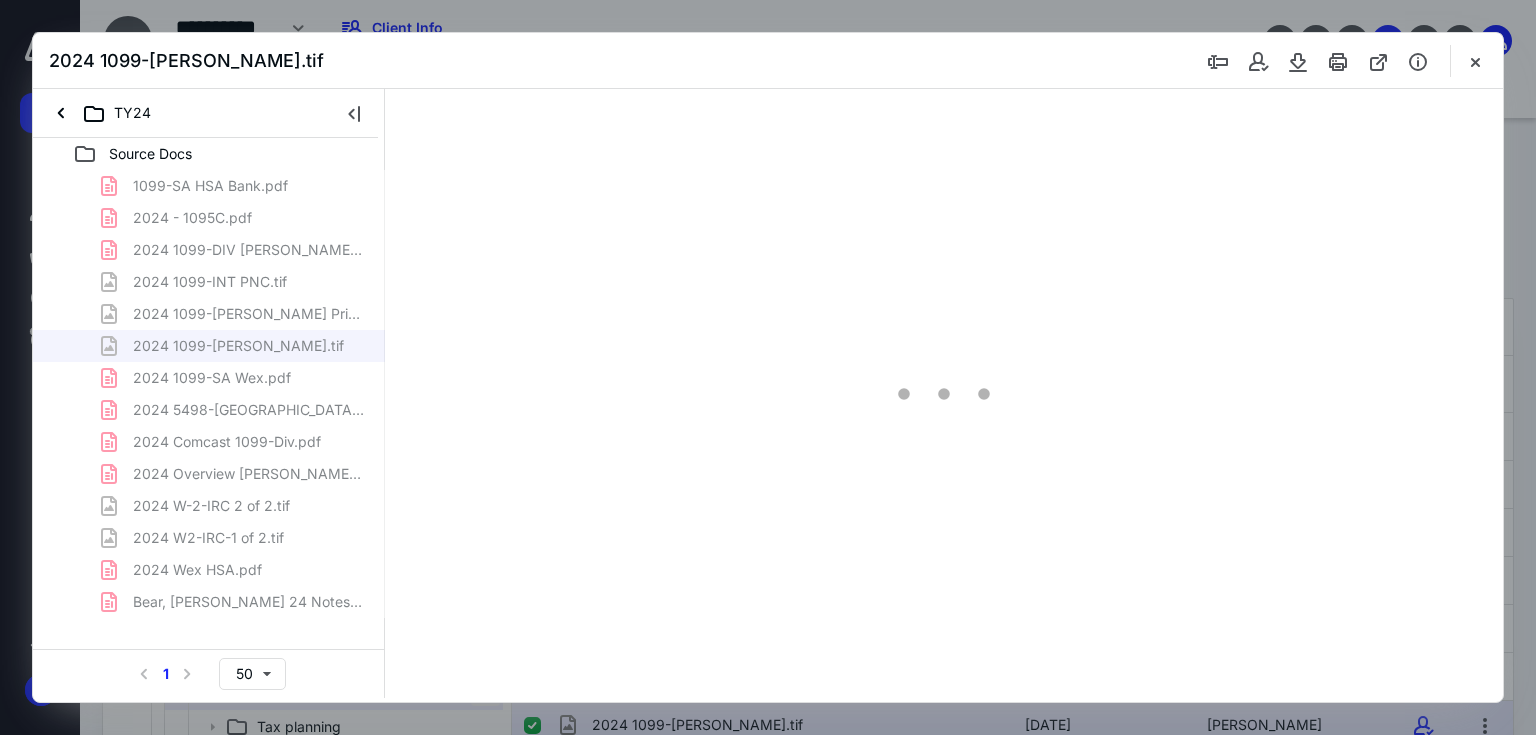 scroll, scrollTop: 0, scrollLeft: 0, axis: both 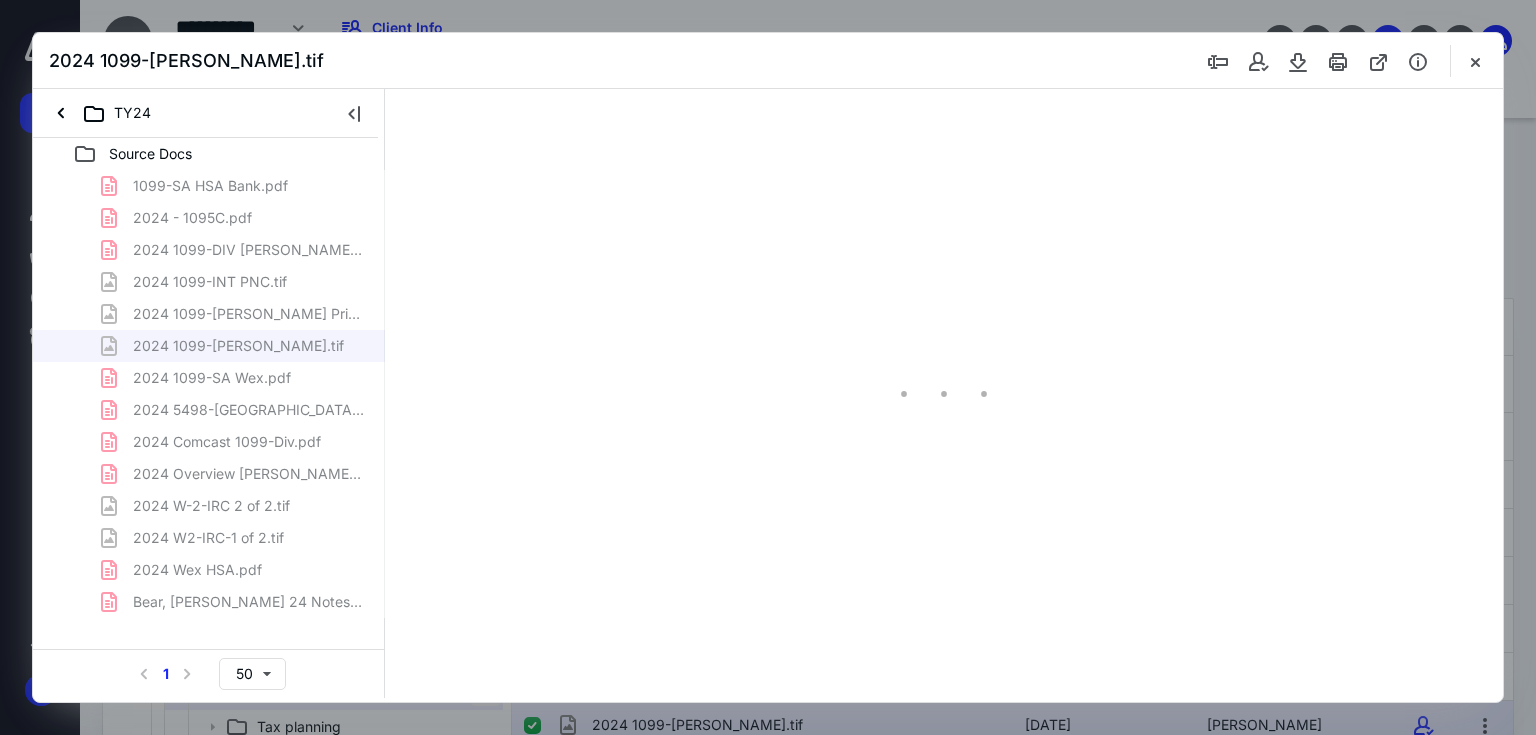 type on "179" 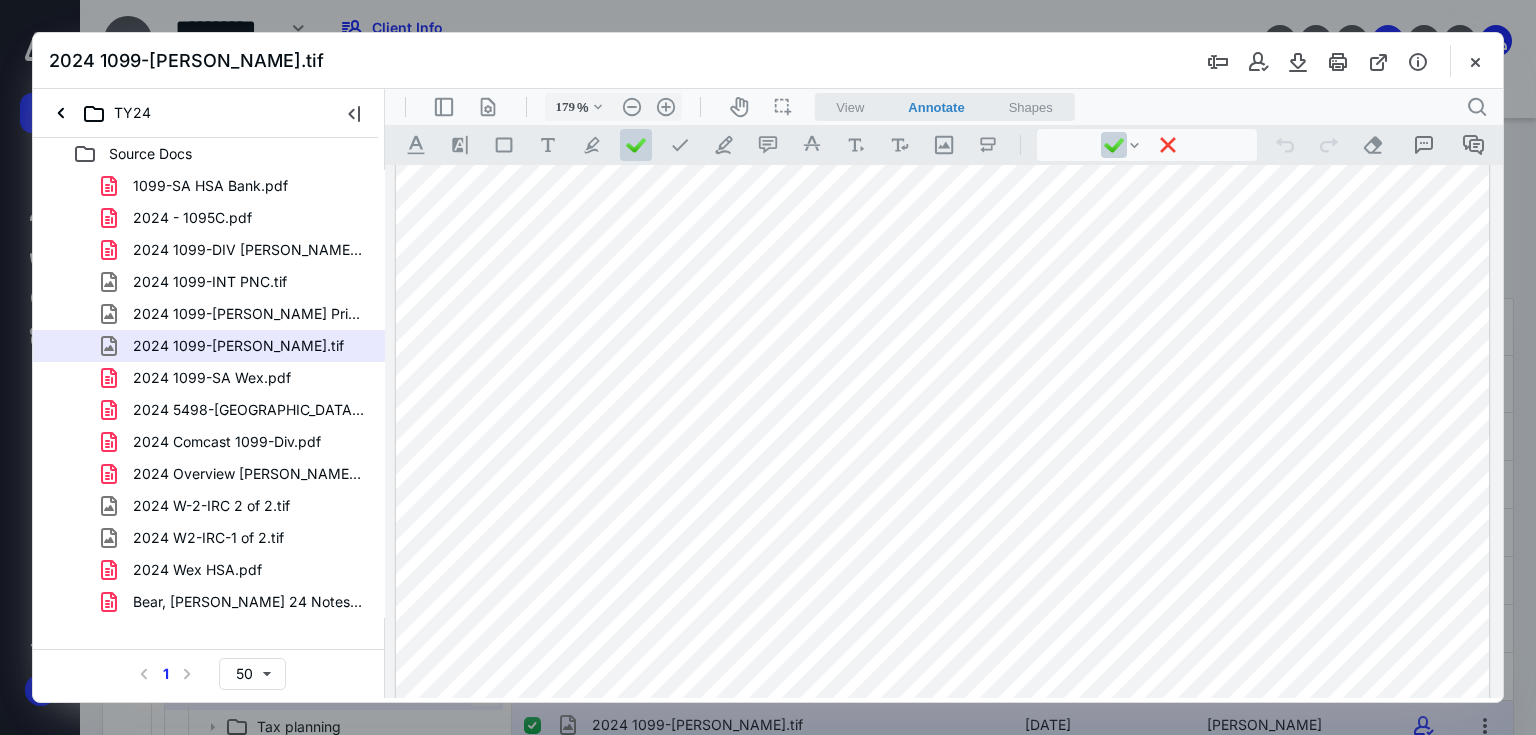 scroll, scrollTop: 720, scrollLeft: 0, axis: vertical 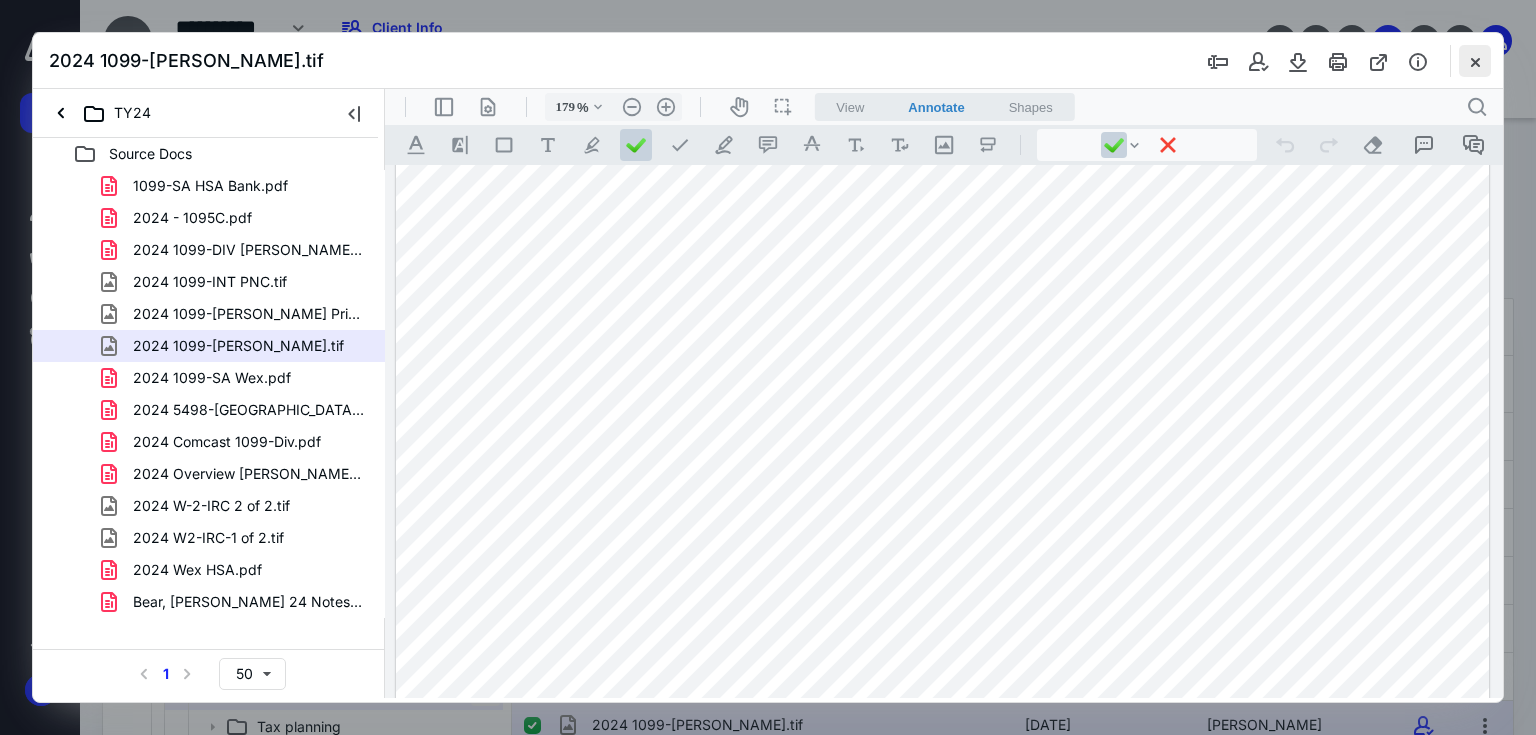 click at bounding box center [1475, 61] 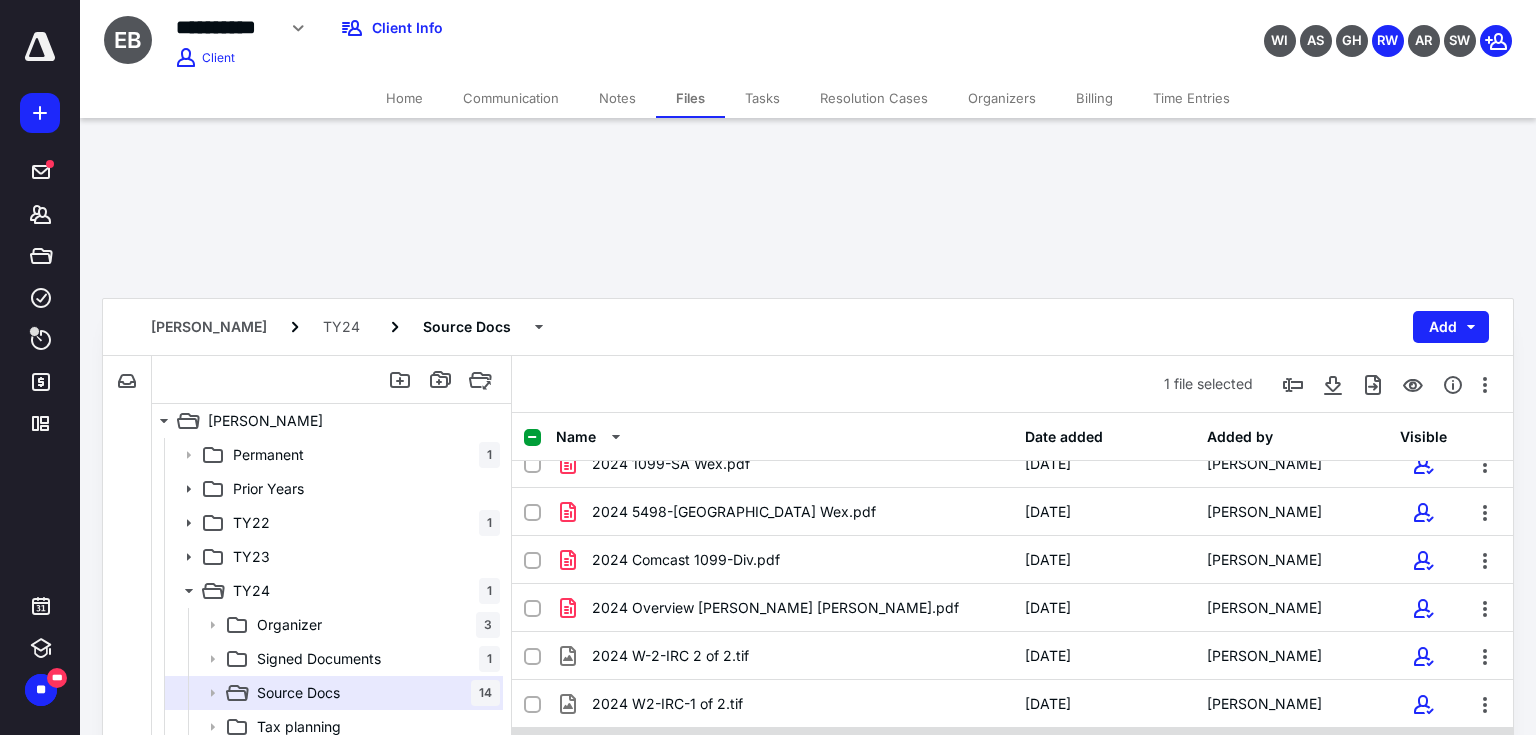 scroll, scrollTop: 229, scrollLeft: 0, axis: vertical 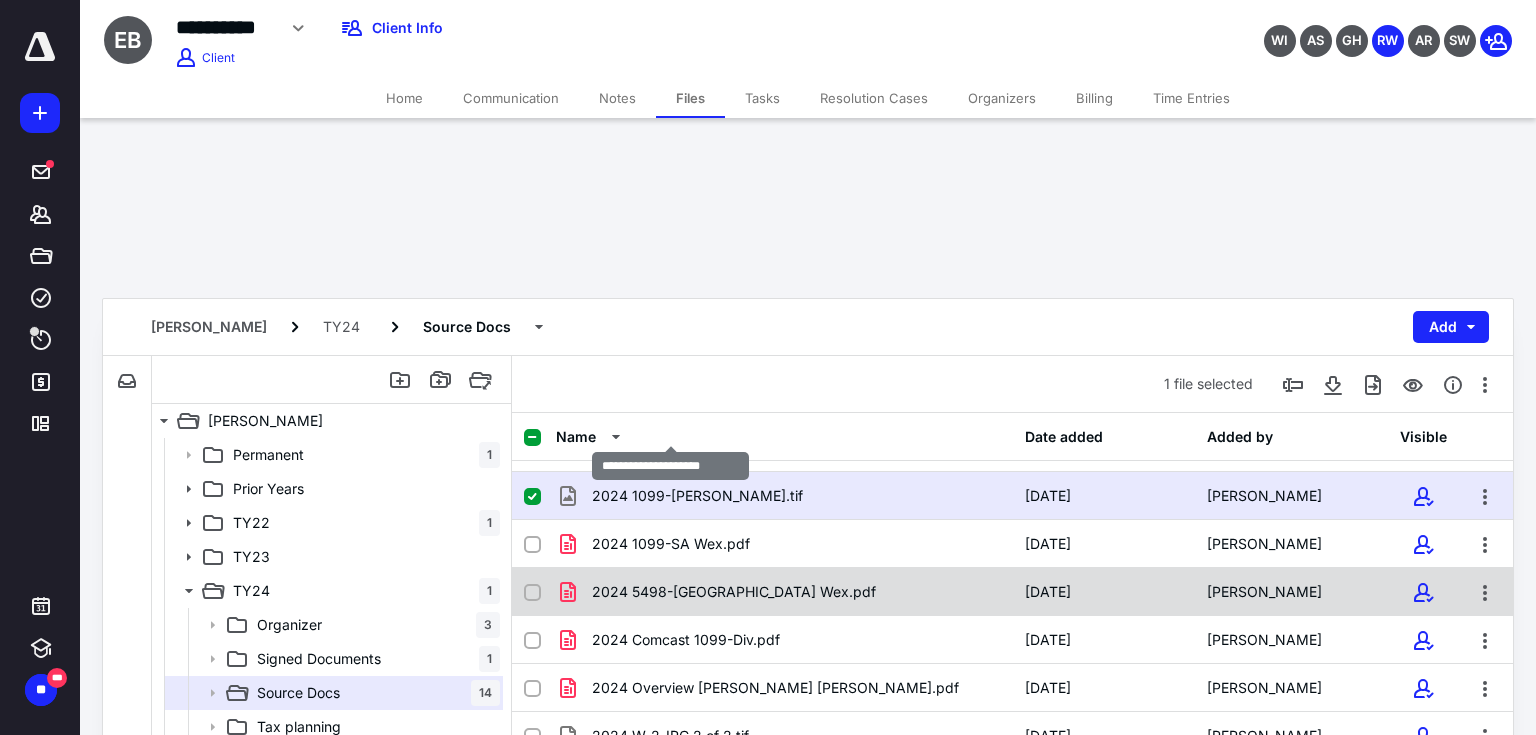 click on "2024 5498-[GEOGRAPHIC_DATA] Wex.pdf" at bounding box center (734, 592) 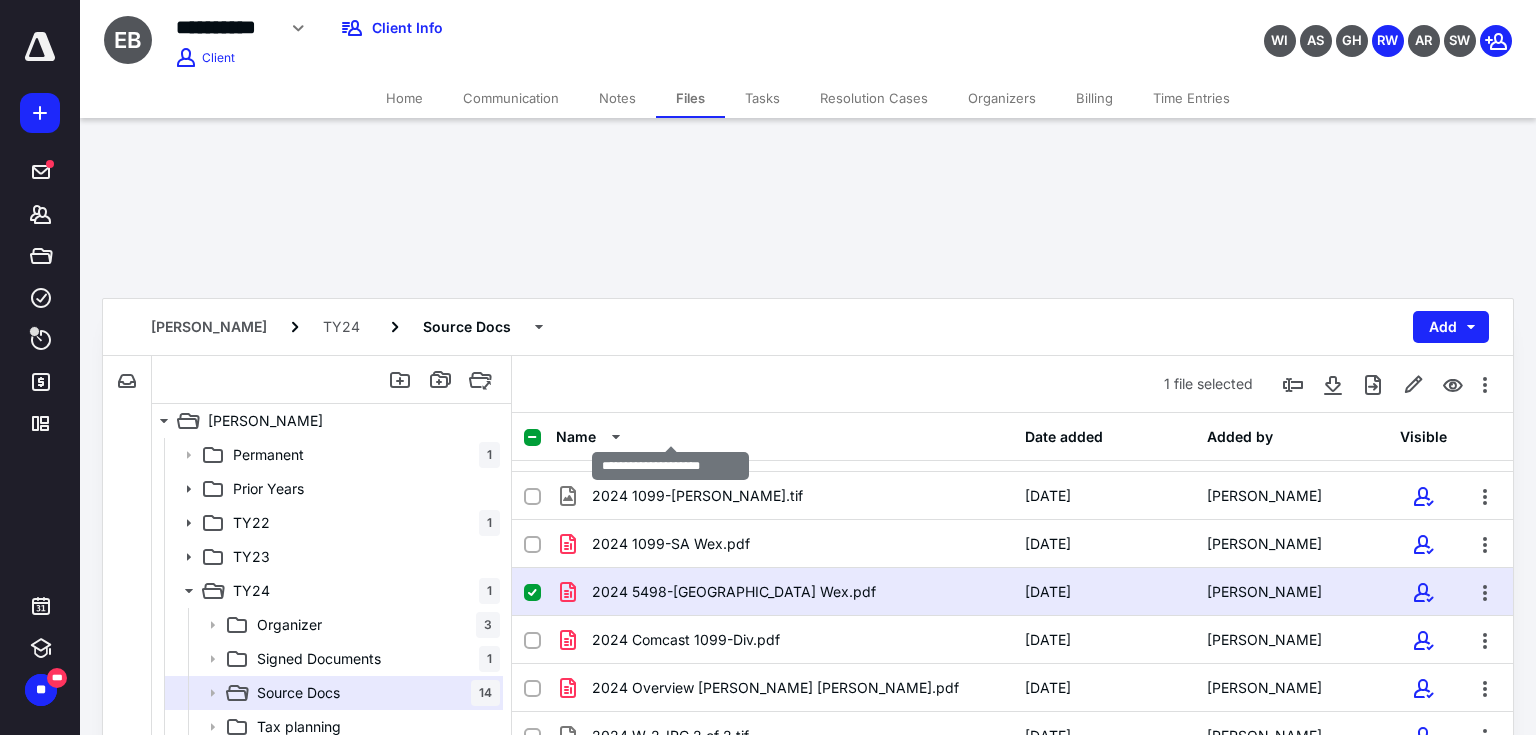 click on "2024 5498-[GEOGRAPHIC_DATA] Wex.pdf" at bounding box center [734, 592] 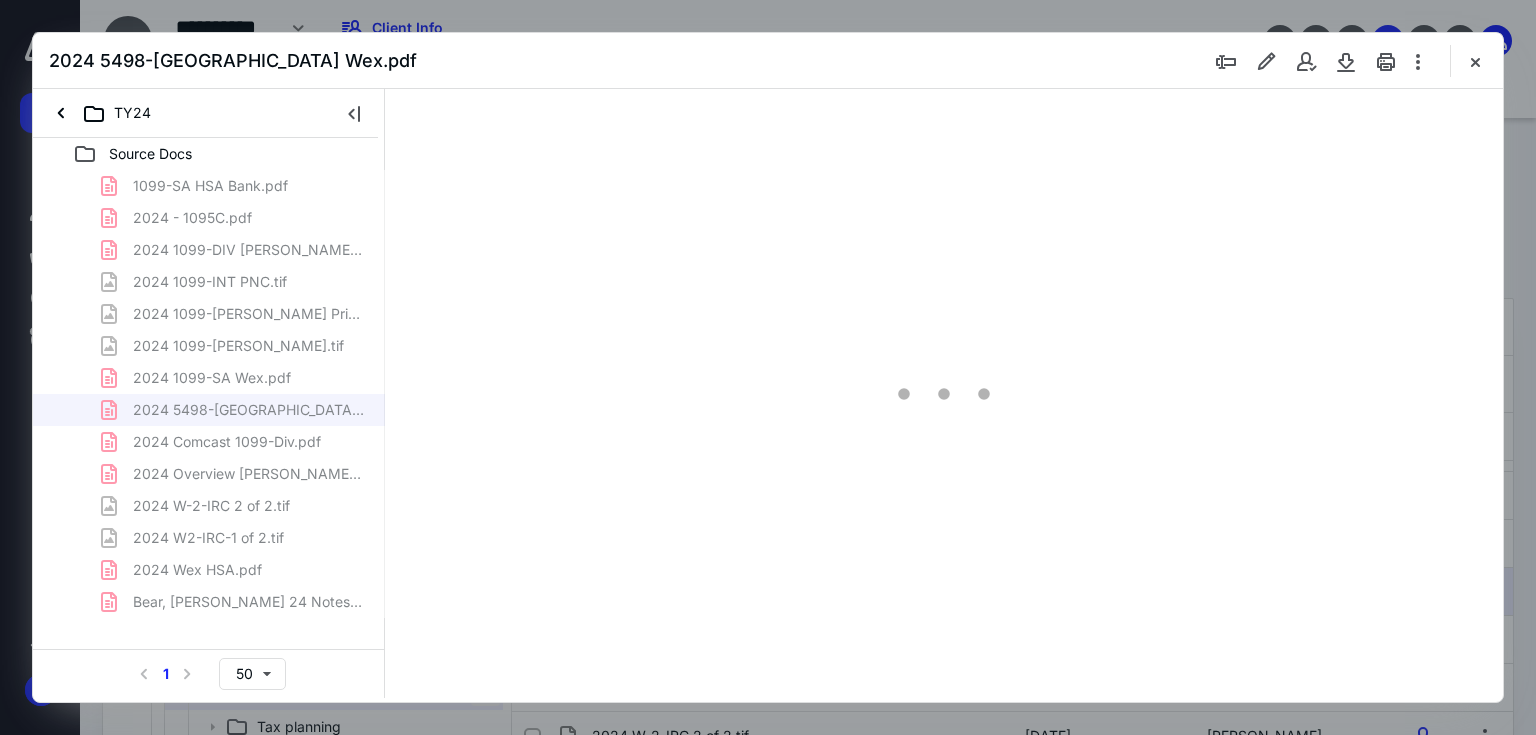 scroll, scrollTop: 0, scrollLeft: 0, axis: both 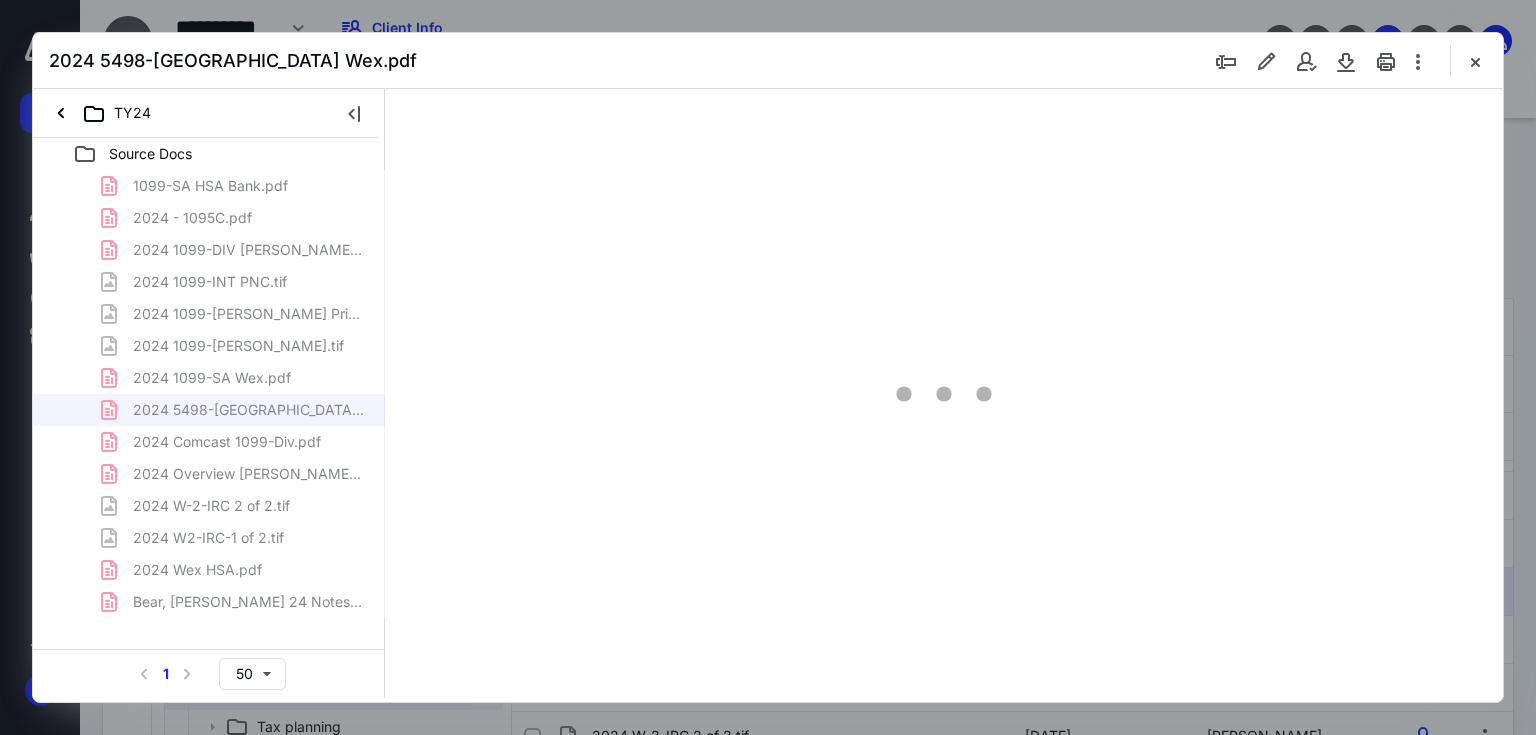 type on "179" 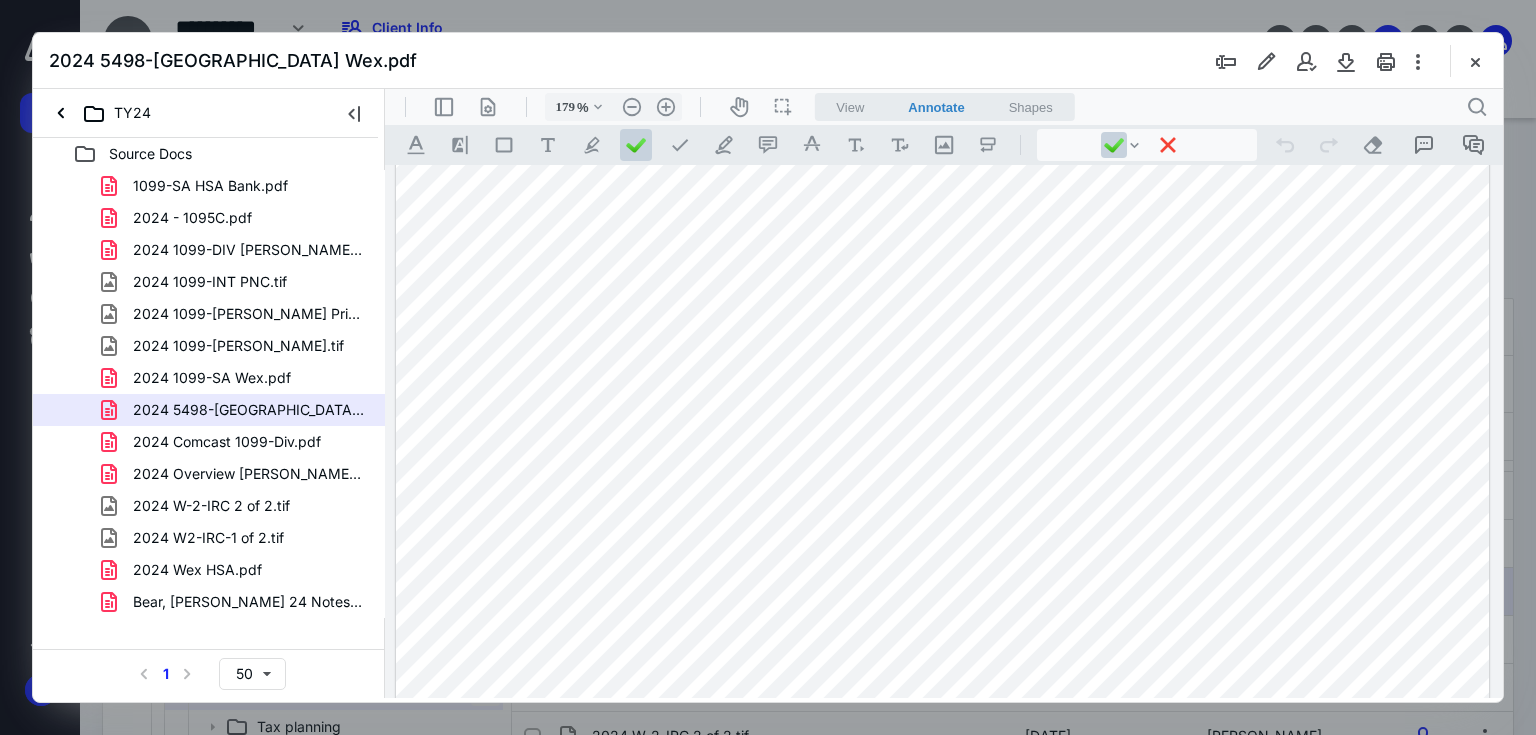 scroll, scrollTop: 480, scrollLeft: 0, axis: vertical 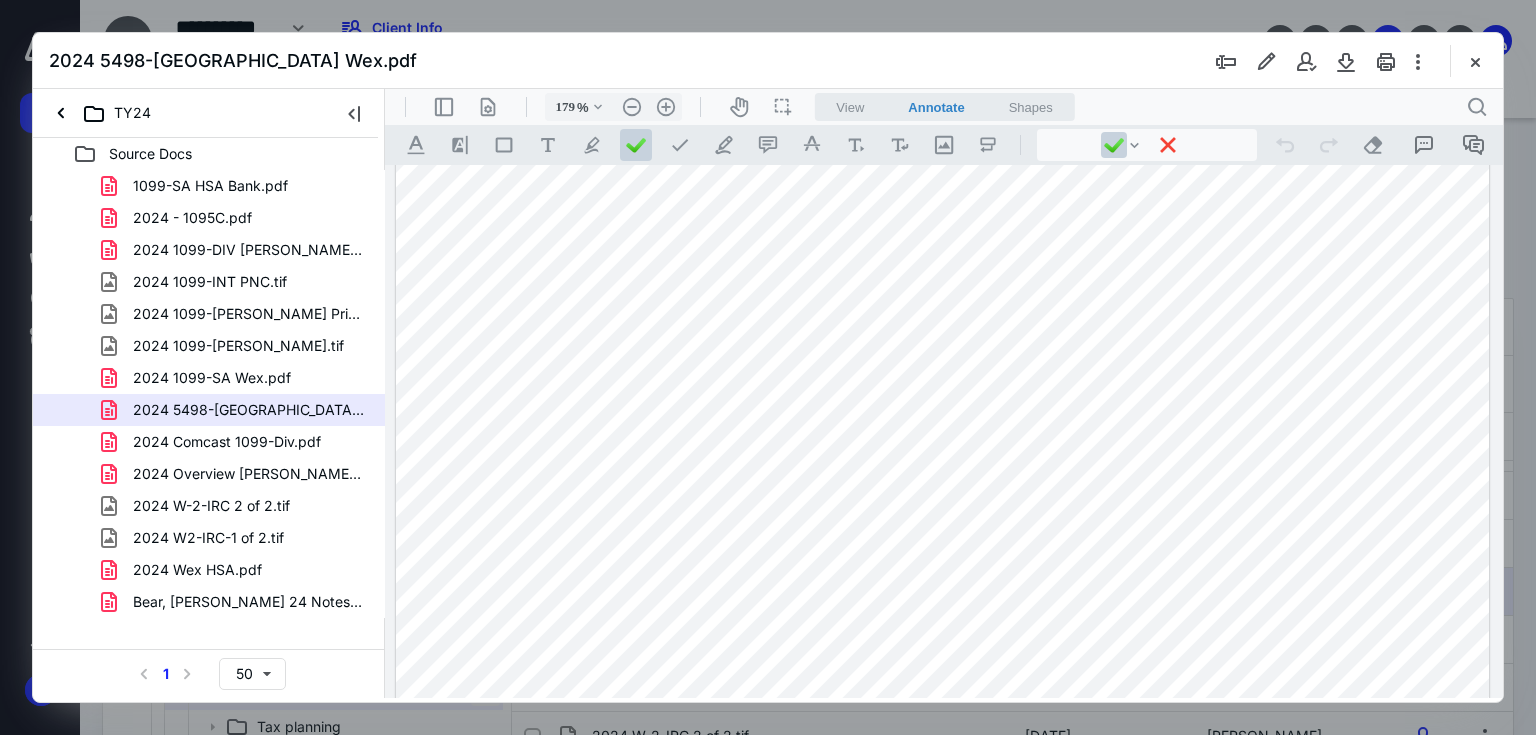 click at bounding box center (943, 400) 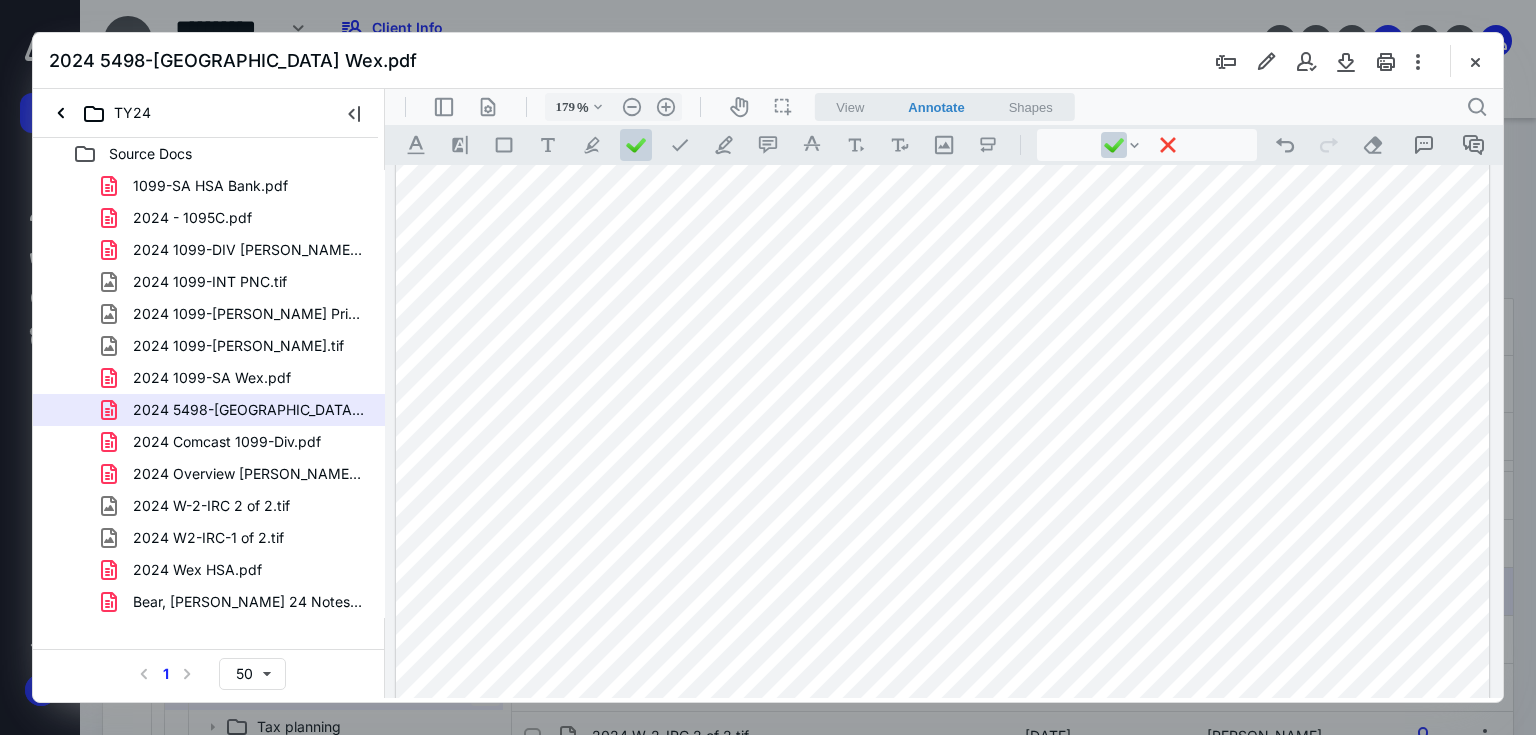 click at bounding box center [943, 400] 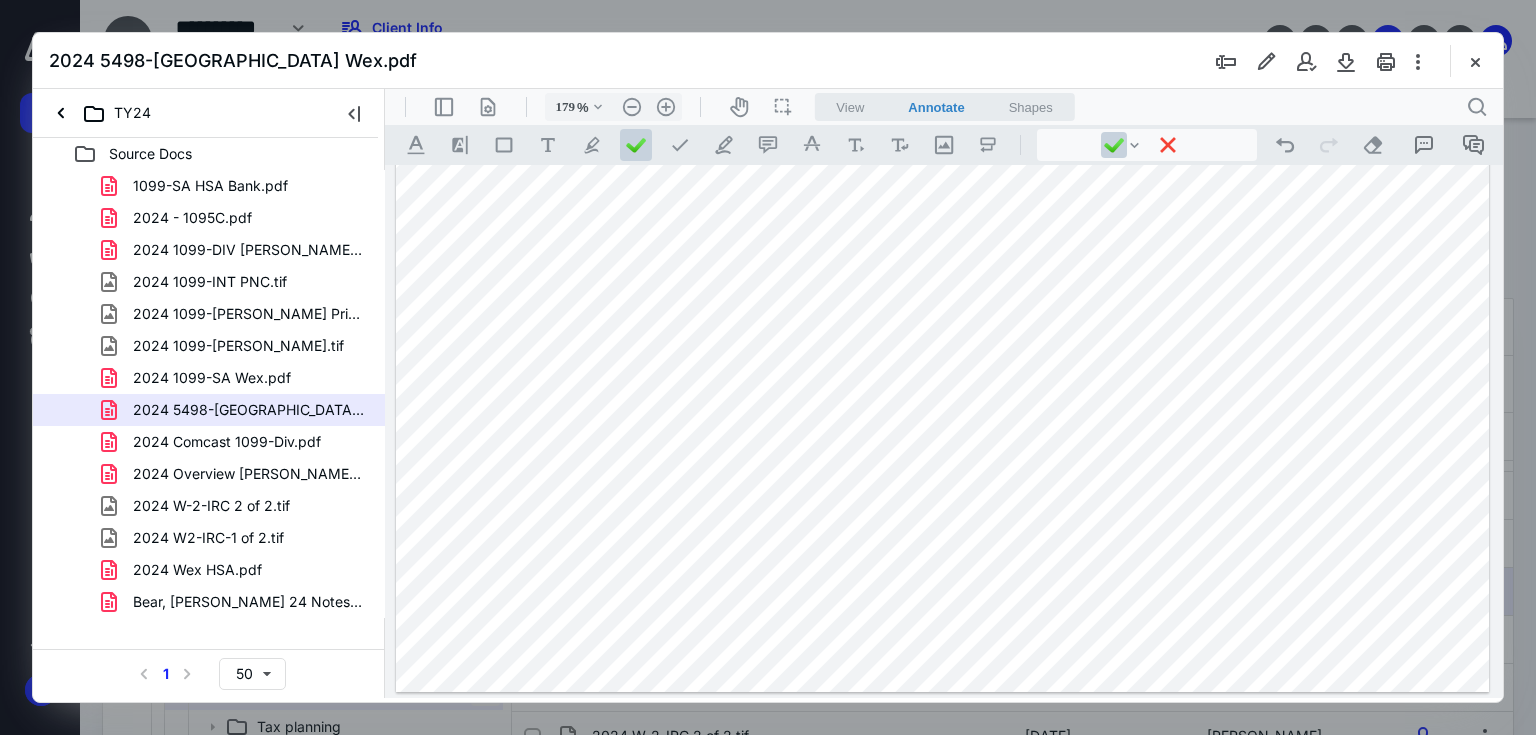 scroll, scrollTop: 495, scrollLeft: 0, axis: vertical 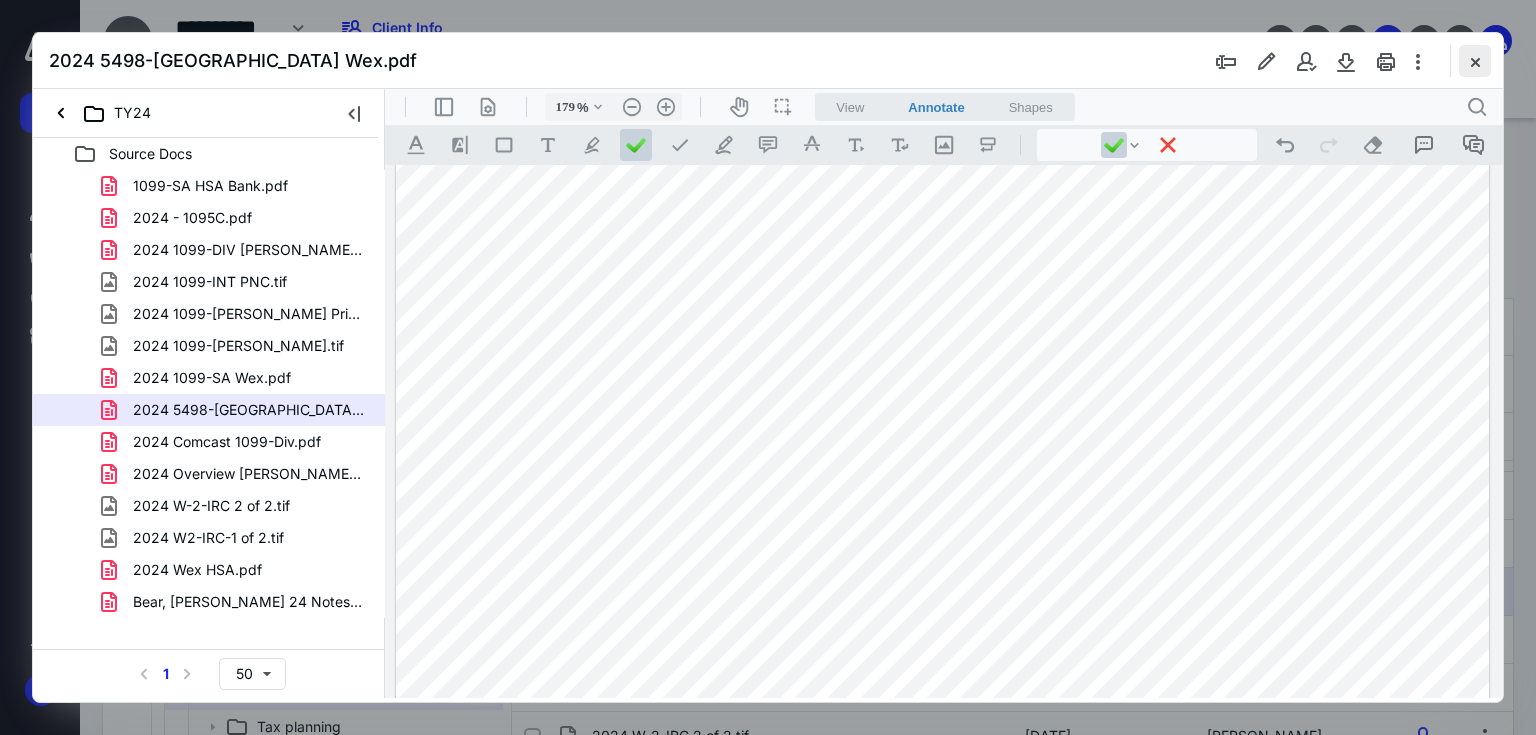 click at bounding box center (1475, 61) 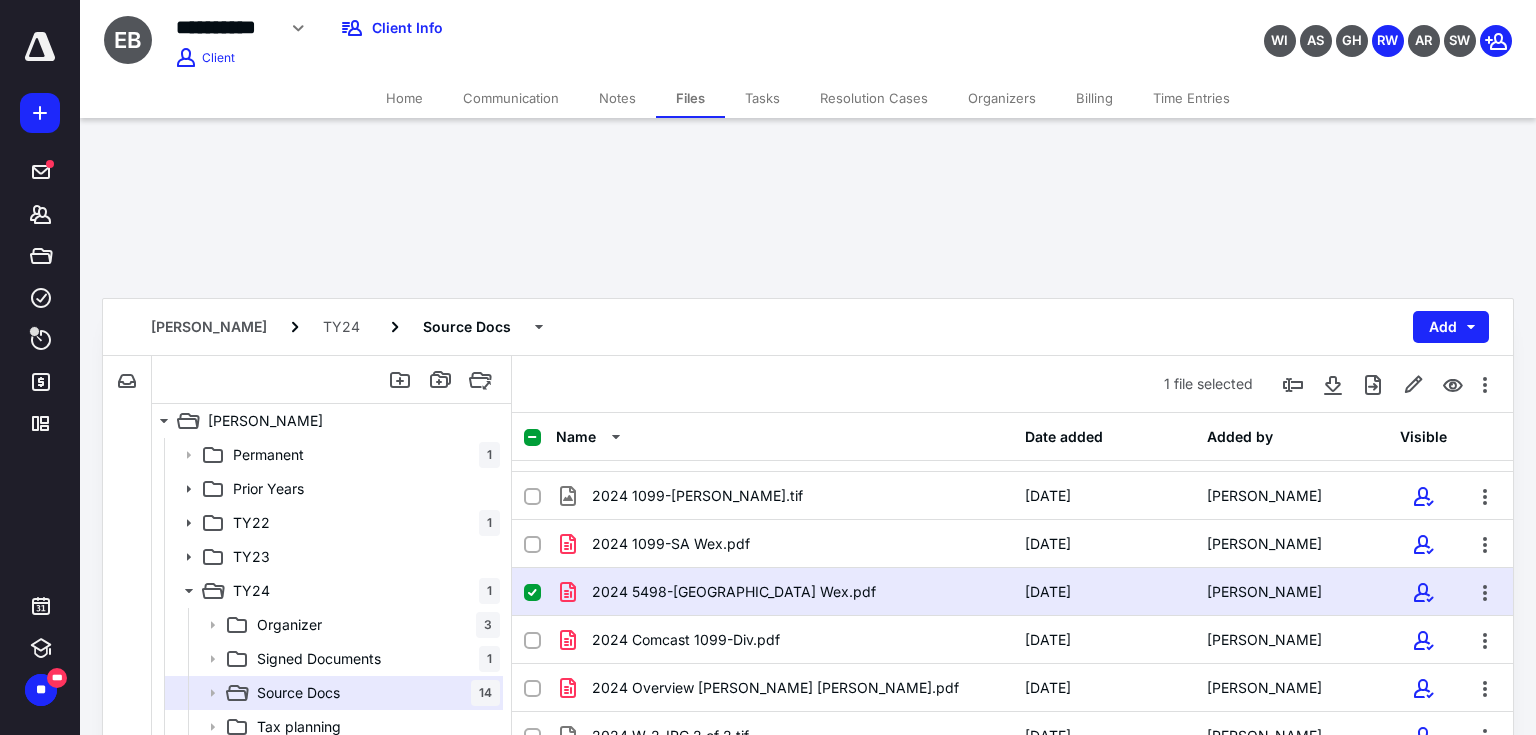 click at bounding box center (40, 47) 